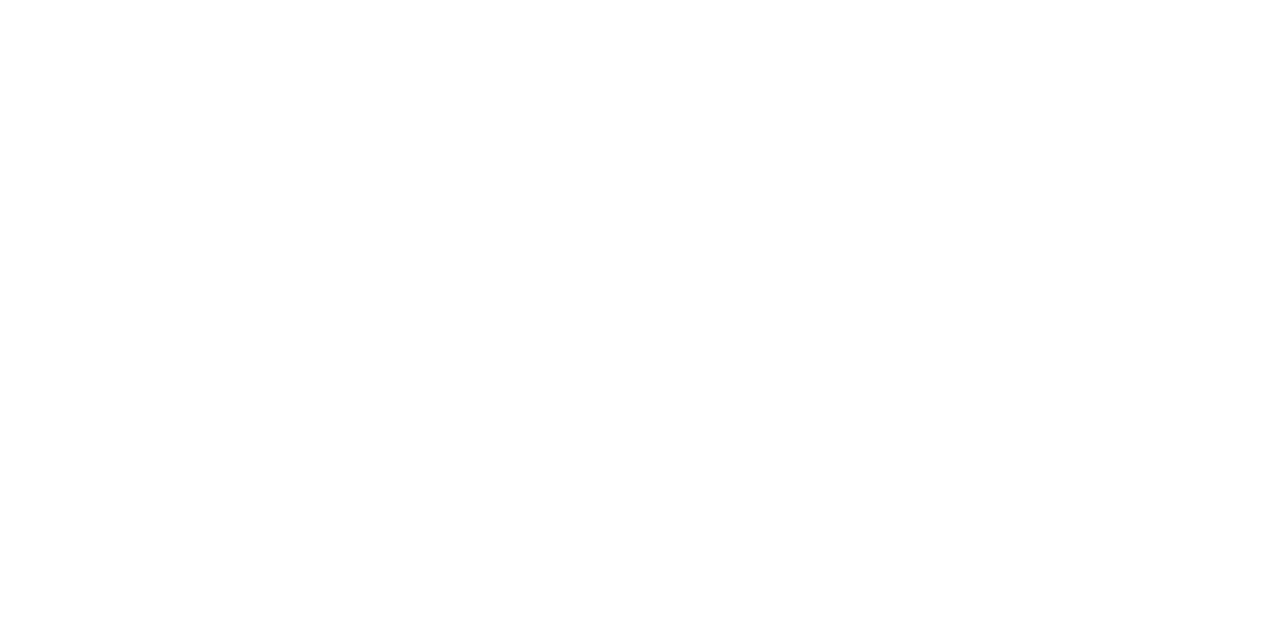 scroll, scrollTop: 0, scrollLeft: 0, axis: both 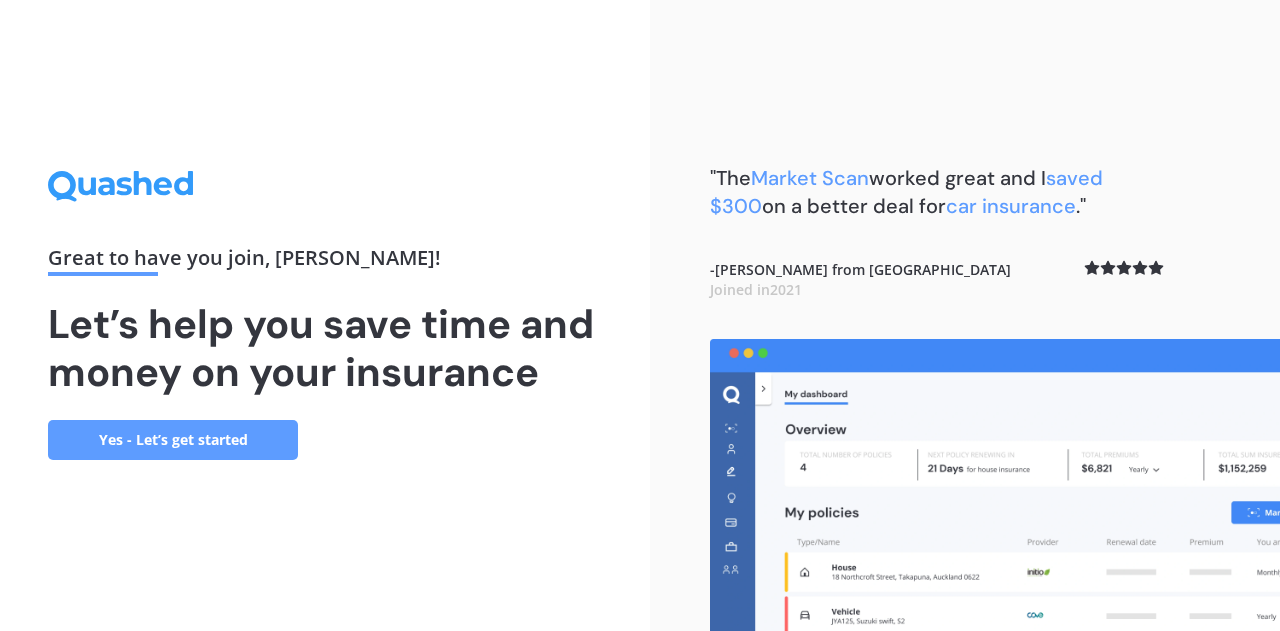 click on "Yes - Let’s get started" at bounding box center [173, 440] 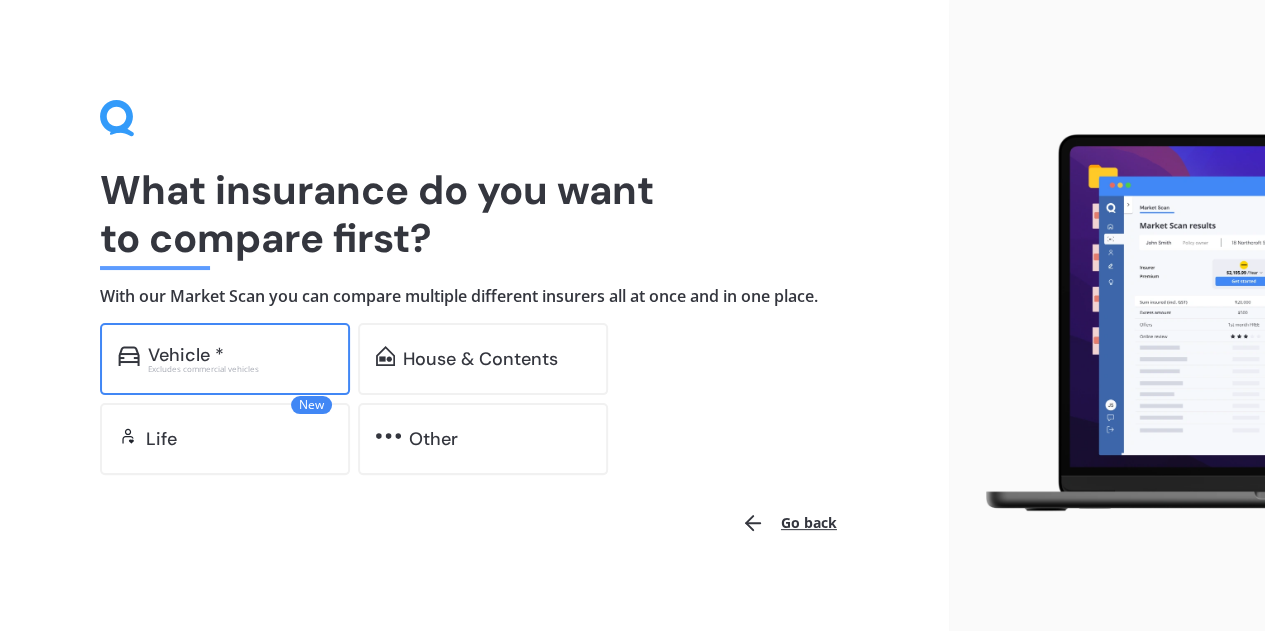 click on "Vehicle *" at bounding box center [240, 355] 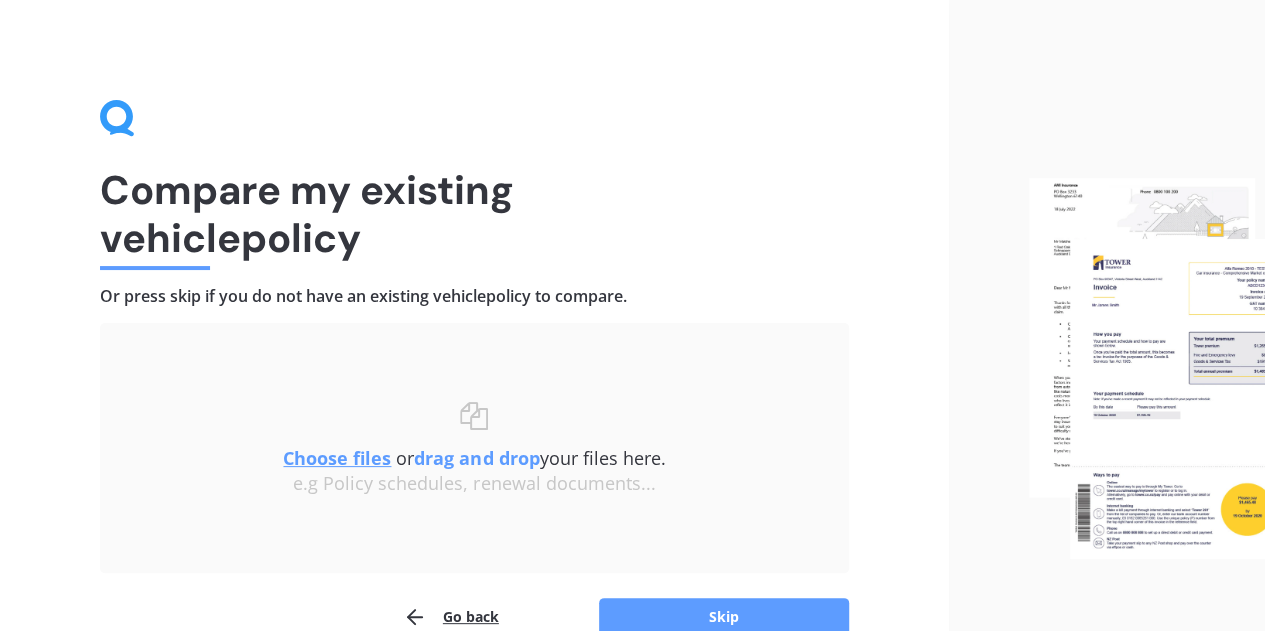 scroll, scrollTop: 105, scrollLeft: 0, axis: vertical 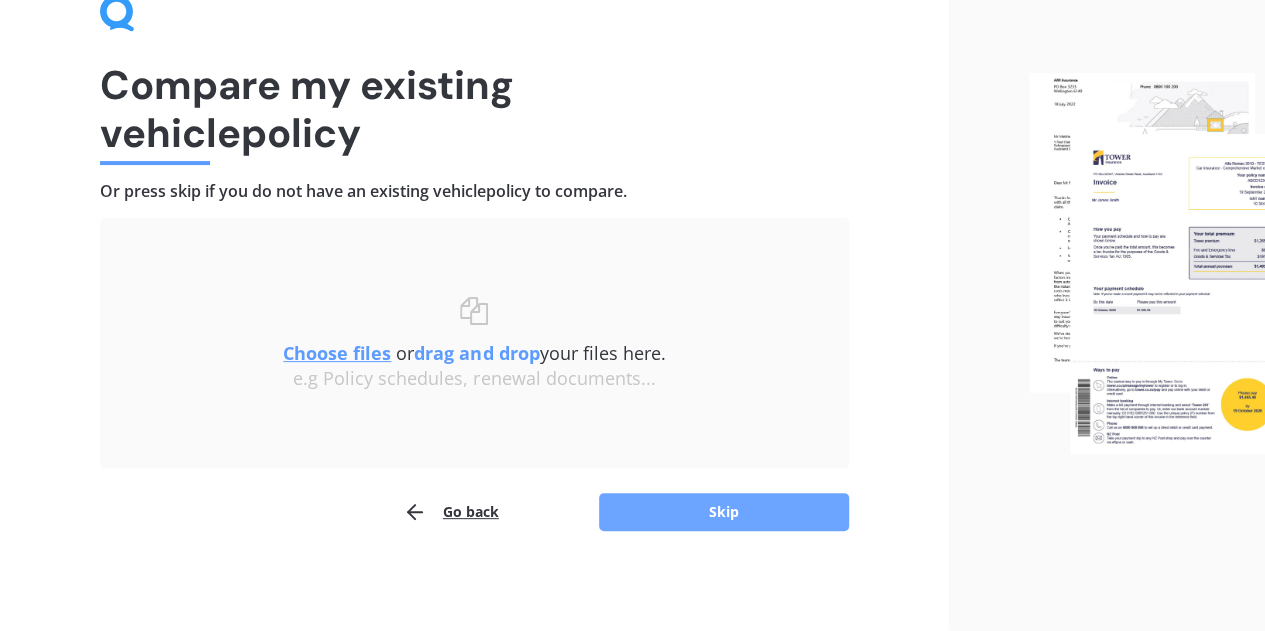click on "Skip" at bounding box center [724, 512] 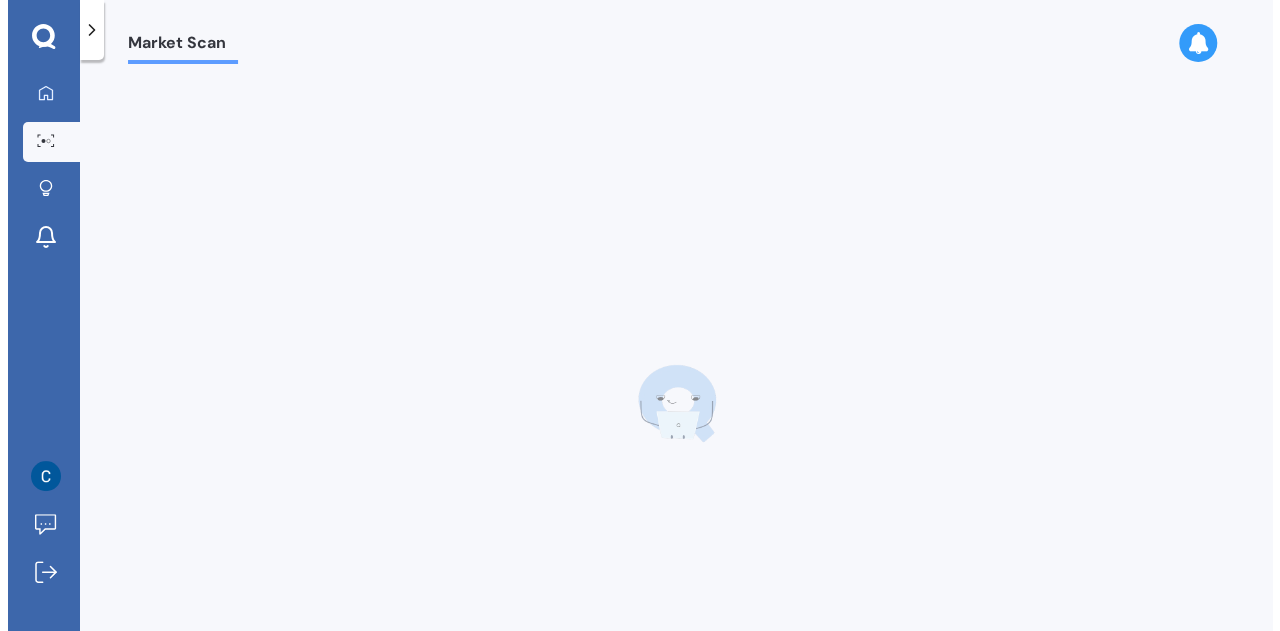 scroll, scrollTop: 0, scrollLeft: 0, axis: both 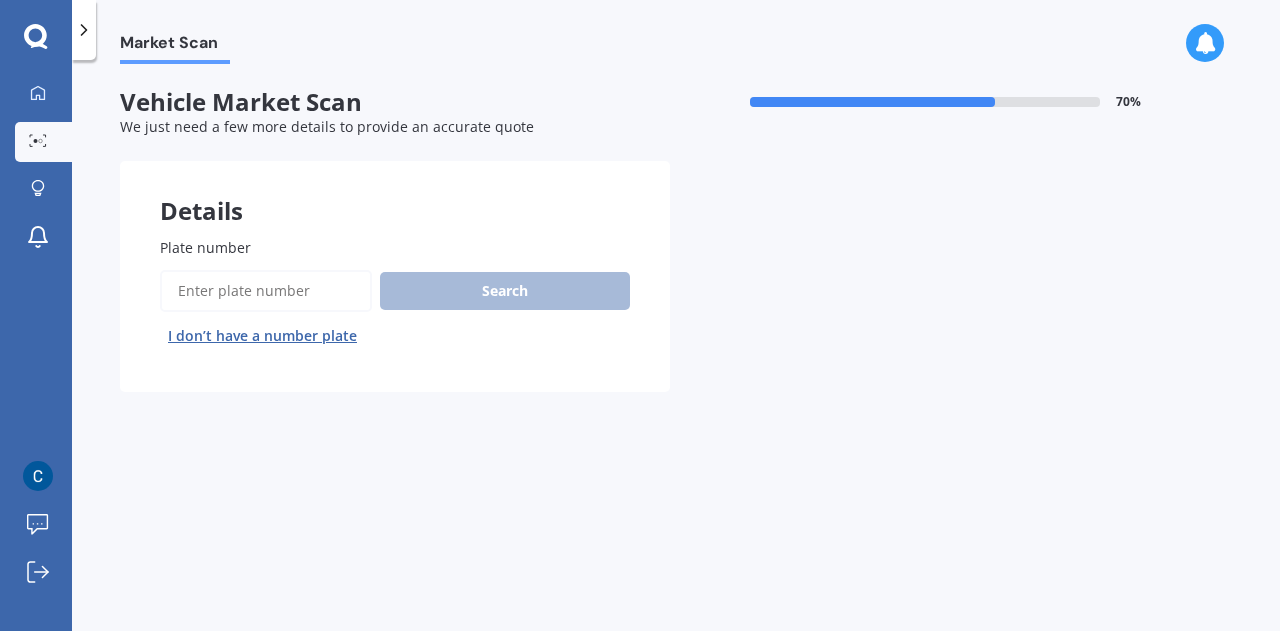 click on "Plate number" at bounding box center (266, 291) 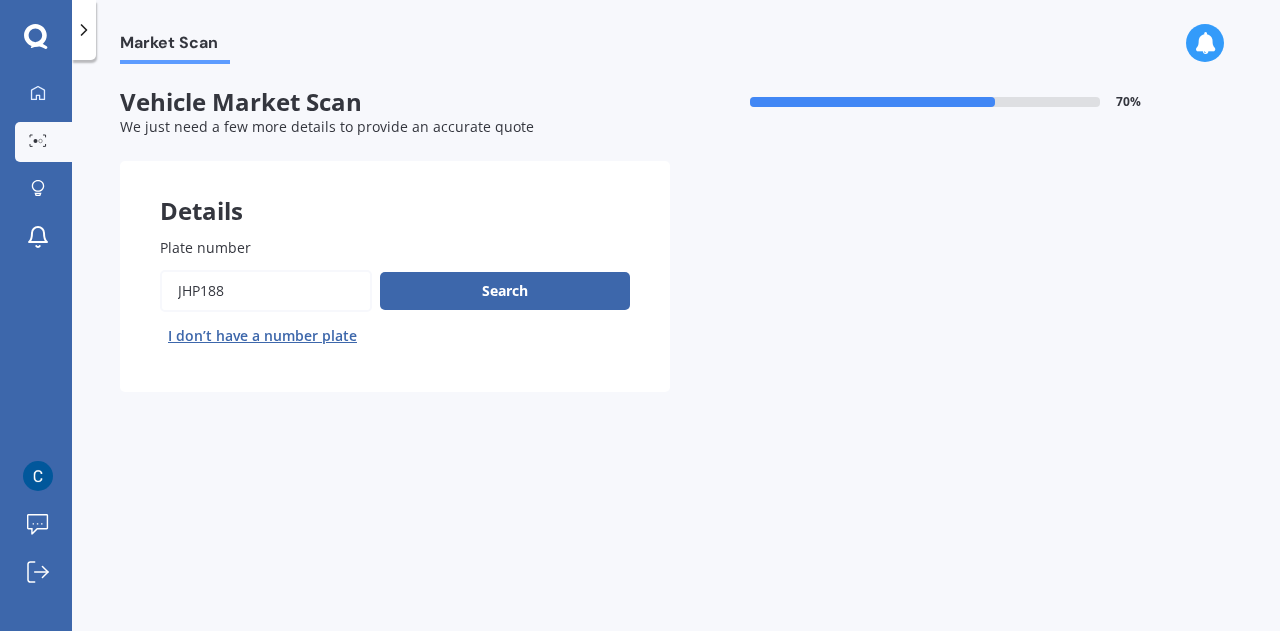 type on "JHP188" 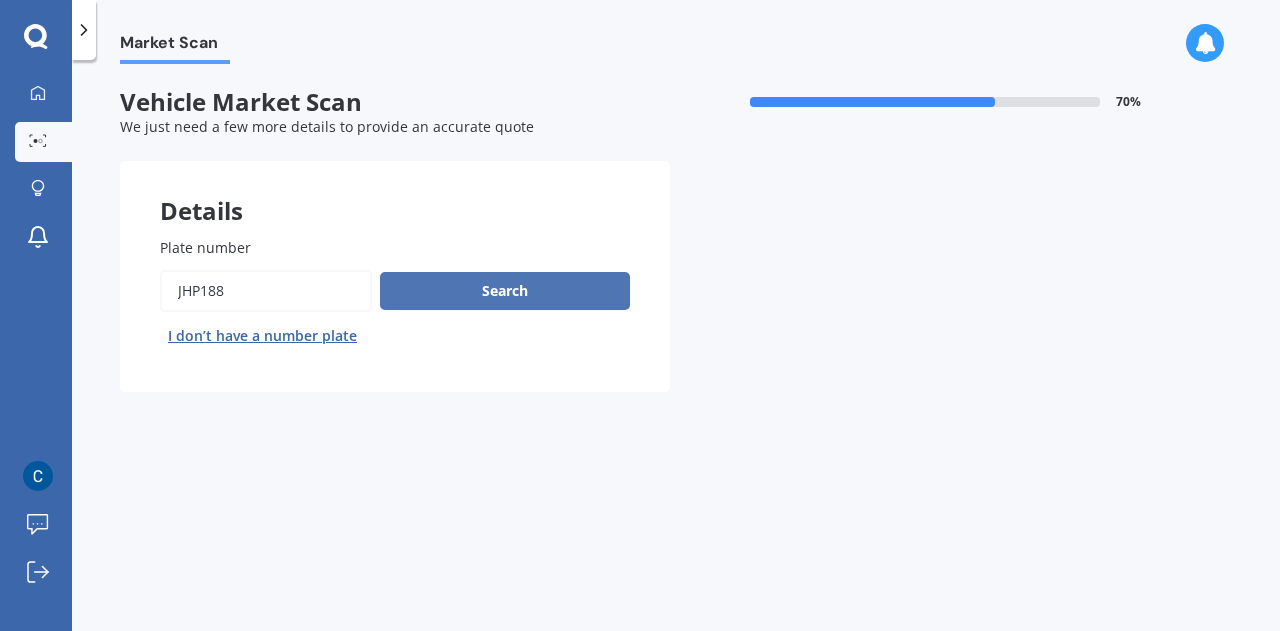 click on "Search" at bounding box center (505, 291) 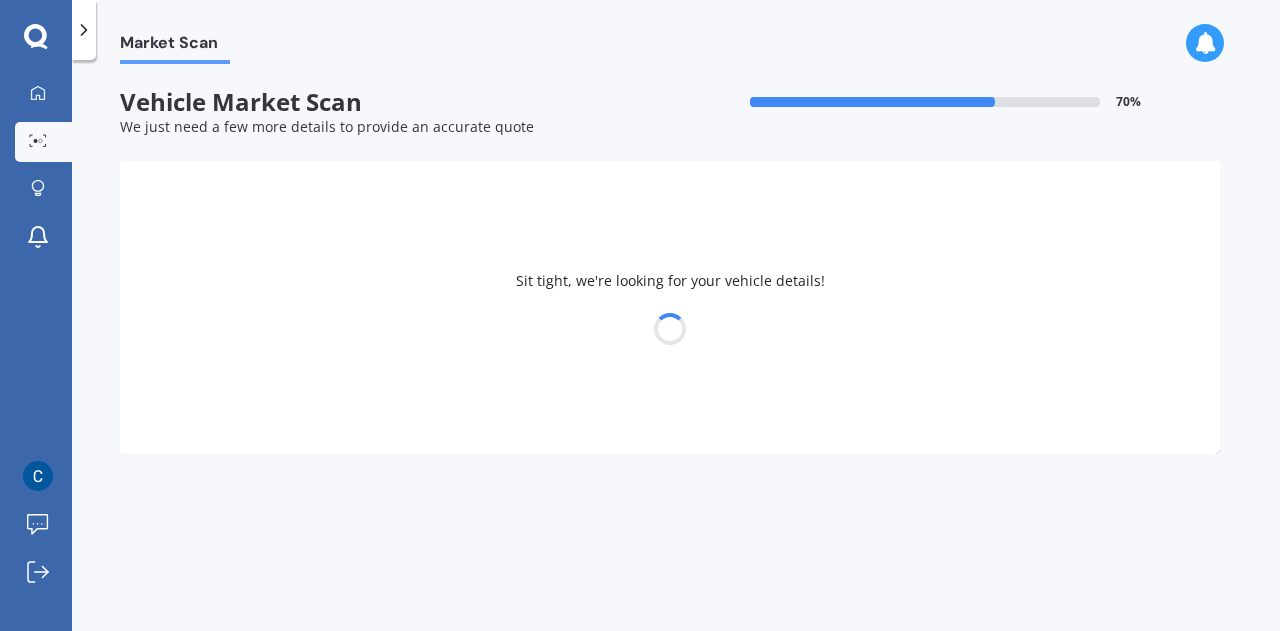 select on "HONDA" 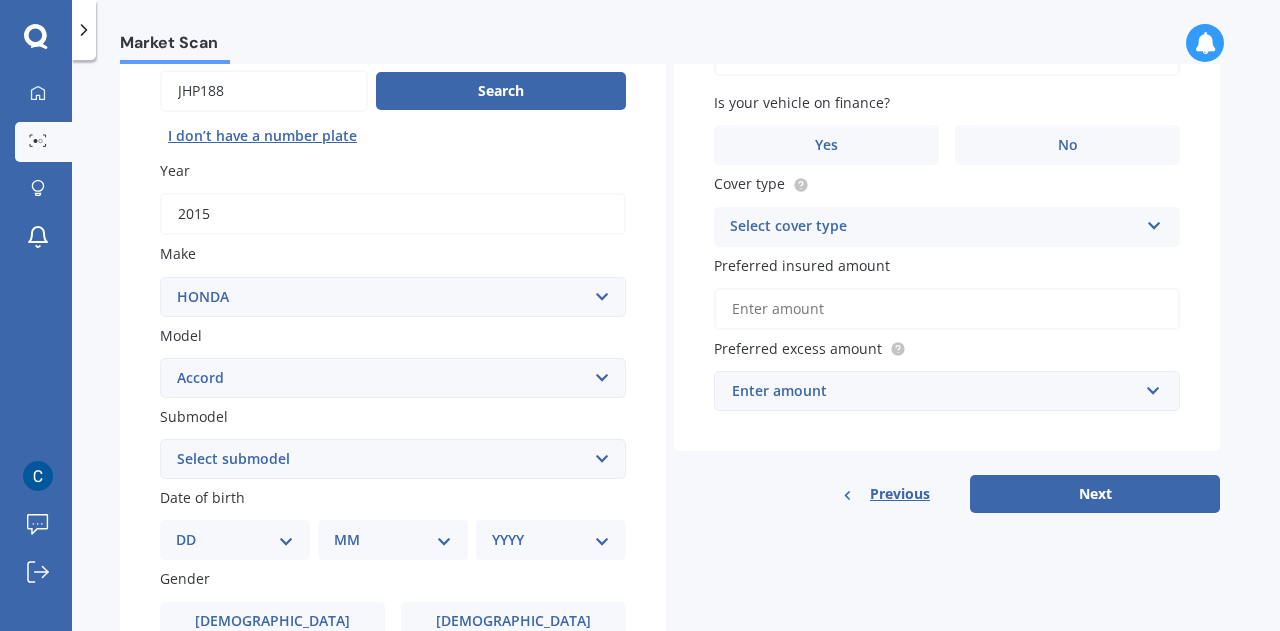scroll, scrollTop: 300, scrollLeft: 0, axis: vertical 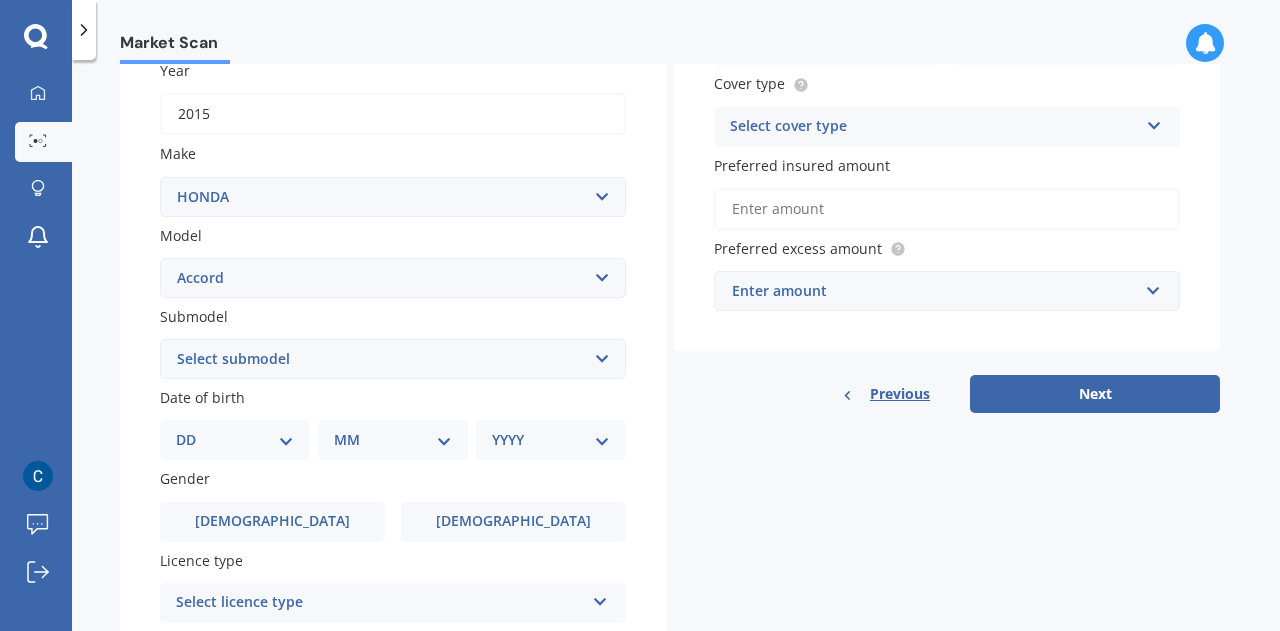 click on "Select submodel (all other) 2.2i Euro 2.0 Euro 2.4 Euro 2.4 Tourer Euro R EX EXI EXI-S Hybrid Lsi LX Lxi NT NT Sport V6 3.5 Vti Vti V6 Vti-L Vti-L V6 Vti-S Wagon" at bounding box center [393, 359] 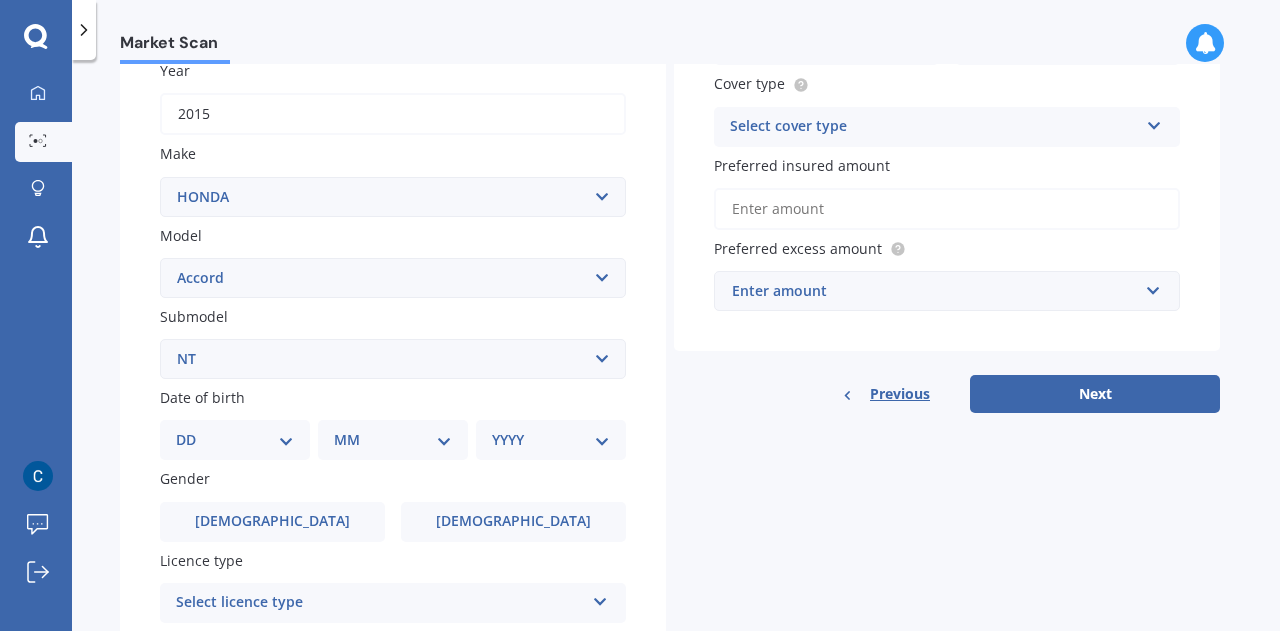 click on "Select submodel (all other) 2.2i Euro 2.0 Euro 2.4 Euro 2.4 Tourer Euro R EX EXI EXI-S Hybrid Lsi LX Lxi NT NT Sport V6 3.5 Vti Vti V6 Vti-L Vti-L V6 Vti-S Wagon" at bounding box center (393, 359) 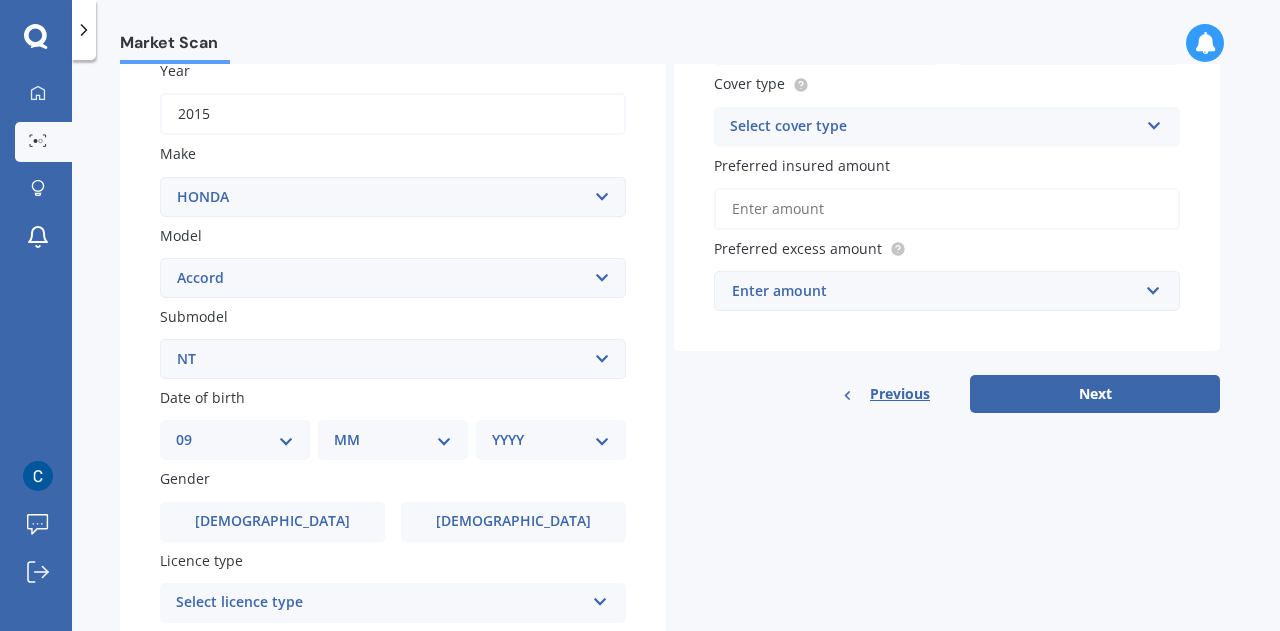 click on "DD 01 02 03 04 05 06 07 08 09 10 11 12 13 14 15 16 17 18 19 20 21 22 23 24 25 26 27 28 29 30 31" at bounding box center [235, 440] 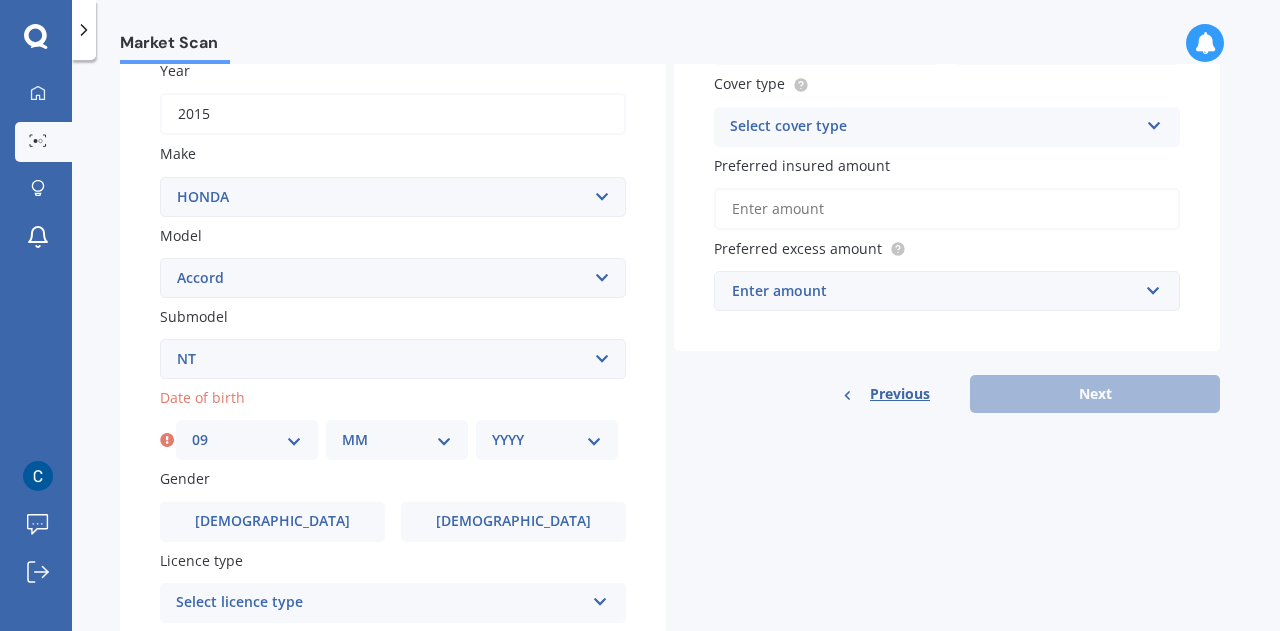 click on "MM 01 02 03 04 05 06 07 08 09 10 11 12" at bounding box center [397, 440] 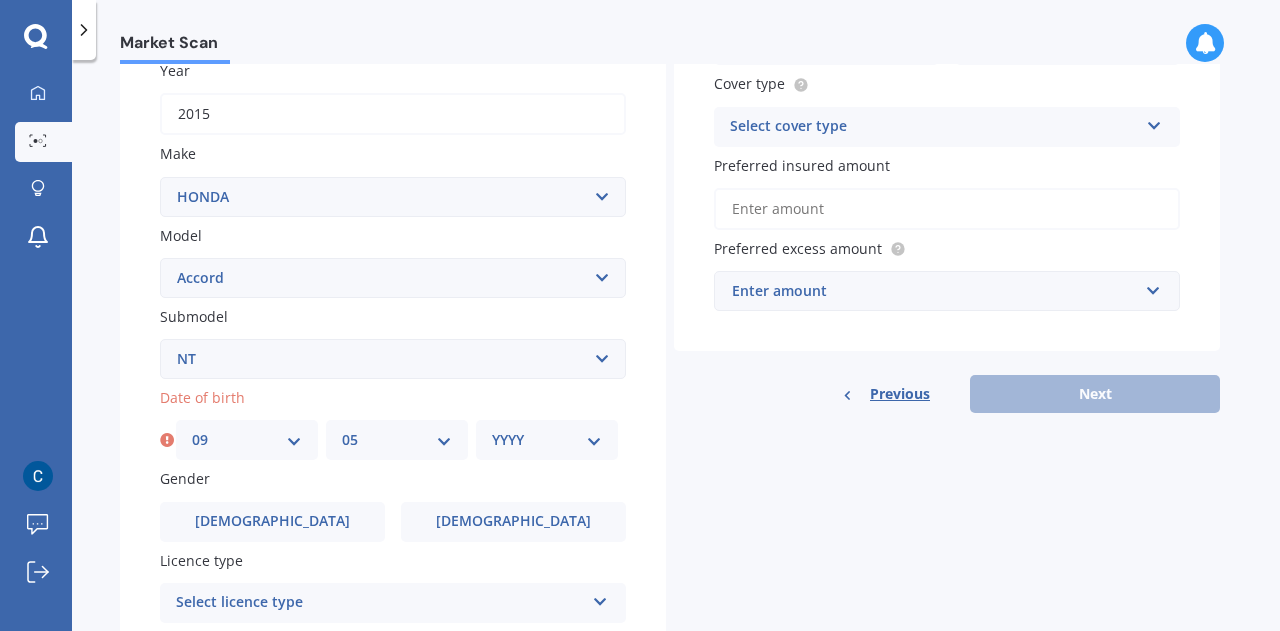 click on "MM 01 02 03 04 05 06 07 08 09 10 11 12" at bounding box center [397, 440] 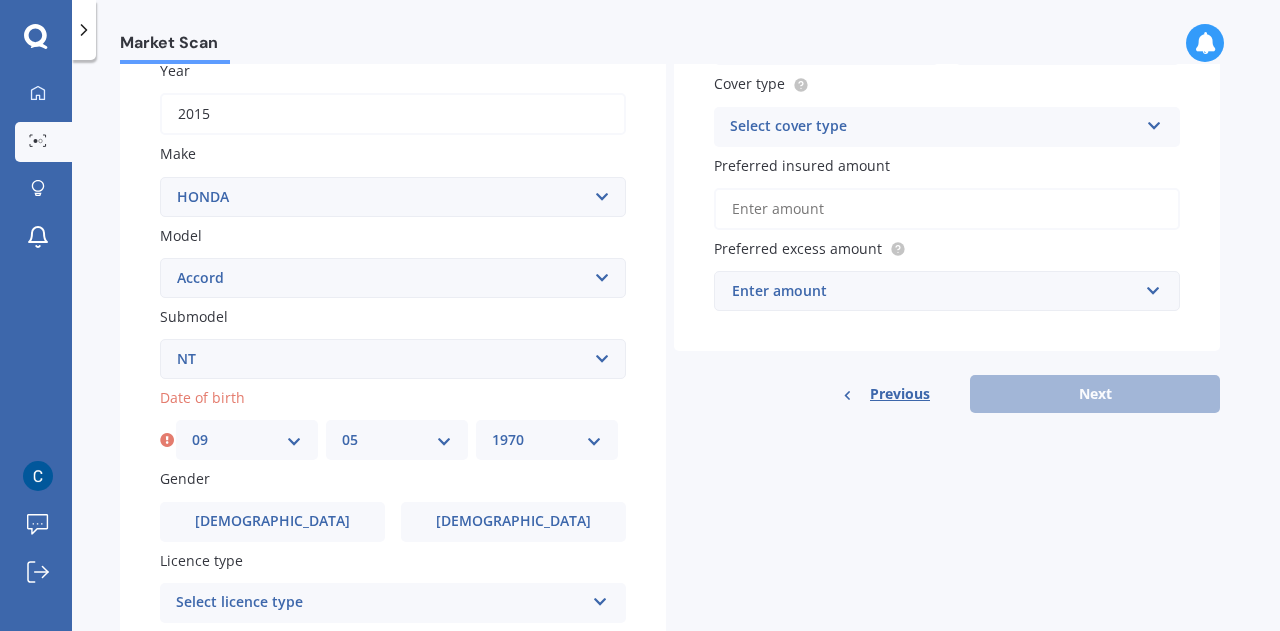 click on "YYYY 2025 2024 2023 2022 2021 2020 2019 2018 2017 2016 2015 2014 2013 2012 2011 2010 2009 2008 2007 2006 2005 2004 2003 2002 2001 2000 1999 1998 1997 1996 1995 1994 1993 1992 1991 1990 1989 1988 1987 1986 1985 1984 1983 1982 1981 1980 1979 1978 1977 1976 1975 1974 1973 1972 1971 1970 1969 1968 1967 1966 1965 1964 1963 1962 1961 1960 1959 1958 1957 1956 1955 1954 1953 1952 1951 1950 1949 1948 1947 1946 1945 1944 1943 1942 1941 1940 1939 1938 1937 1936 1935 1934 1933 1932 1931 1930 1929 1928 1927 1926" at bounding box center (547, 440) 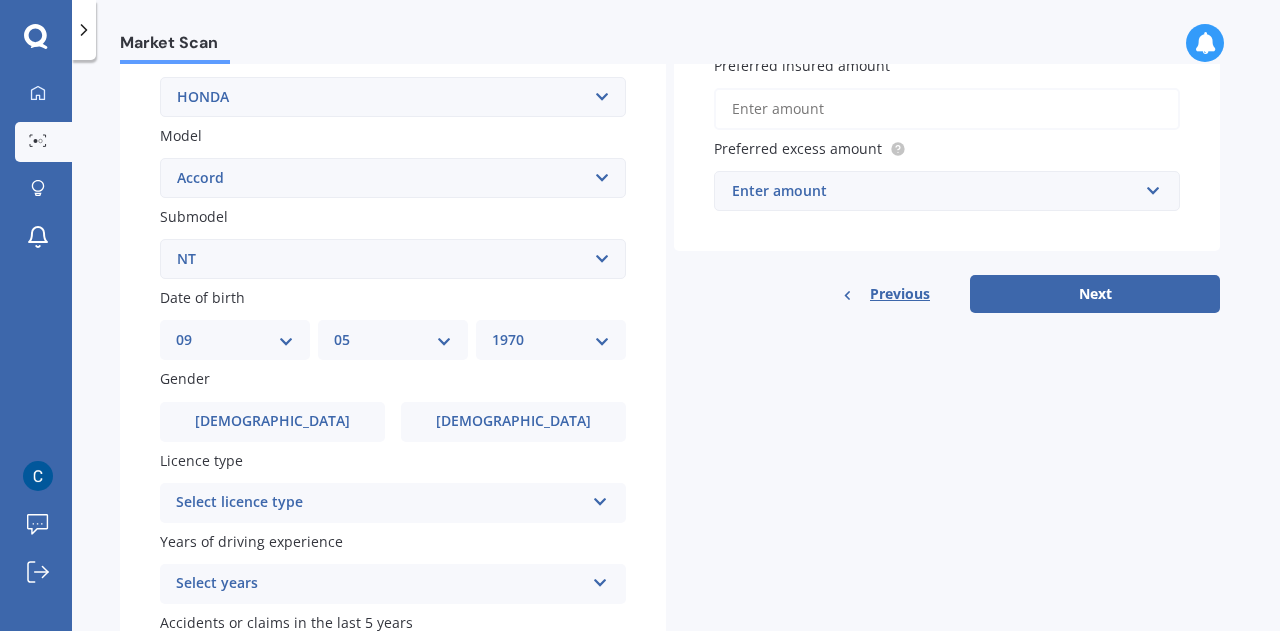 scroll, scrollTop: 500, scrollLeft: 0, axis: vertical 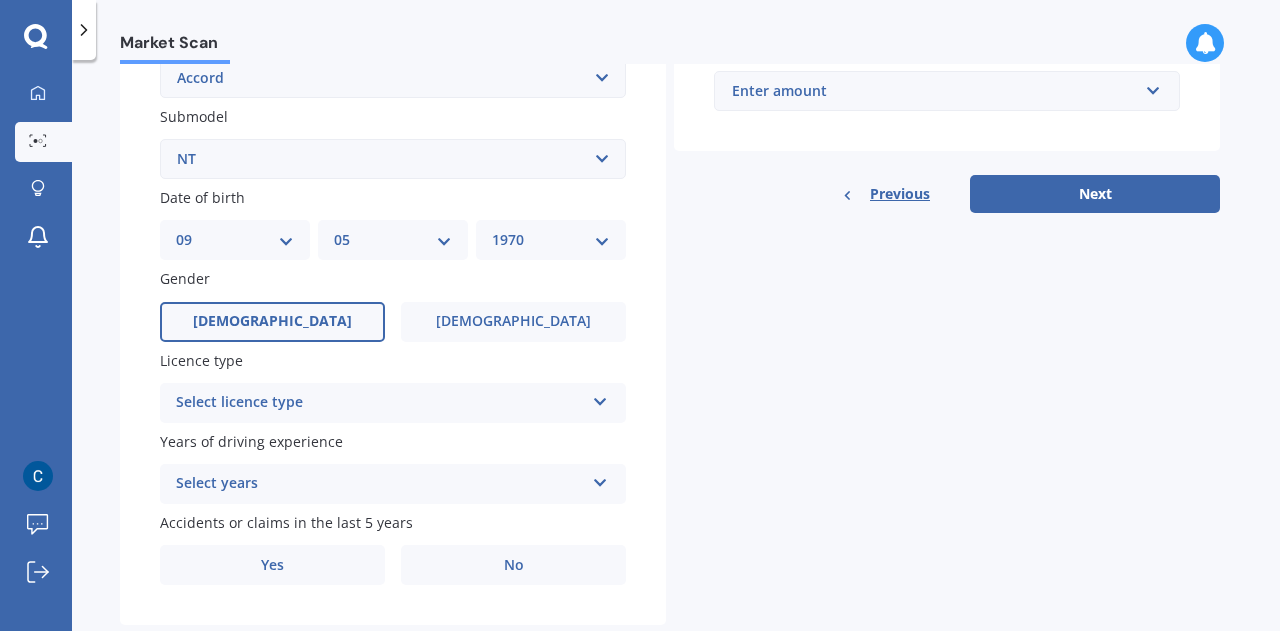 click on "[DEMOGRAPHIC_DATA]" at bounding box center [272, 322] 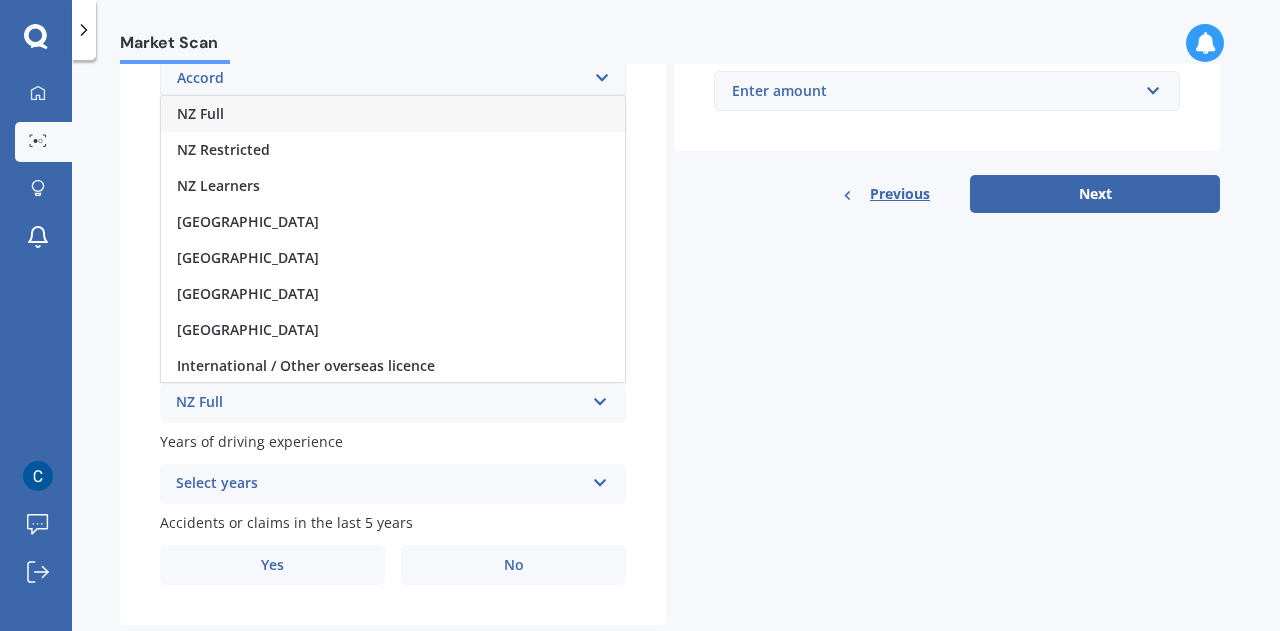 click on "NZ Full" at bounding box center [393, 114] 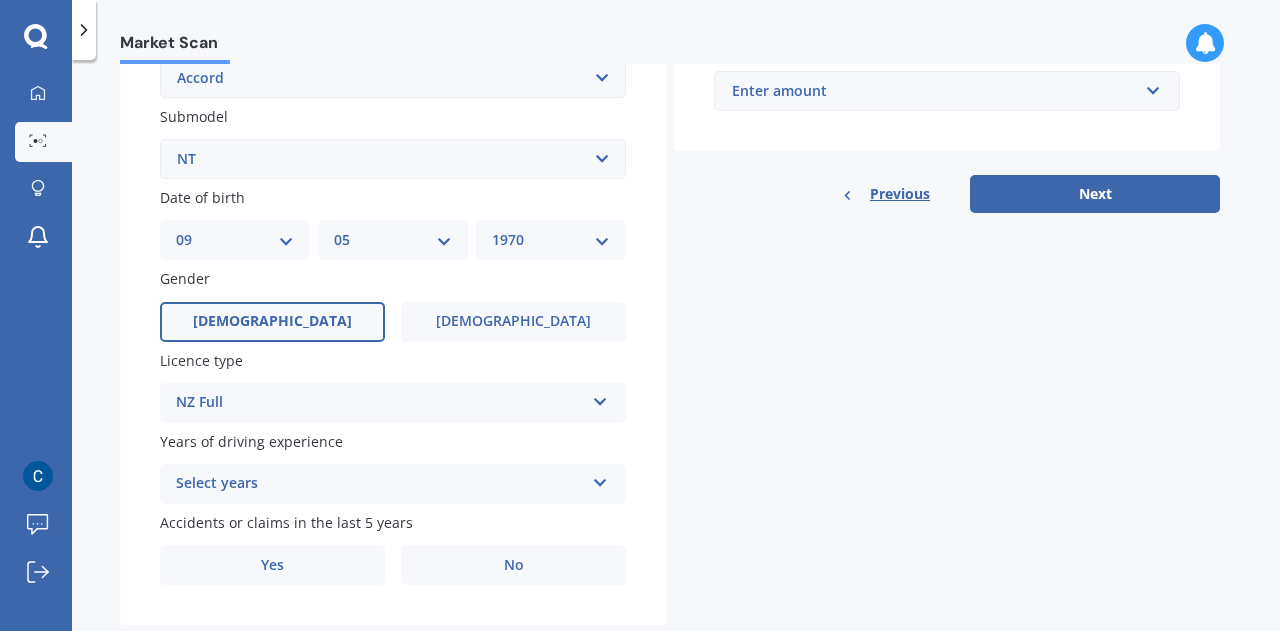 scroll, scrollTop: 549, scrollLeft: 0, axis: vertical 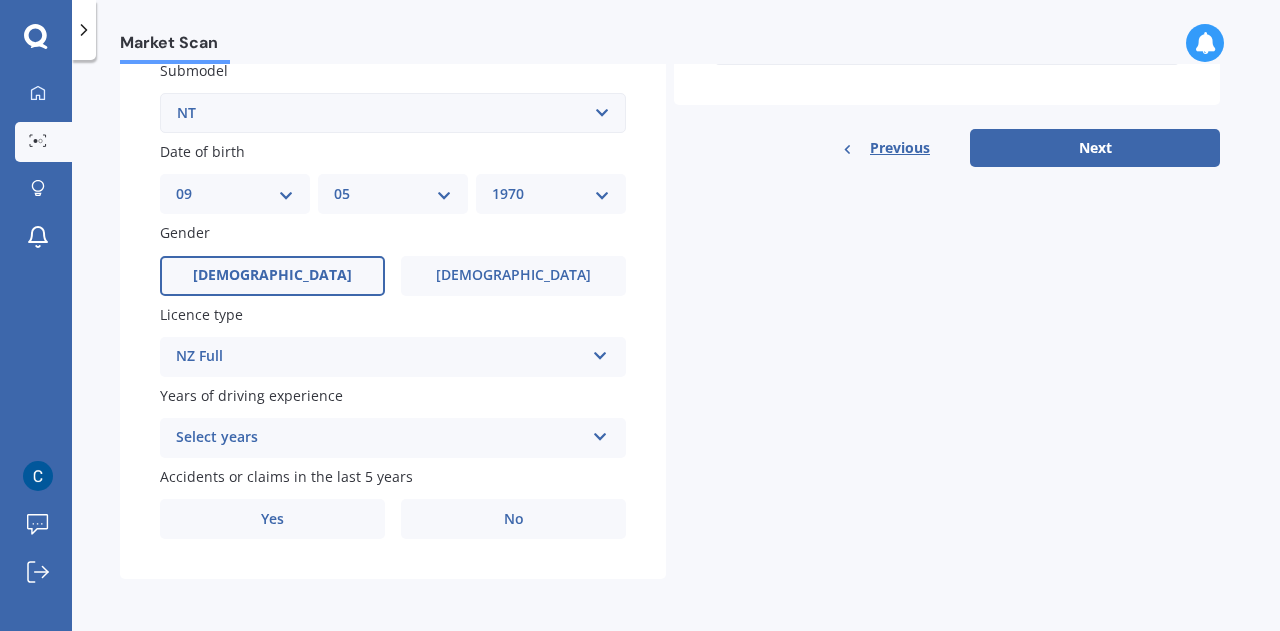click on "Select years" at bounding box center [380, 438] 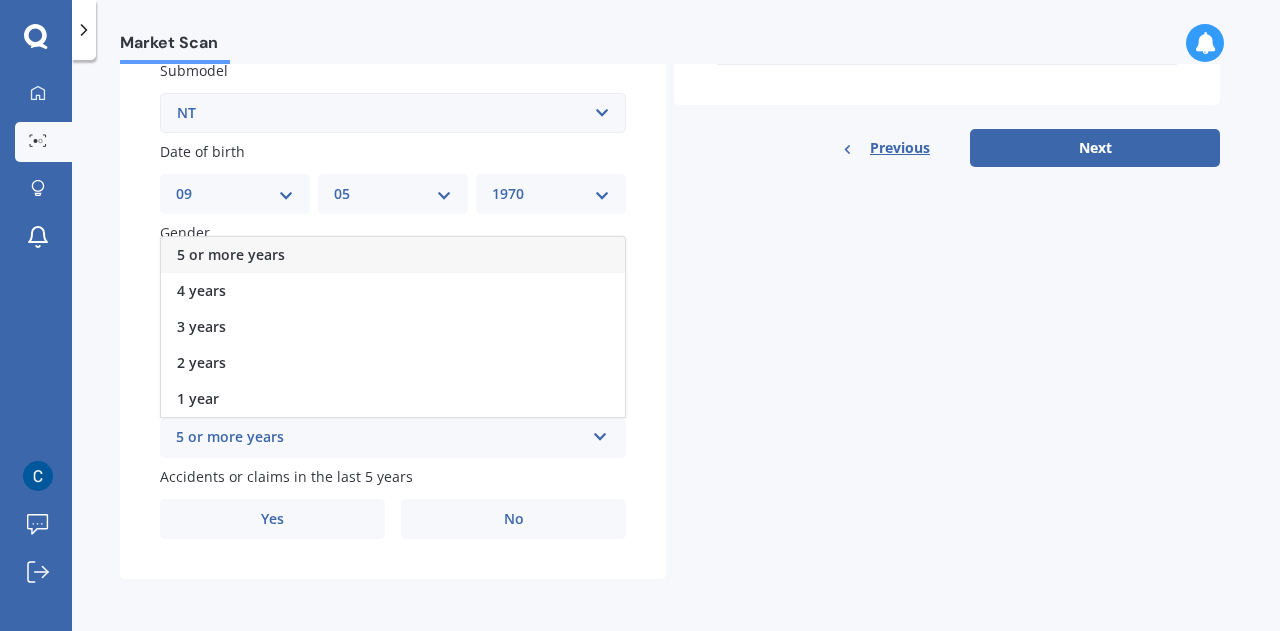 click on "5 or more years" at bounding box center [231, 254] 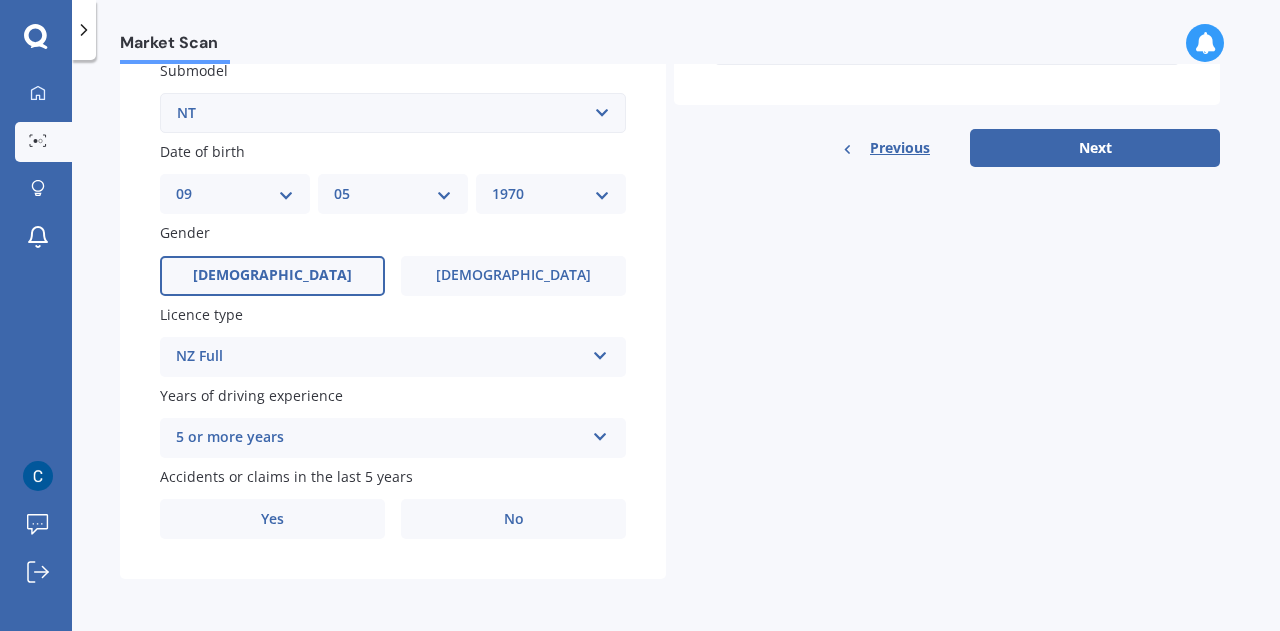 click on "Plate number Search I don’t have a number plate Year [DATE] Make Select make AC ALFA ROMEO ASTON [PERSON_NAME] AUDI AUSTIN BEDFORD Bentley BMW BYD CADILLAC CAN-AM CHERY CHEVROLET CHRYSLER Citroen CRUISEAIR CUPRA DAEWOO DAIHATSU DAIMLER DAMON DIAHATSU DODGE EXOCET FACTORY FIVE FERRARI FIAT Fiord FLEETWOOD FORD FOTON FRASER GEELY GENESIS GEORGIE BOY GMC GREAT WALL GWM [PERSON_NAME] HINO [PERSON_NAME] HOLIDAY RAMBLER HONDA HUMMER HYUNDAI INFINITI ISUZU IVECO JAC JAECOO JAGUAR JEEP KGM KIA LADA LAMBORGHINI LANCIA LANDROVER LDV LEXUS LINCOLN LOTUS LUNAR M.G M.G. MAHINDRA MASERATI MAZDA MCLAREN MERCEDES AMG Mercedes Benz MERCEDES-AMG MERCURY MINI Mitsubishi [PERSON_NAME] NEWMAR Nissan OMODA OPEL OXFORD PEUGEOT Plymouth Polestar PONTIAC PORSCHE PROTON RAM Range Rover Rayne RENAULT ROLLS ROYCE ROVER SAAB SATURN SEAT SHELBY SKODA SMART SSANGYONG SUBARU SUZUKI TATA TESLA TIFFIN Toyota TRIUMPH TVR Vauxhall VOLKSWAGEN VOLVO WESTFIELD WINNEBAGO ZX Model Select model Accord Acty Acura Airwave Ascot Avancier Beat Capa City Civic Concerto" at bounding box center [393, 115] 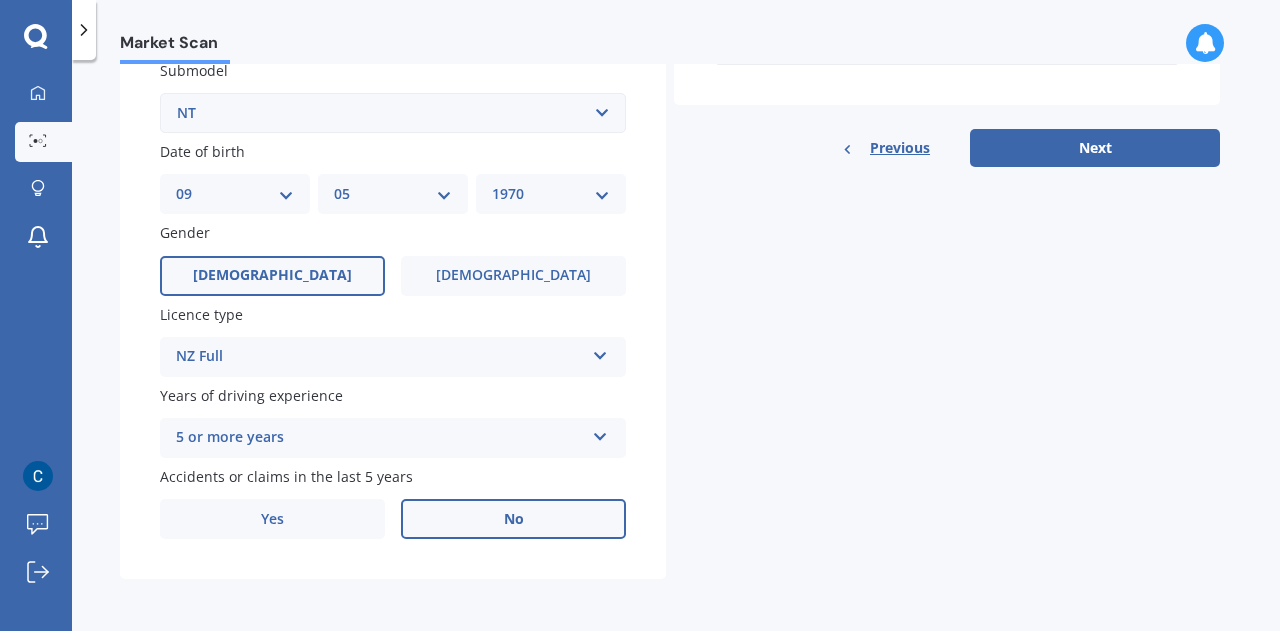 click on "No" at bounding box center (513, 519) 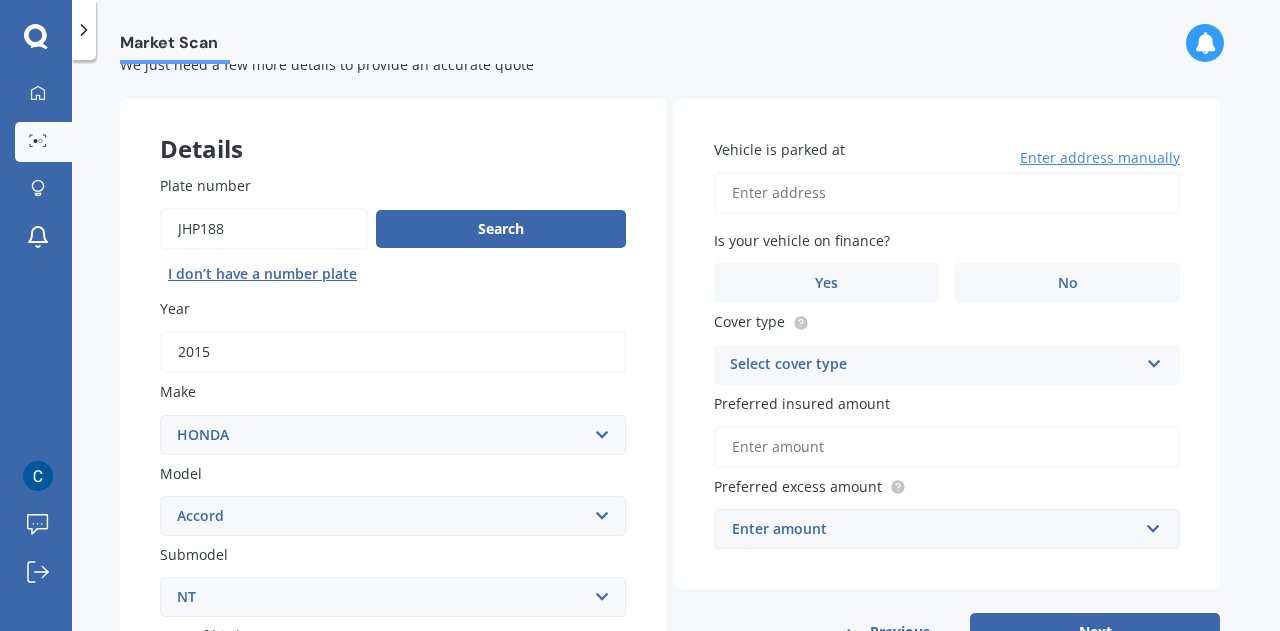 scroll, scrollTop: 0, scrollLeft: 0, axis: both 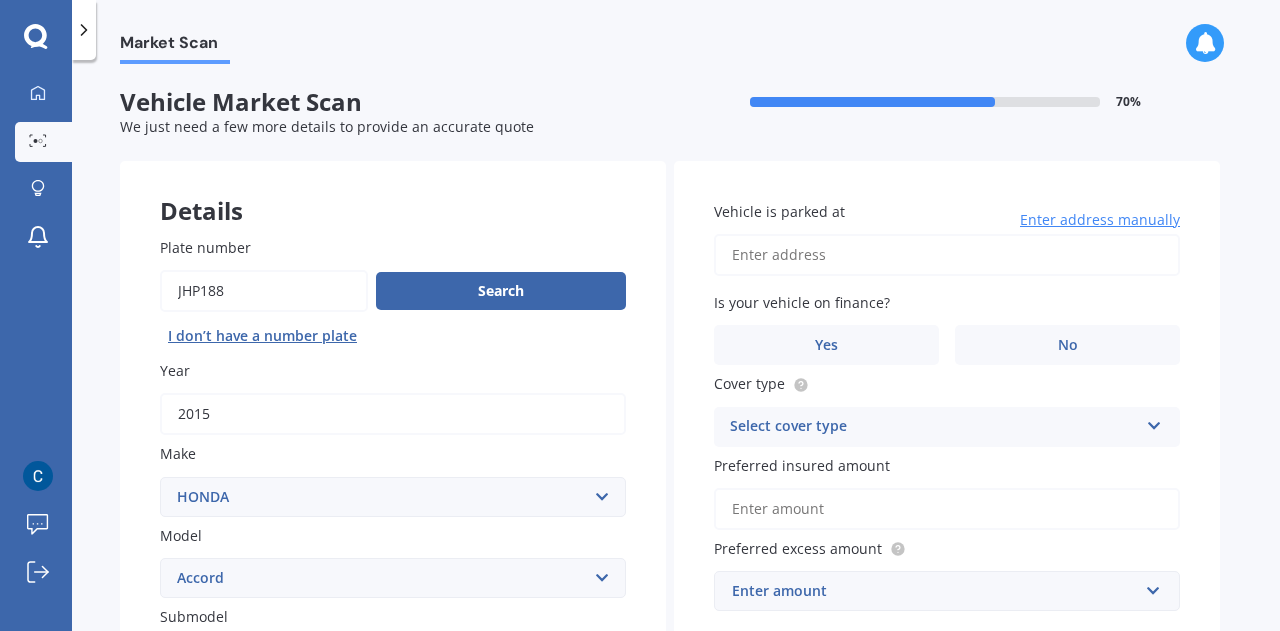 click on "Enter address manually" at bounding box center (1100, 220) 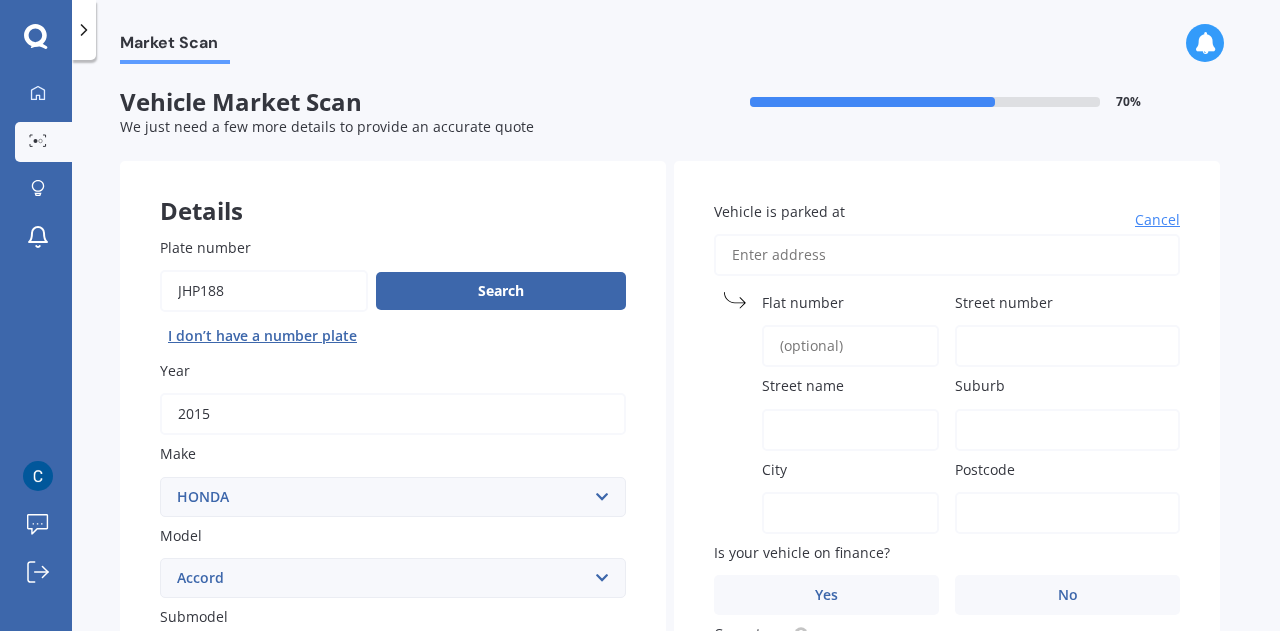 click on "Vehicle is parked at" at bounding box center [947, 255] 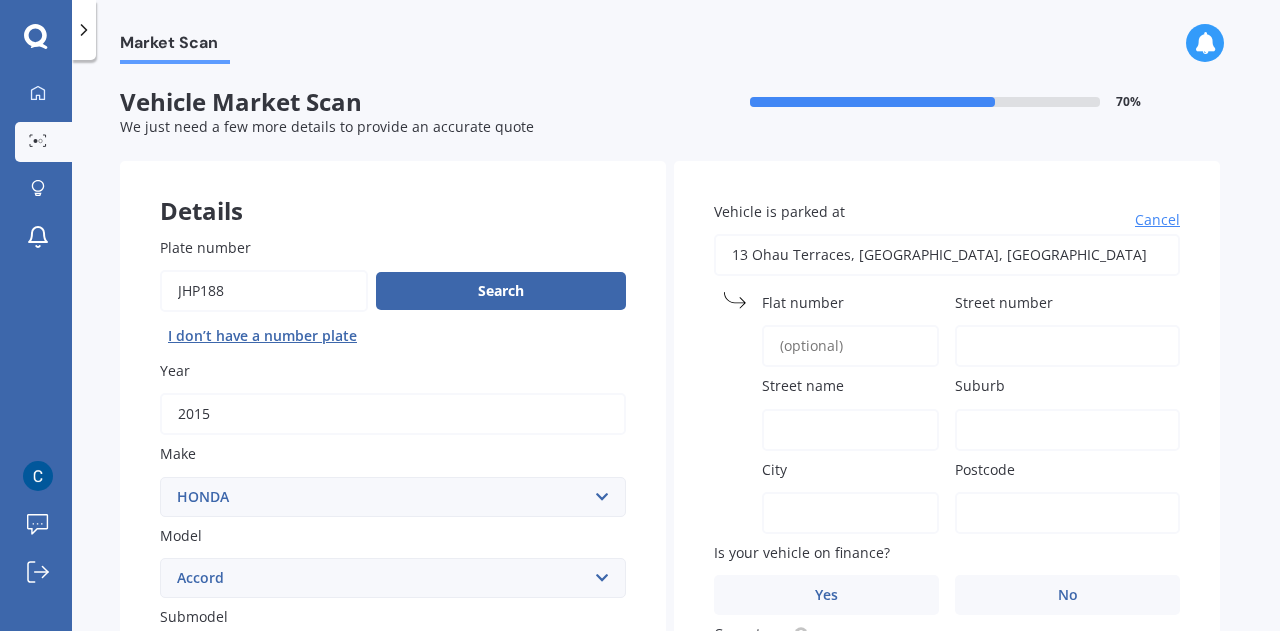 type on "13 Ohau Terraces, Ōhau 5570" 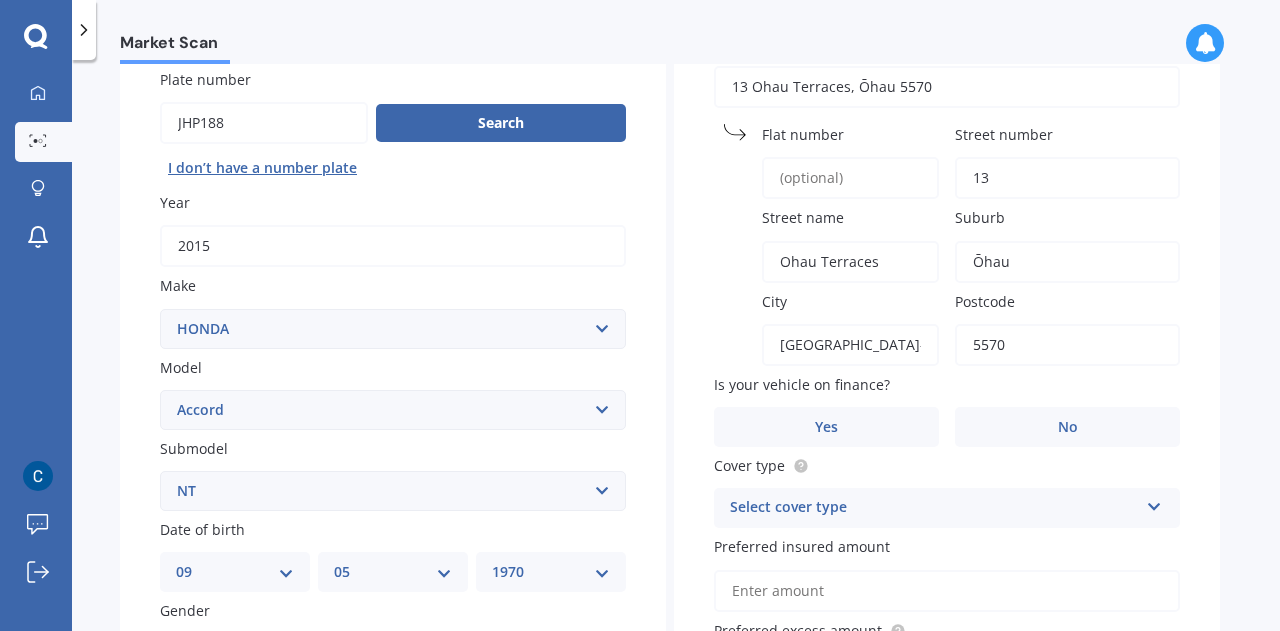 scroll, scrollTop: 200, scrollLeft: 0, axis: vertical 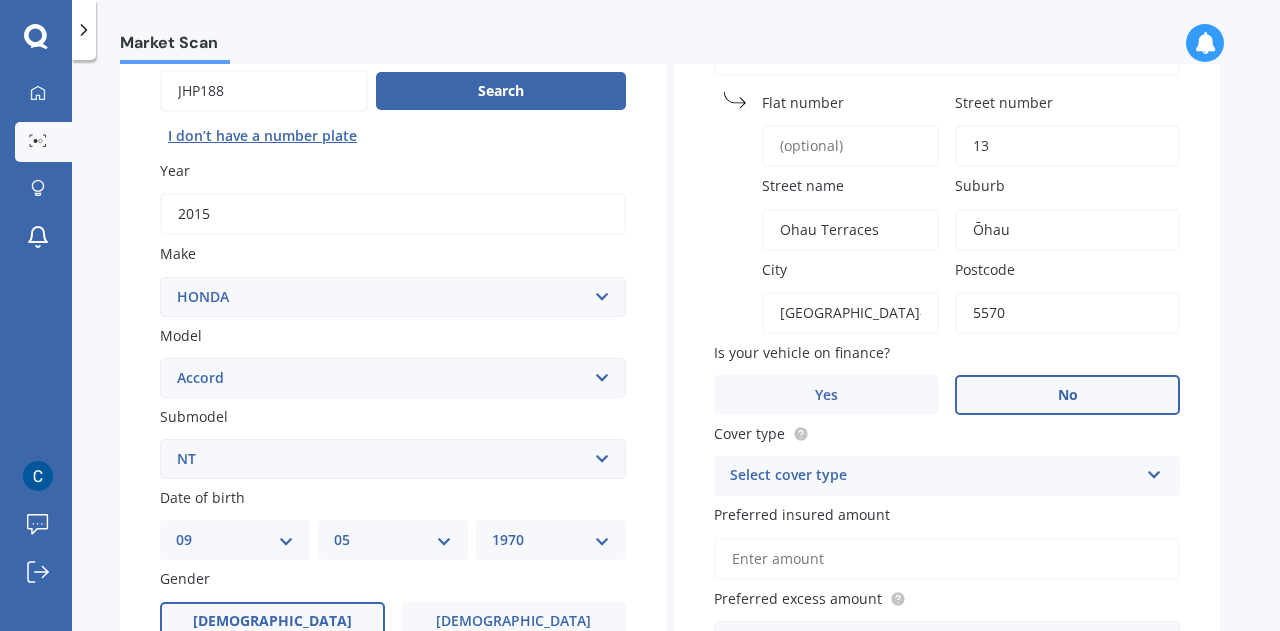 click on "No" at bounding box center (1067, 395) 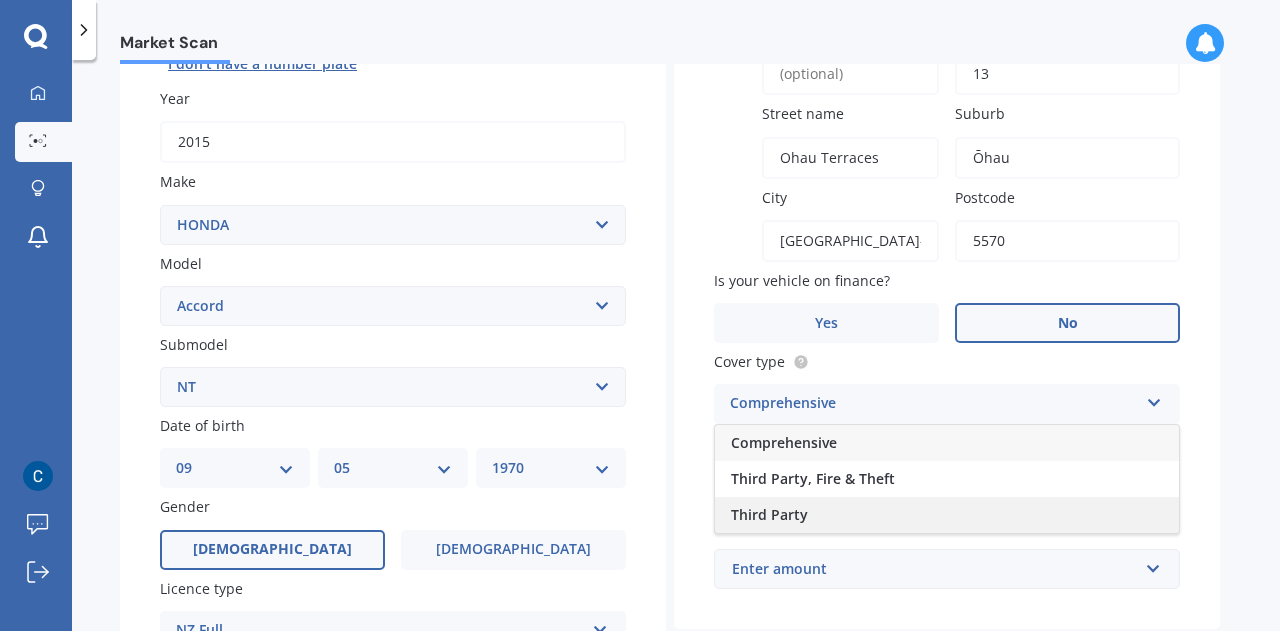 scroll, scrollTop: 300, scrollLeft: 0, axis: vertical 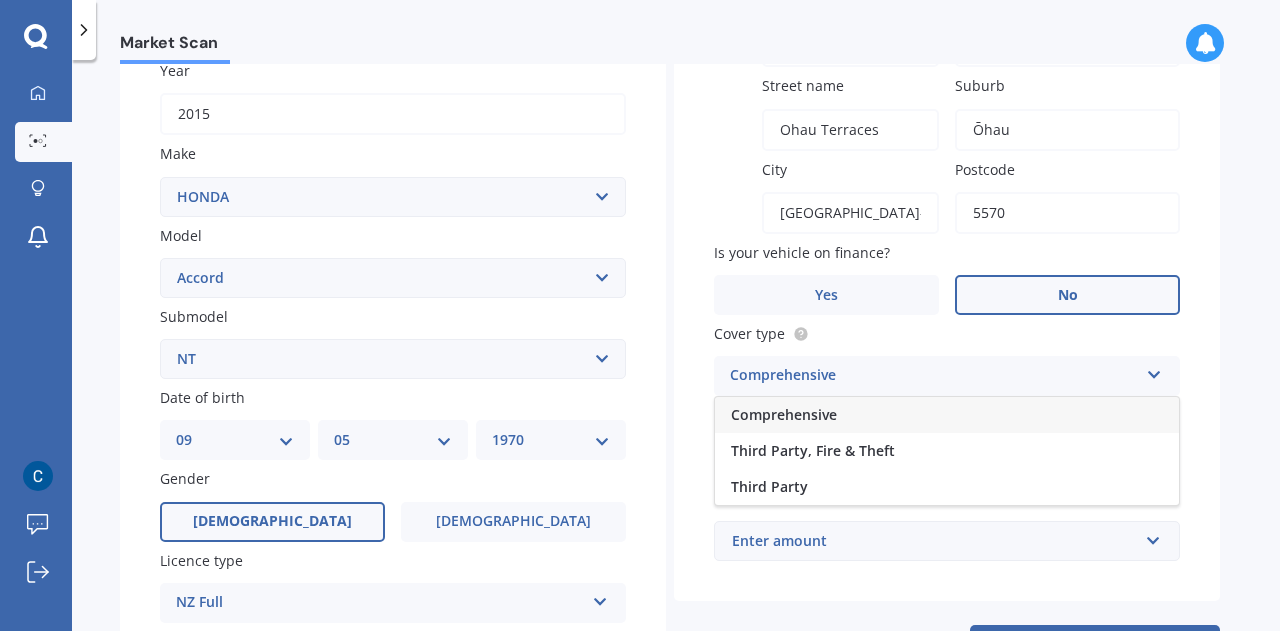 click on "Comprehensive" at bounding box center [947, 415] 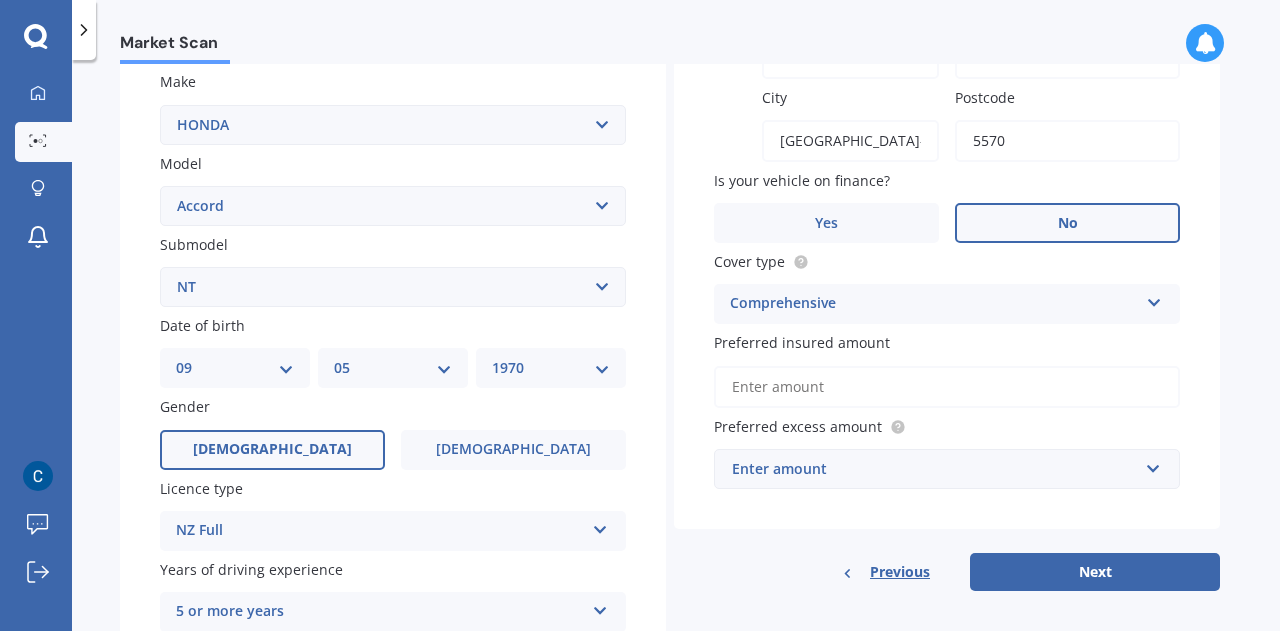 scroll, scrollTop: 400, scrollLeft: 0, axis: vertical 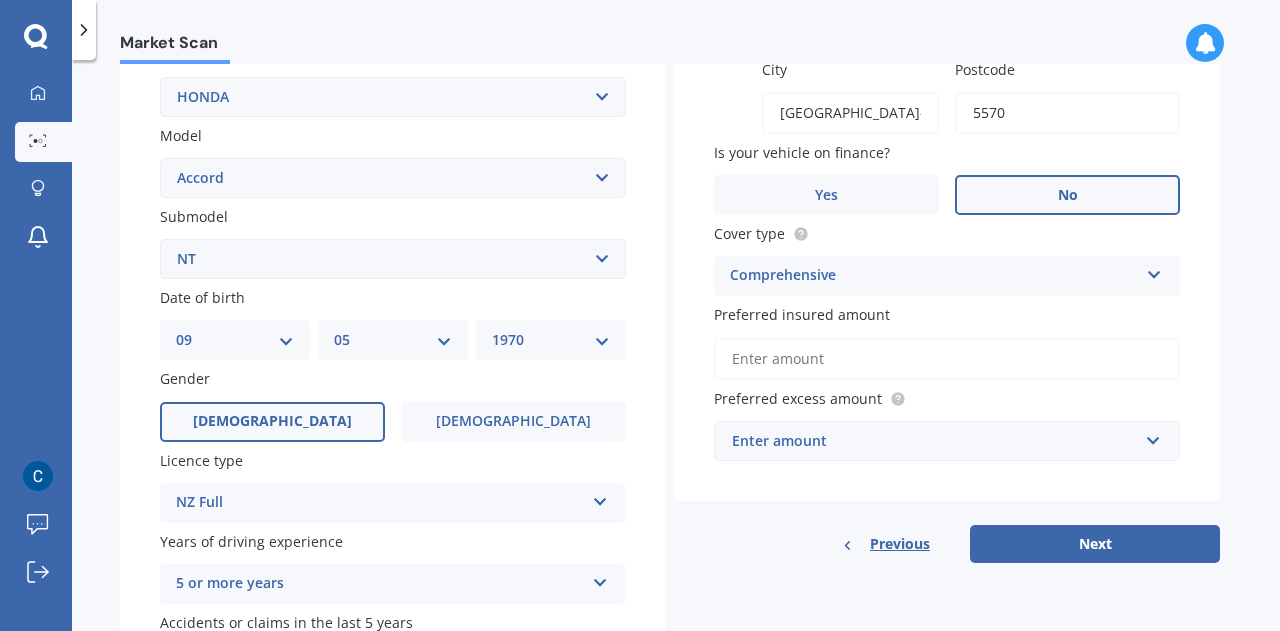 click on "Preferred insured amount" at bounding box center (947, 359) 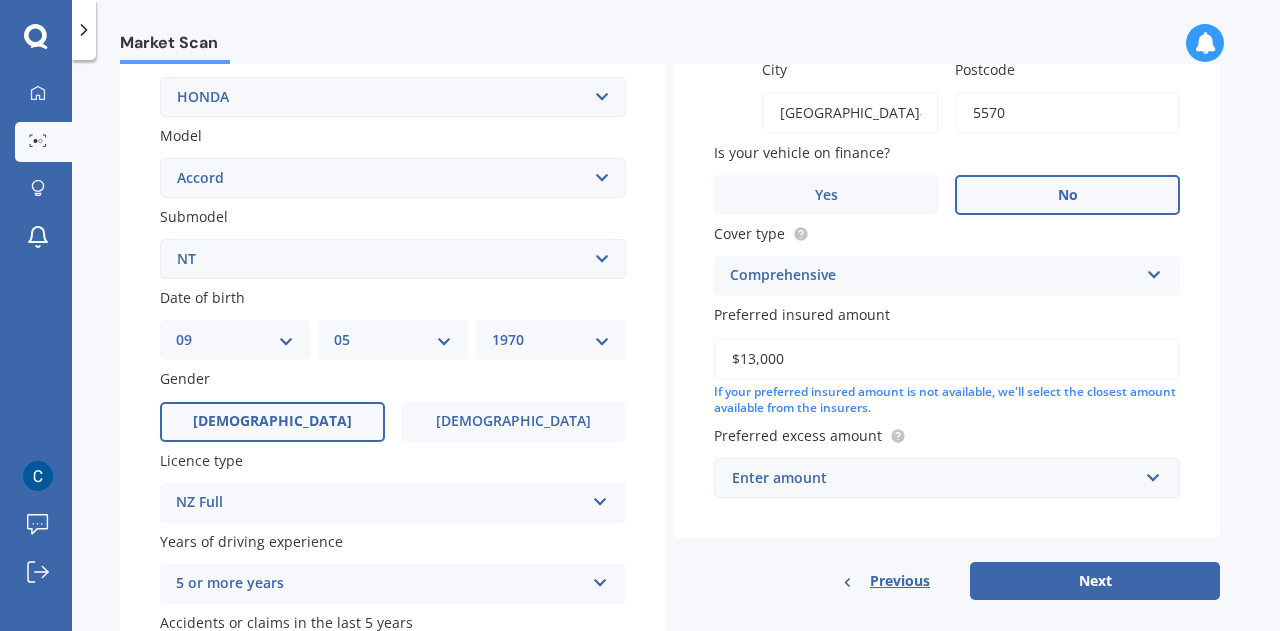 type on "$13,000" 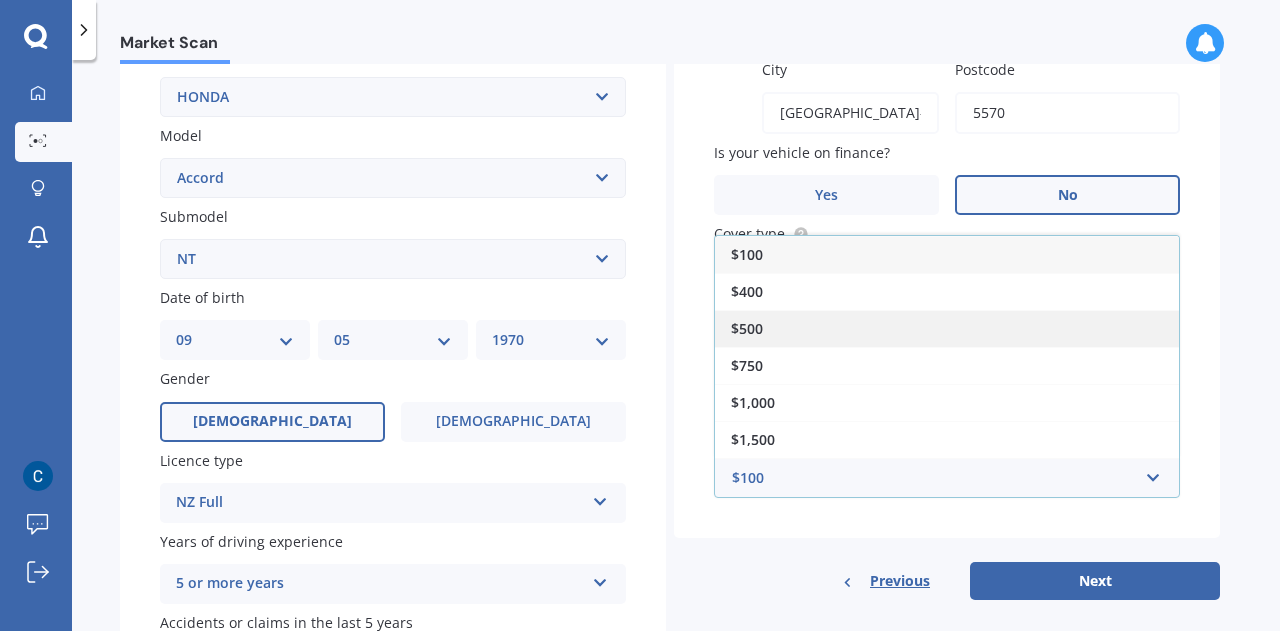 click on "$500" at bounding box center (947, 328) 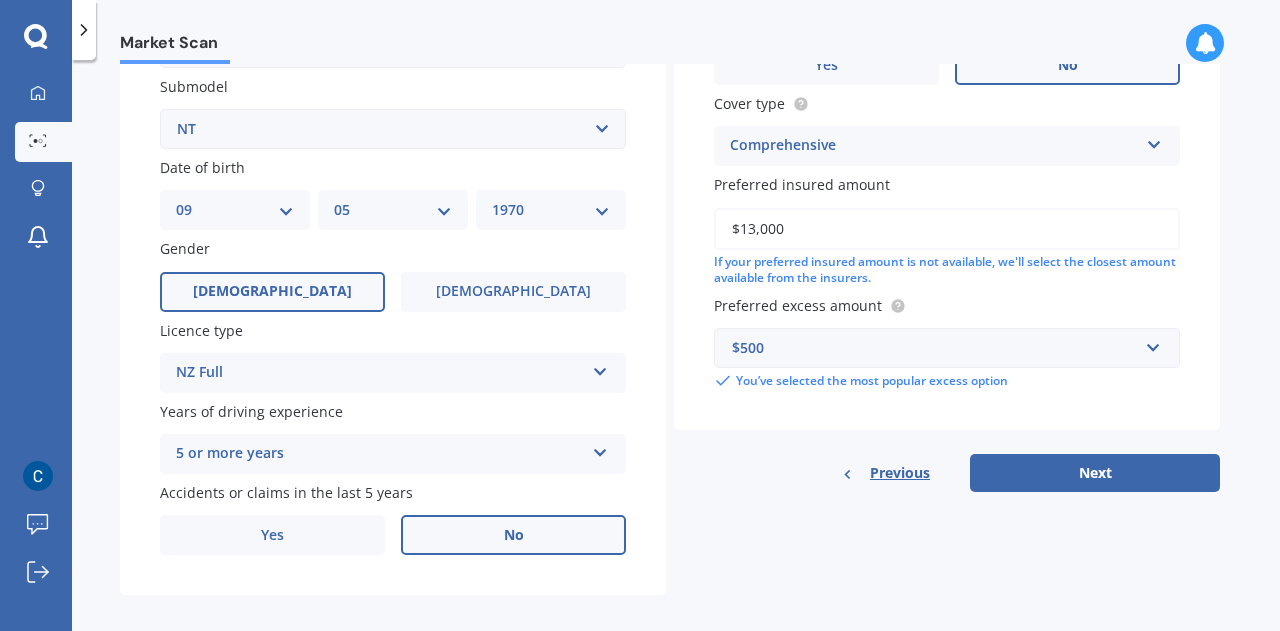 scroll, scrollTop: 549, scrollLeft: 0, axis: vertical 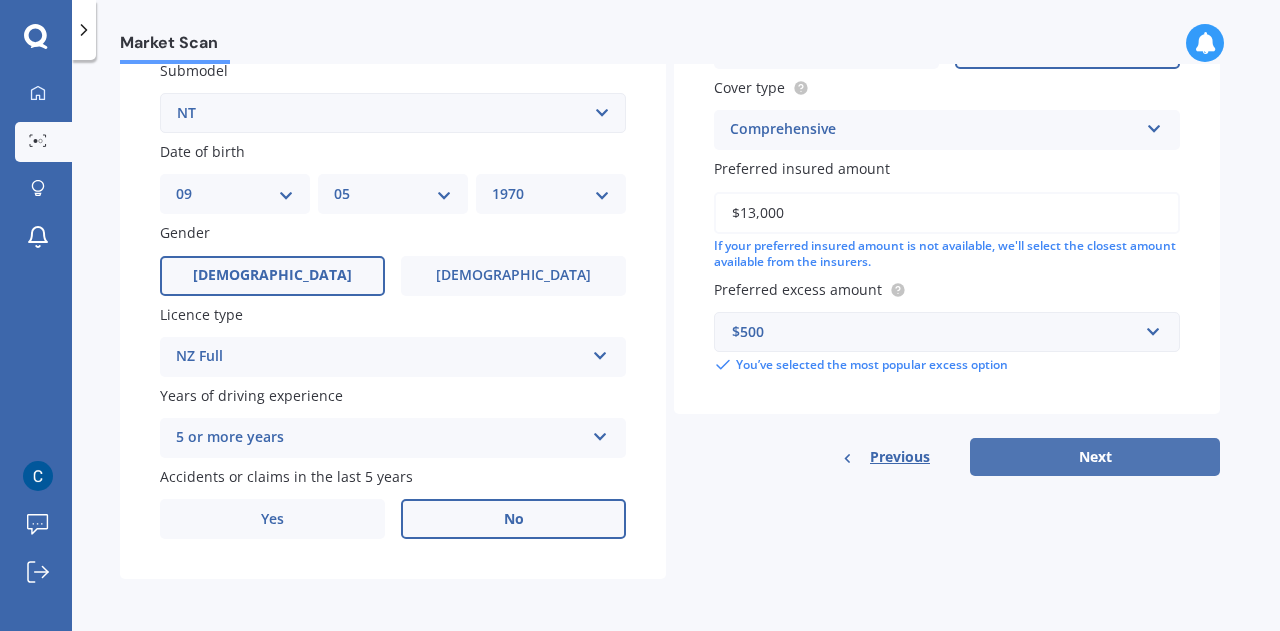 click on "Next" at bounding box center [1095, 457] 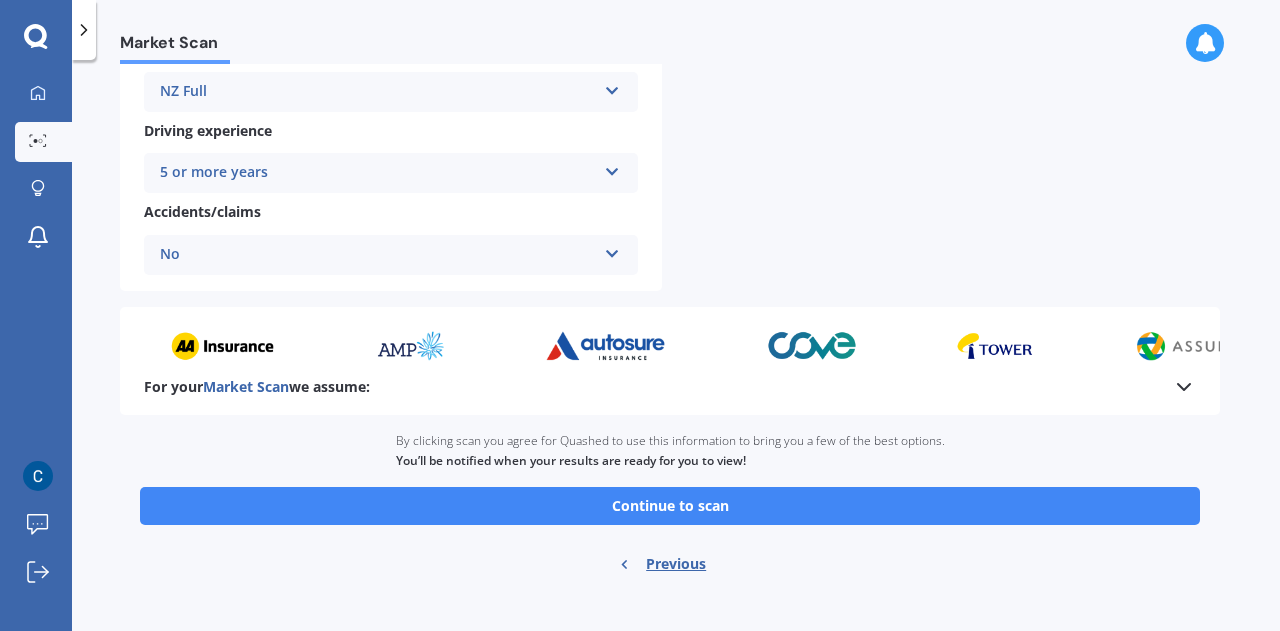 scroll, scrollTop: 818, scrollLeft: 0, axis: vertical 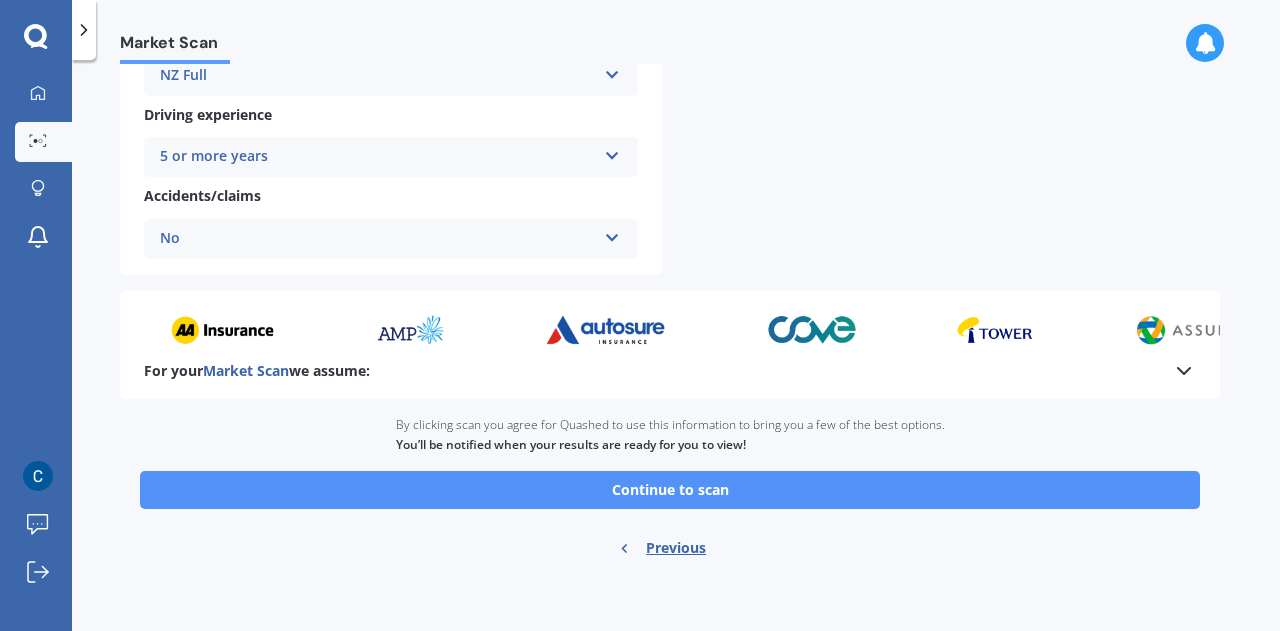click on "Continue to scan" at bounding box center [670, 490] 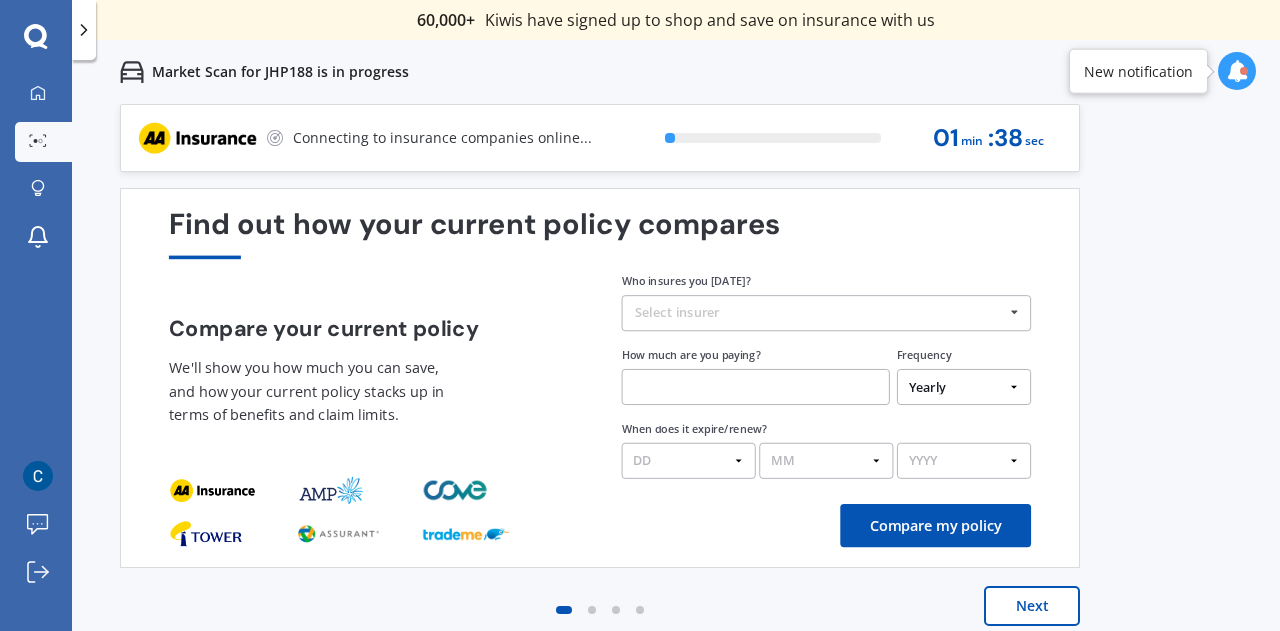 scroll, scrollTop: 0, scrollLeft: 0, axis: both 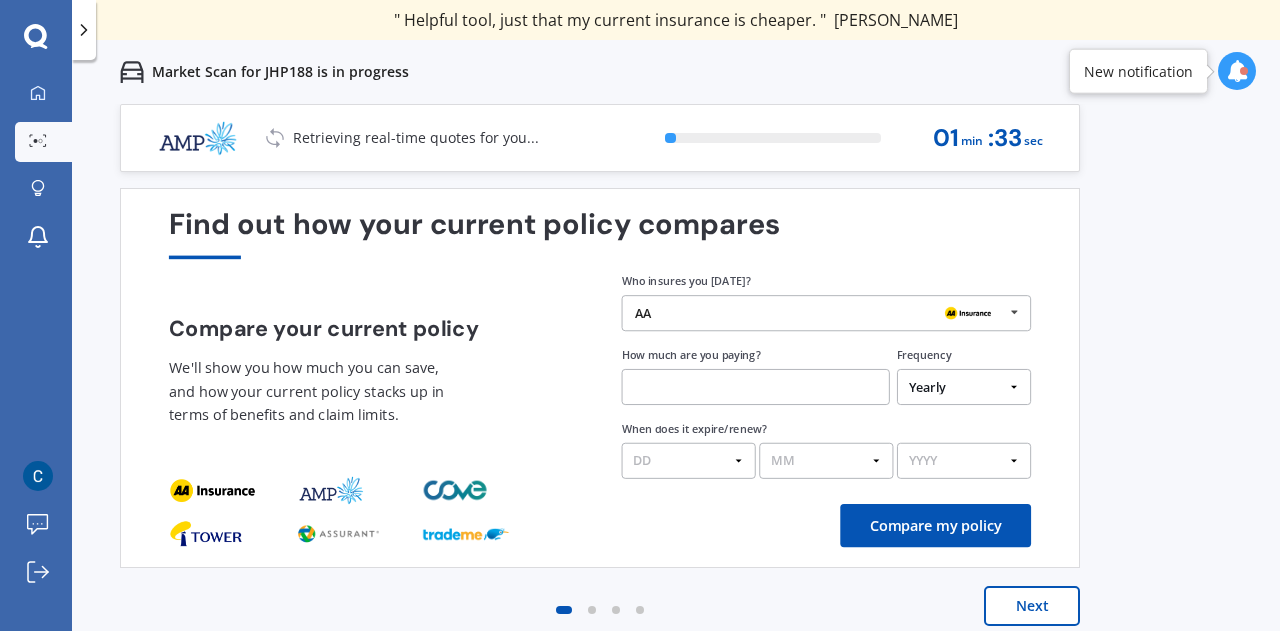 click at bounding box center [1014, 312] 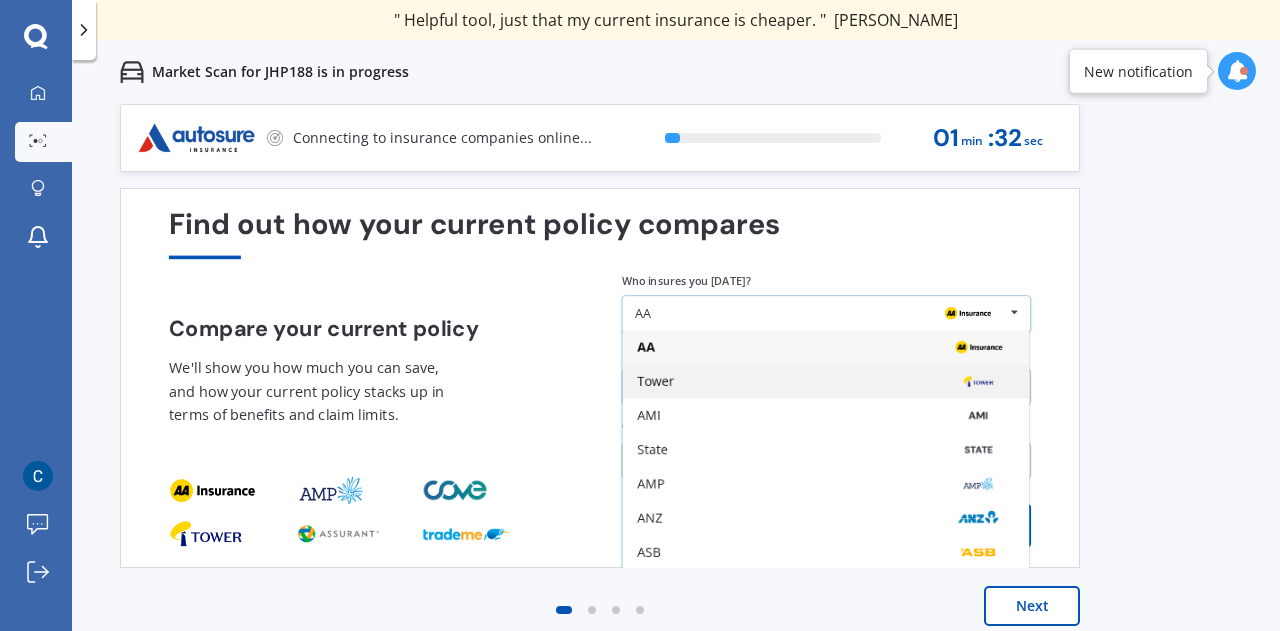 click on "Tower" at bounding box center [825, 382] 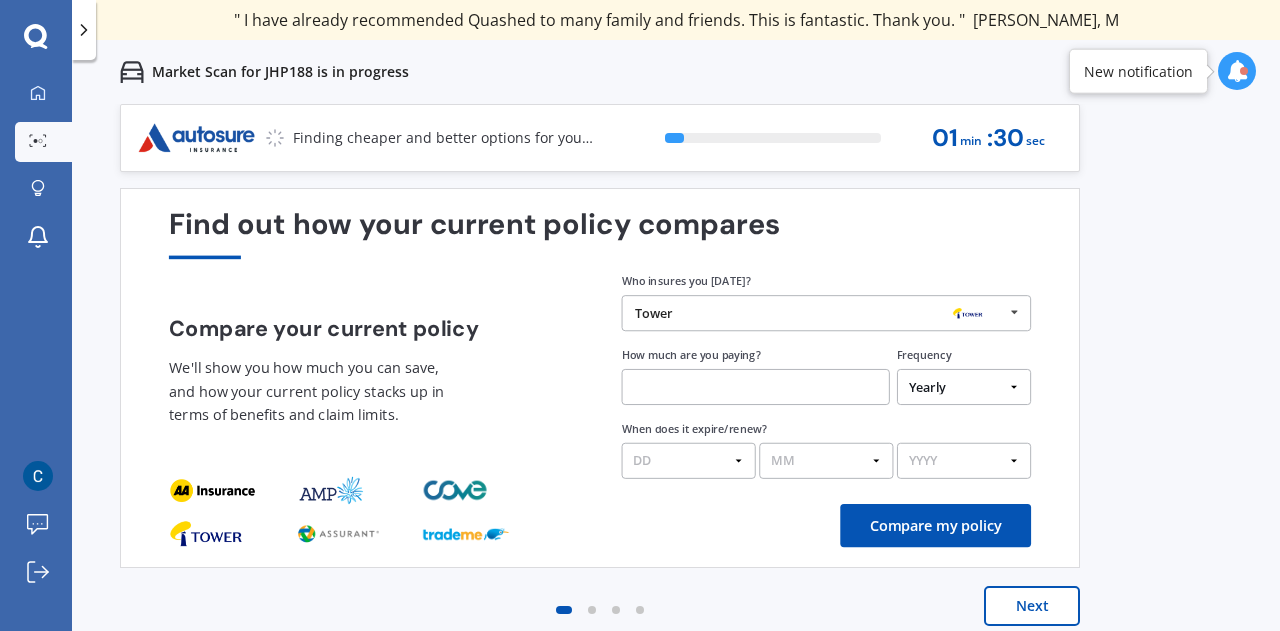 click at bounding box center (756, 387) 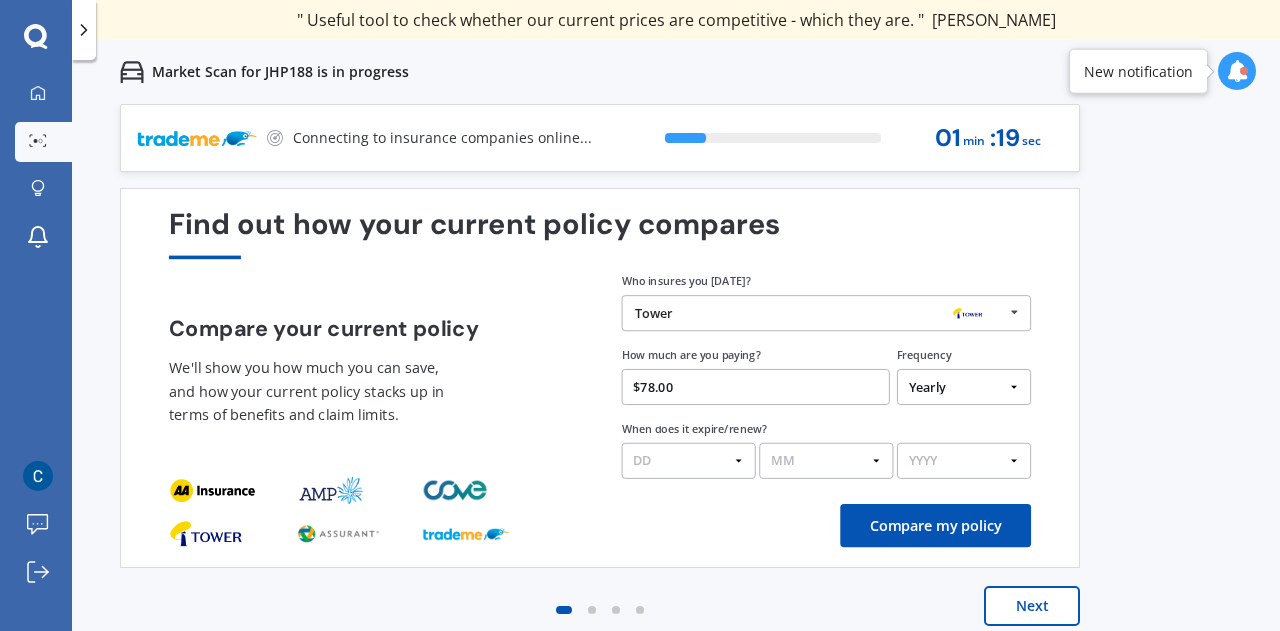 type on "$78.00" 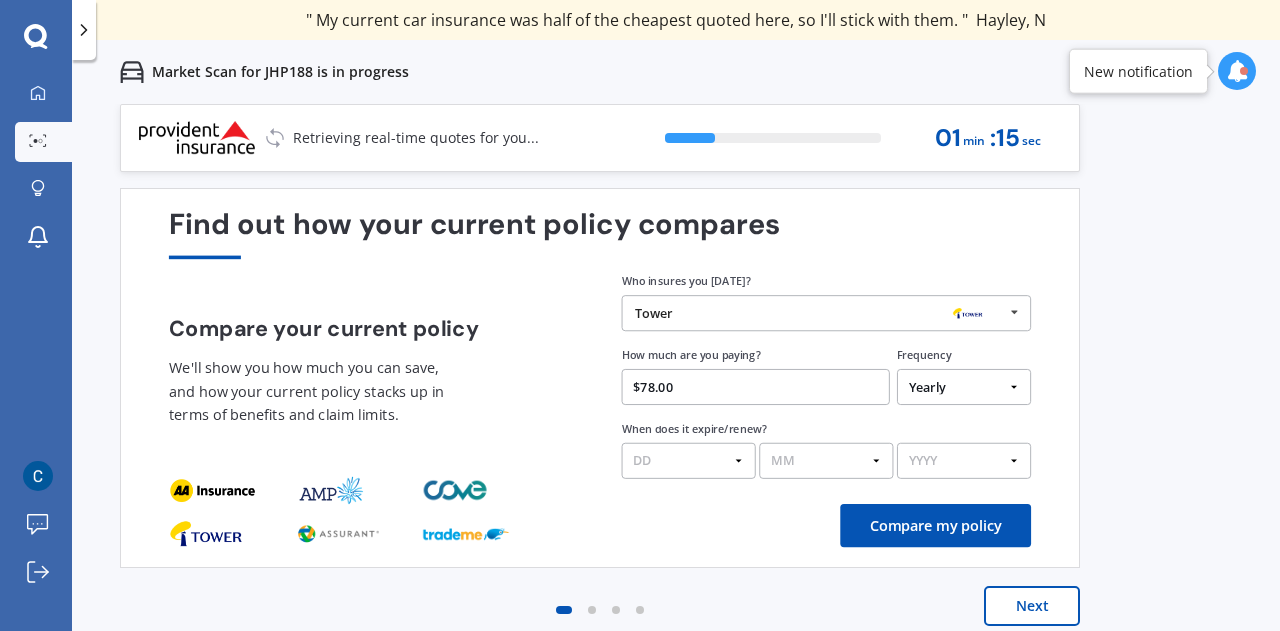 select on "Monthly" 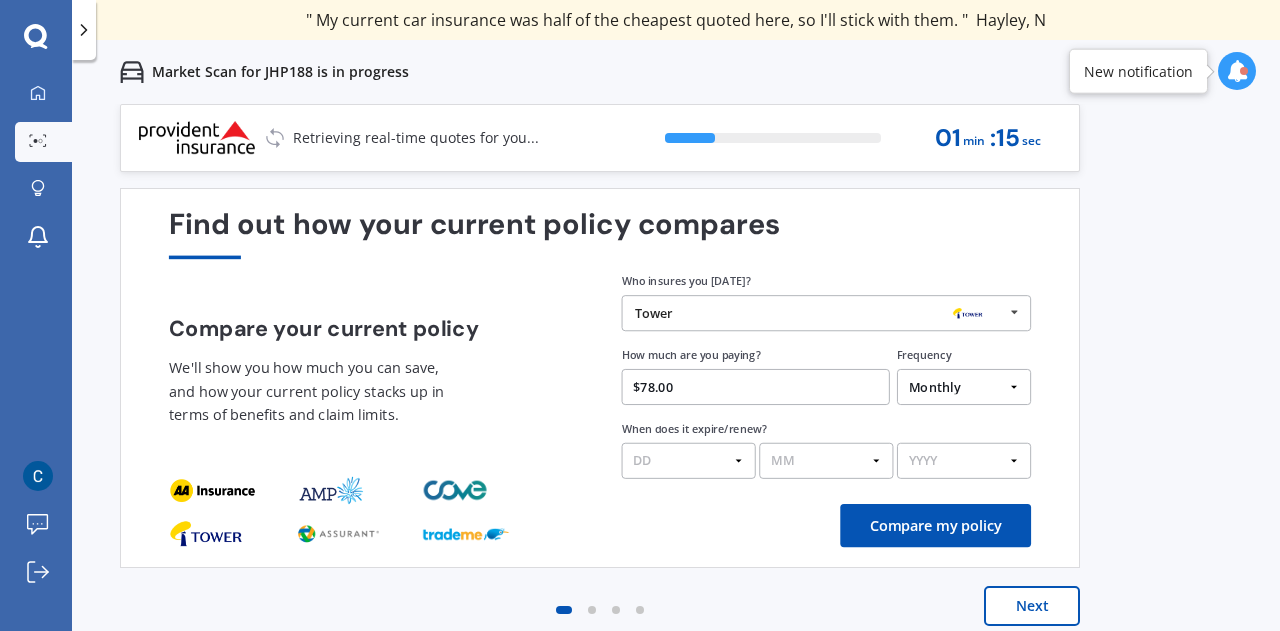 click on "Yearly Six-Monthly Quarterly Monthly Fortnightly Weekly One-Off" at bounding box center [964, 387] 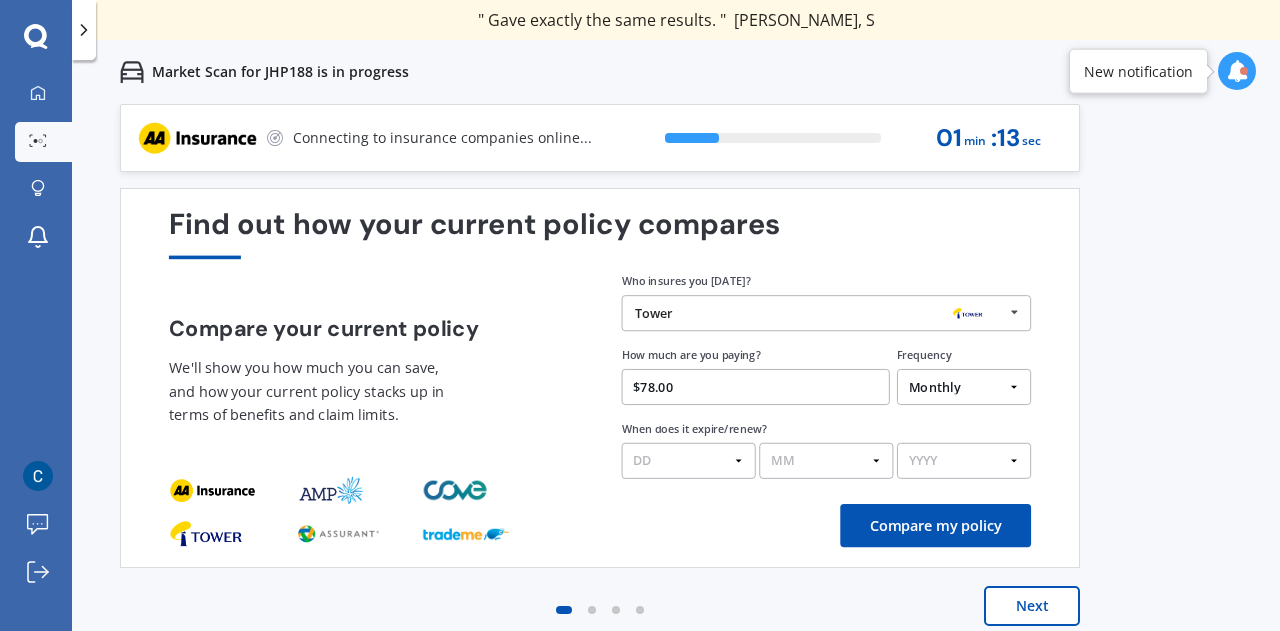 click on "$78.00" at bounding box center [756, 387] 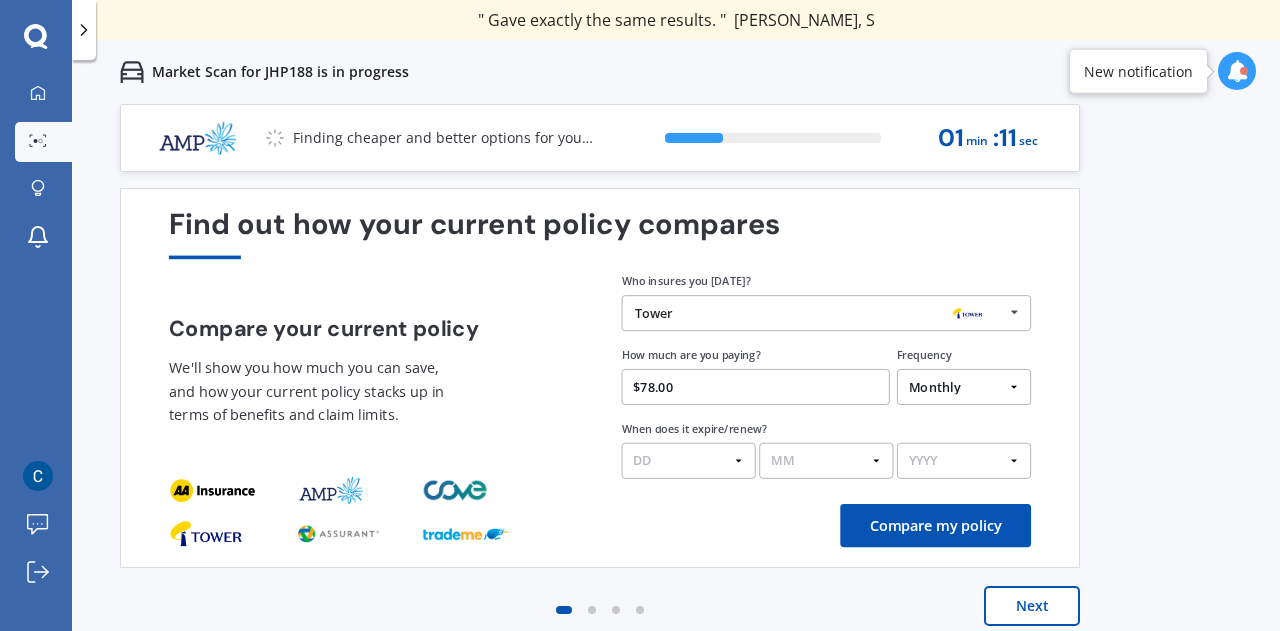 click on "DD 01 02 03 04 05 06 07 08 09 10 11 12 13 14 15 16 17 18 19 20 21 22 23 24 25 26 27 28 29 30 31" at bounding box center (689, 461) 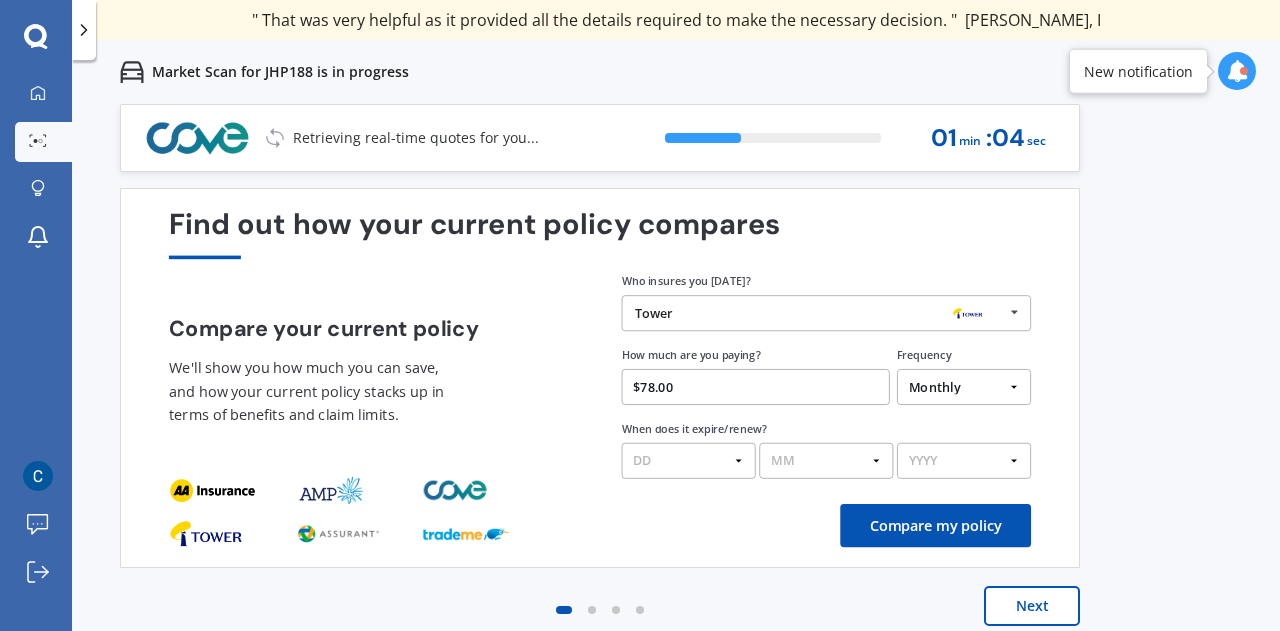 select on "01" 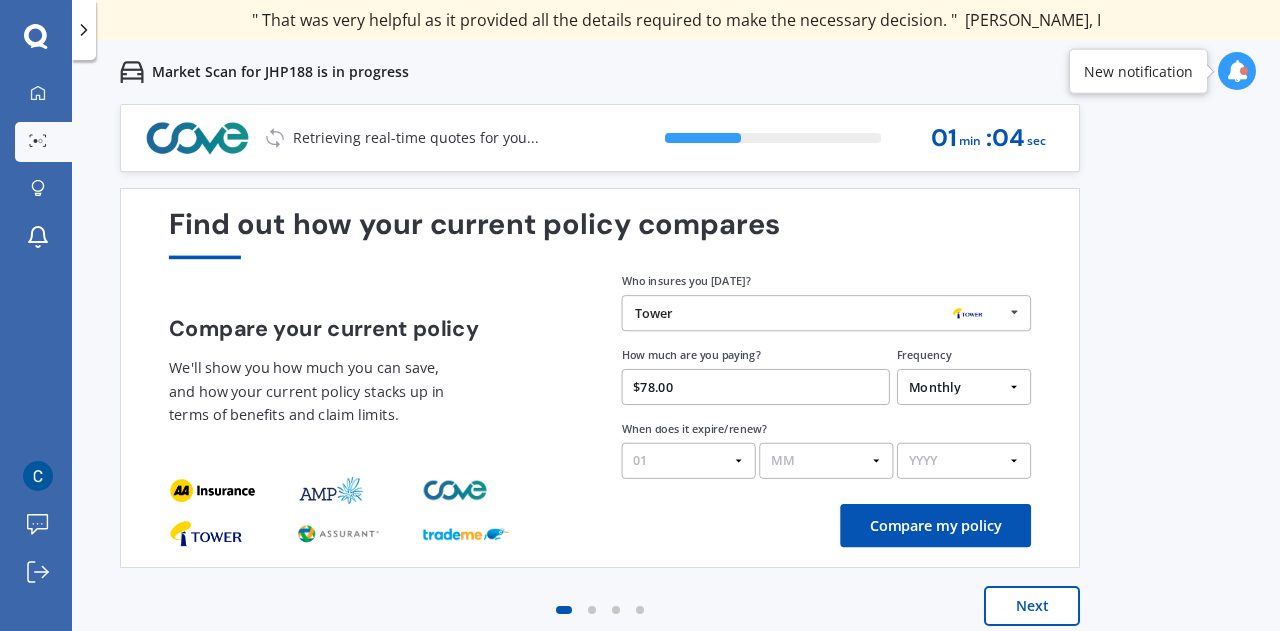 click on "DD 01 02 03 04 05 06 07 08 09 10 11 12 13 14 15 16 17 18 19 20 21 22 23 24 25 26 27 28 29 30 31" at bounding box center [689, 461] 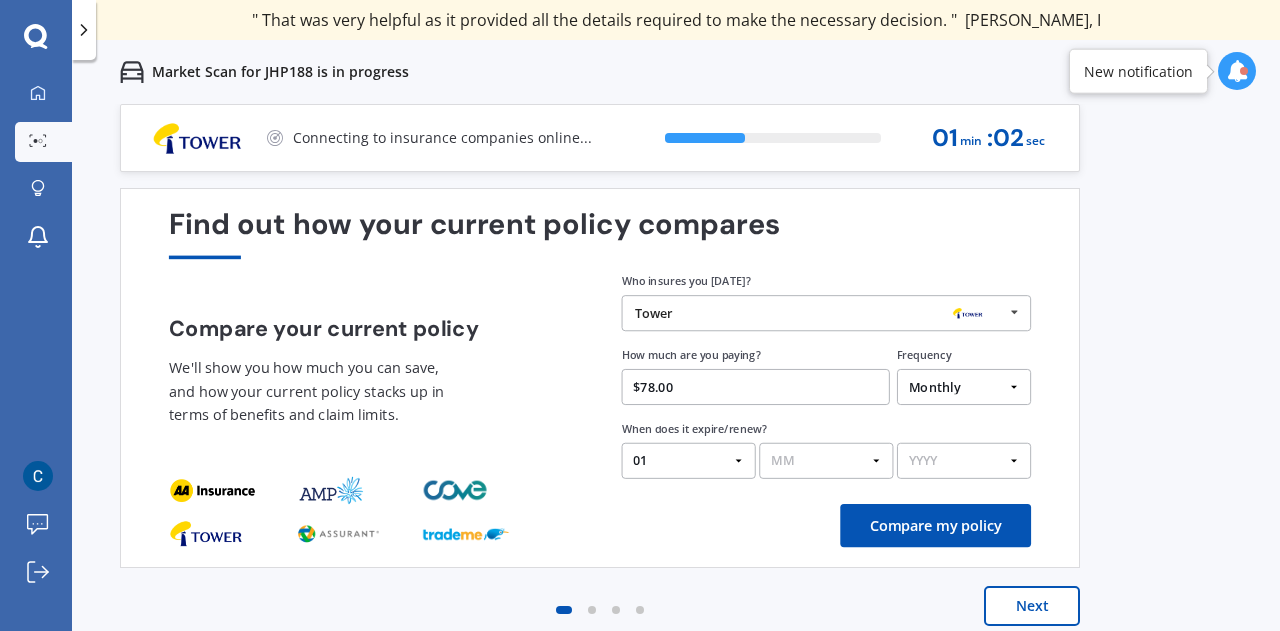 click on "MM 01 02 03 04 05 06 07 08 09 10 11 12" at bounding box center [826, 461] 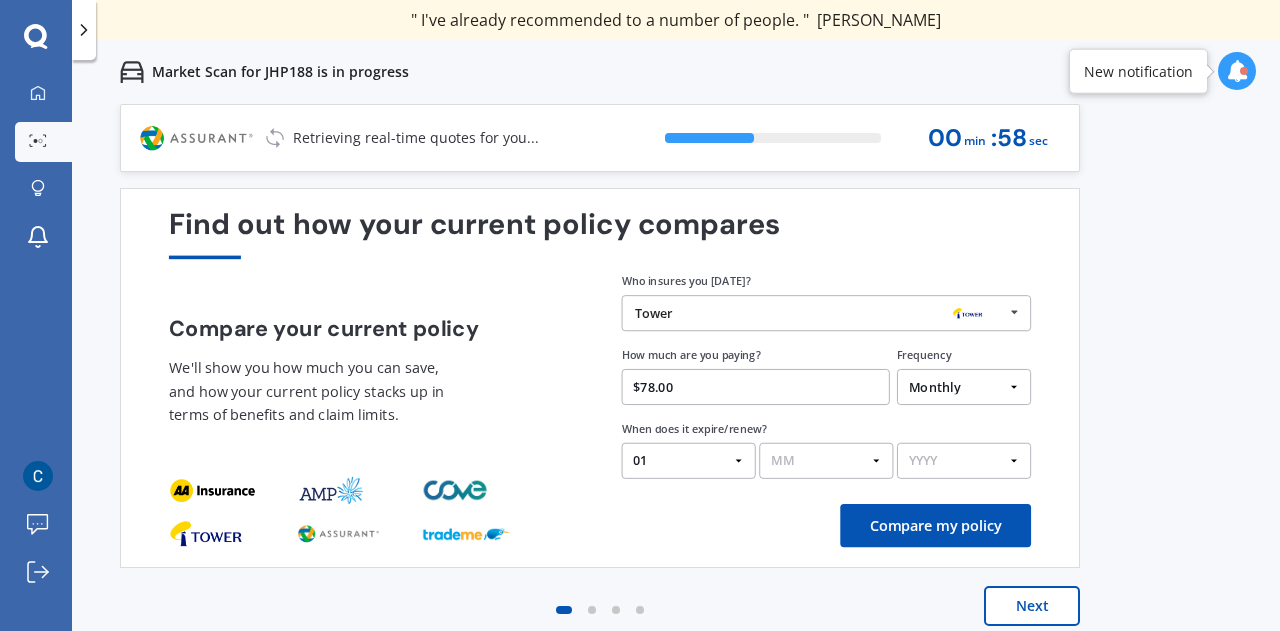 select on "09" 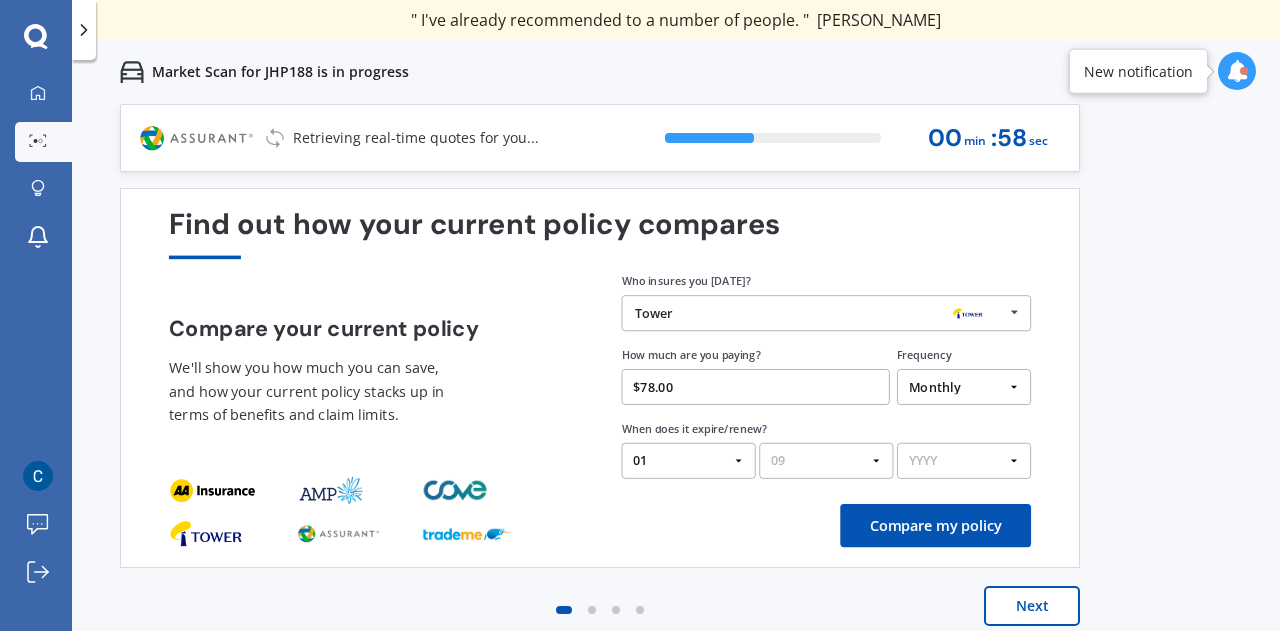click on "MM 01 02 03 04 05 06 07 08 09 10 11 12" at bounding box center (826, 461) 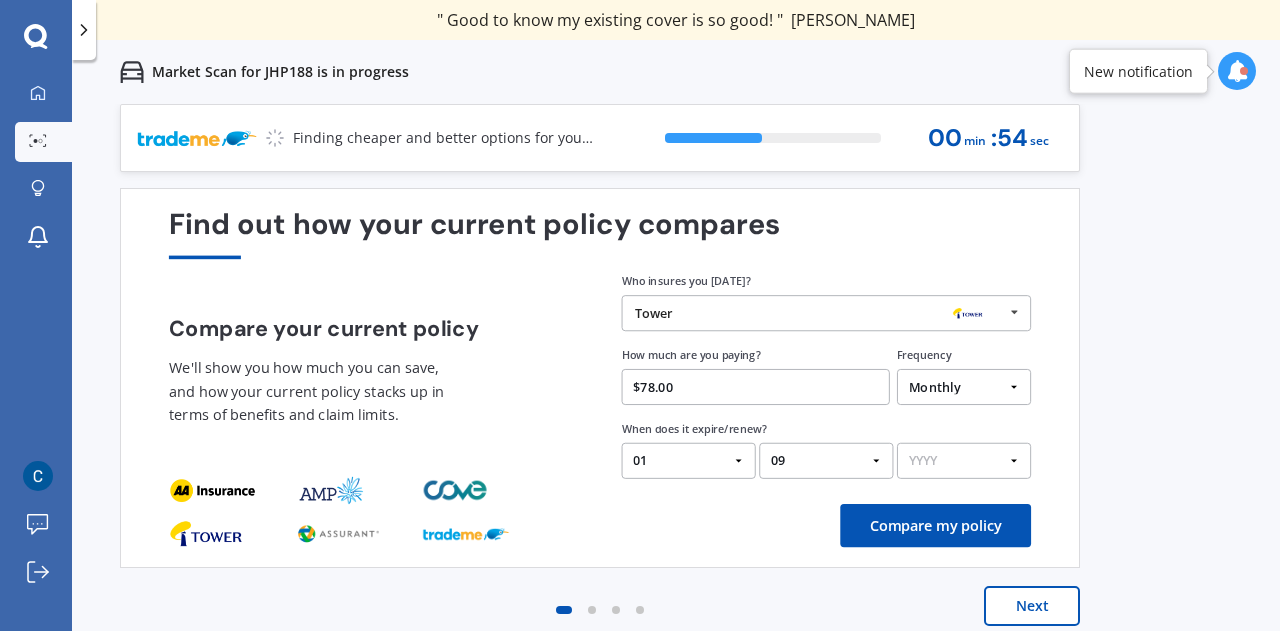click on "YYYY 2026 2025 2024" at bounding box center [964, 461] 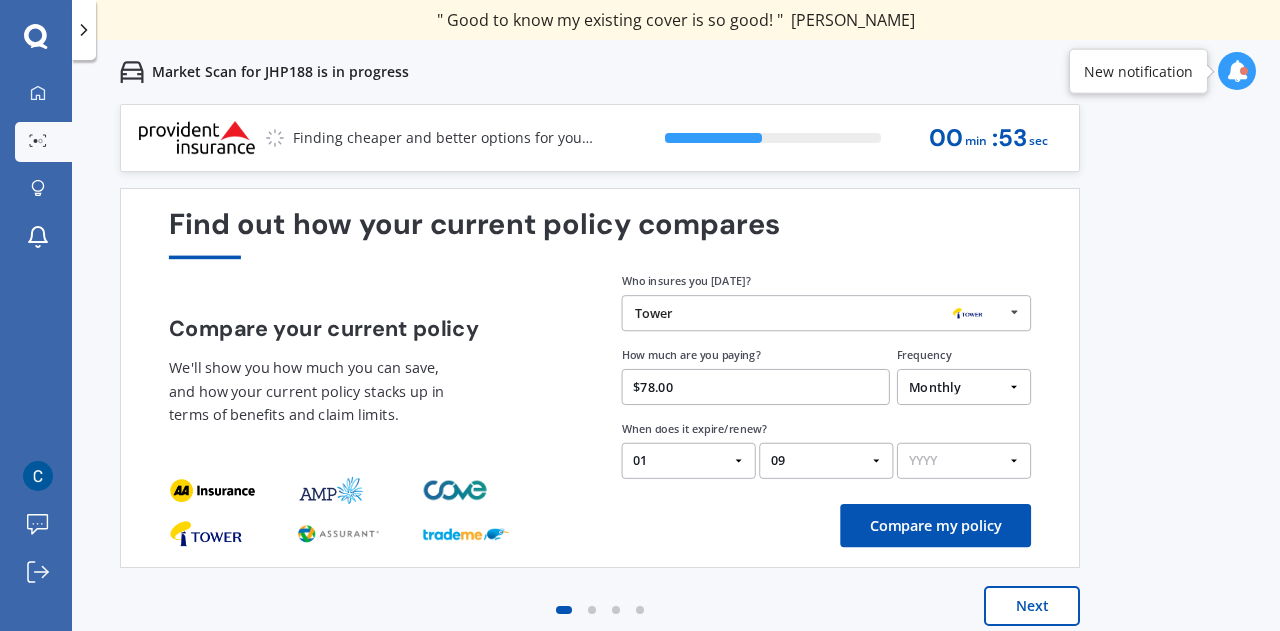 select on "2025" 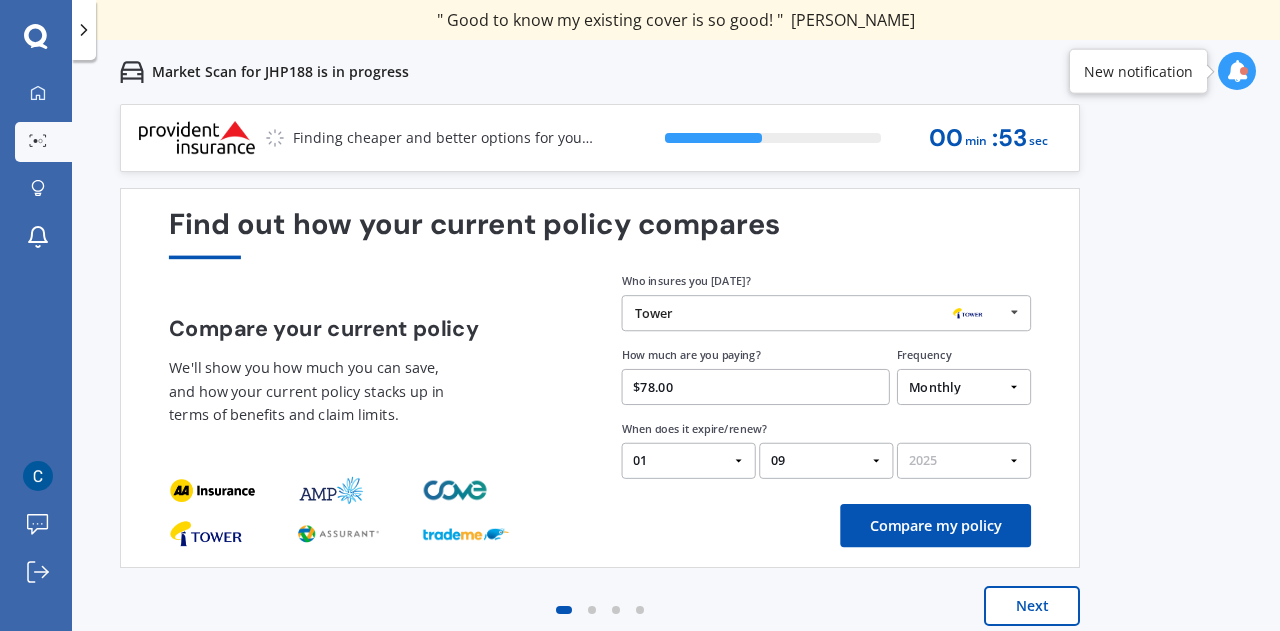 click on "YYYY 2026 2025 2024" at bounding box center (964, 461) 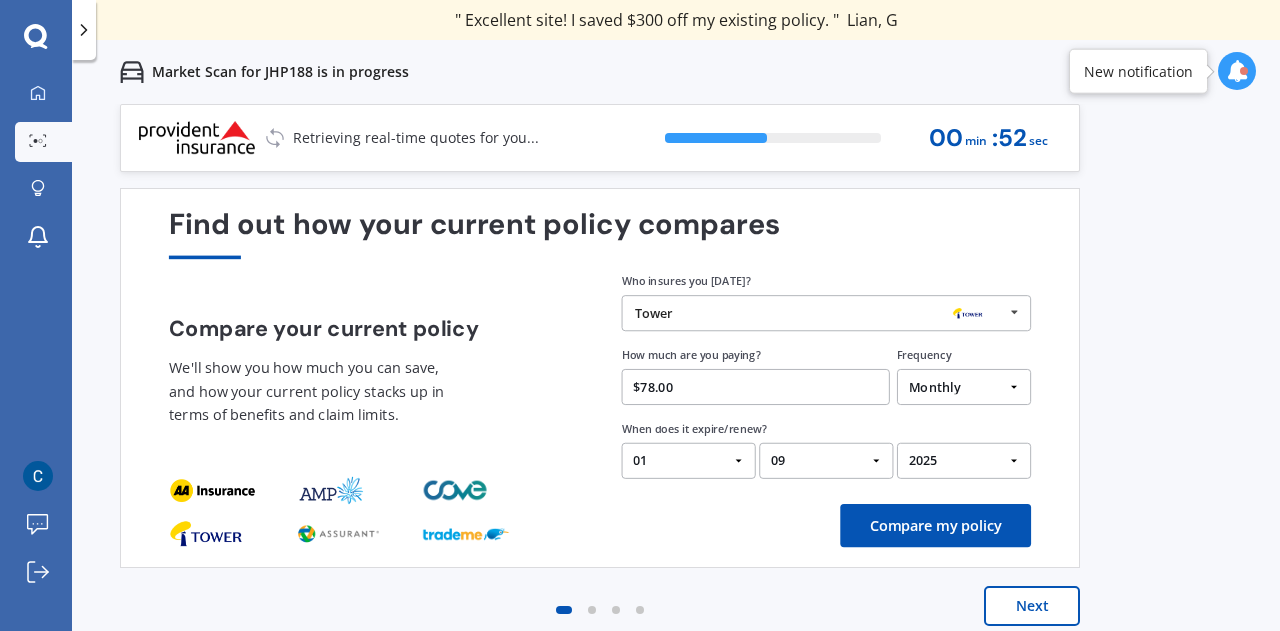 click on "Compare my policy" at bounding box center (600, 525) 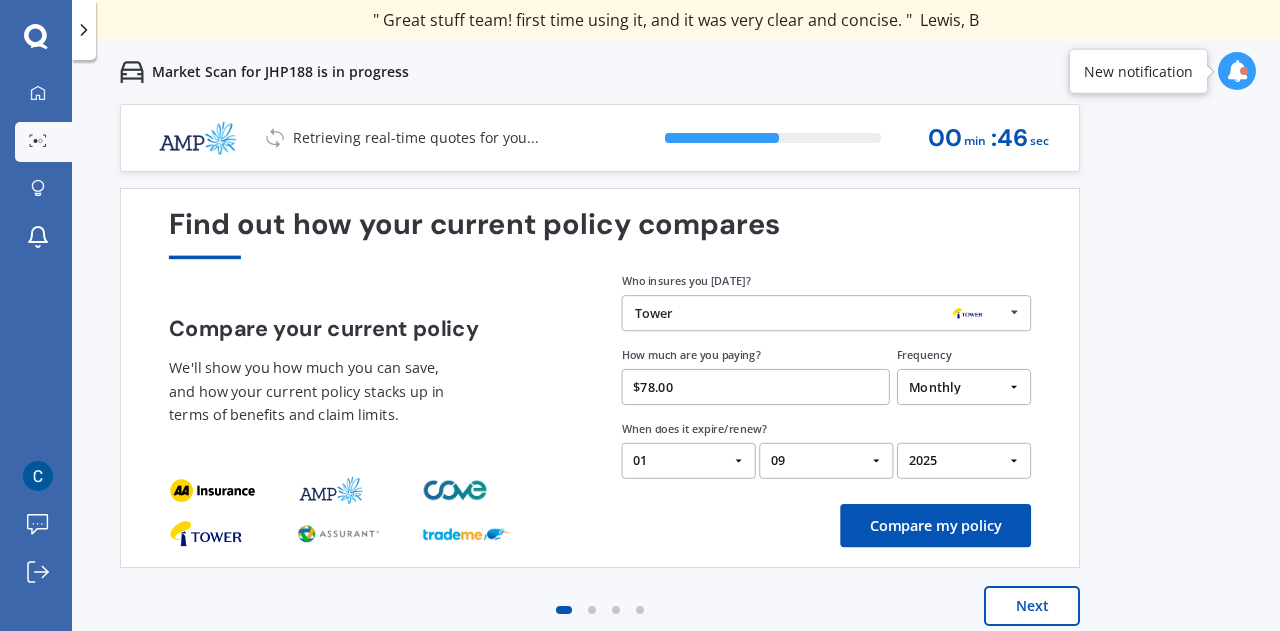 click on "Compare my policy" at bounding box center [935, 525] 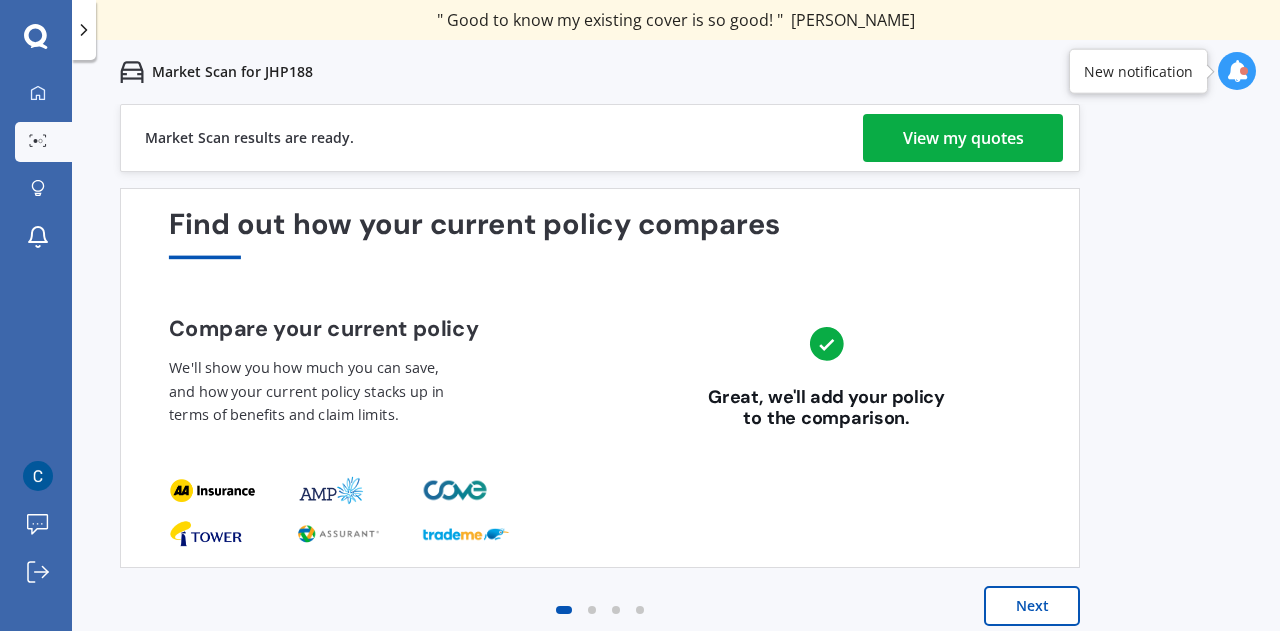 click on "View my quotes" at bounding box center (963, 138) 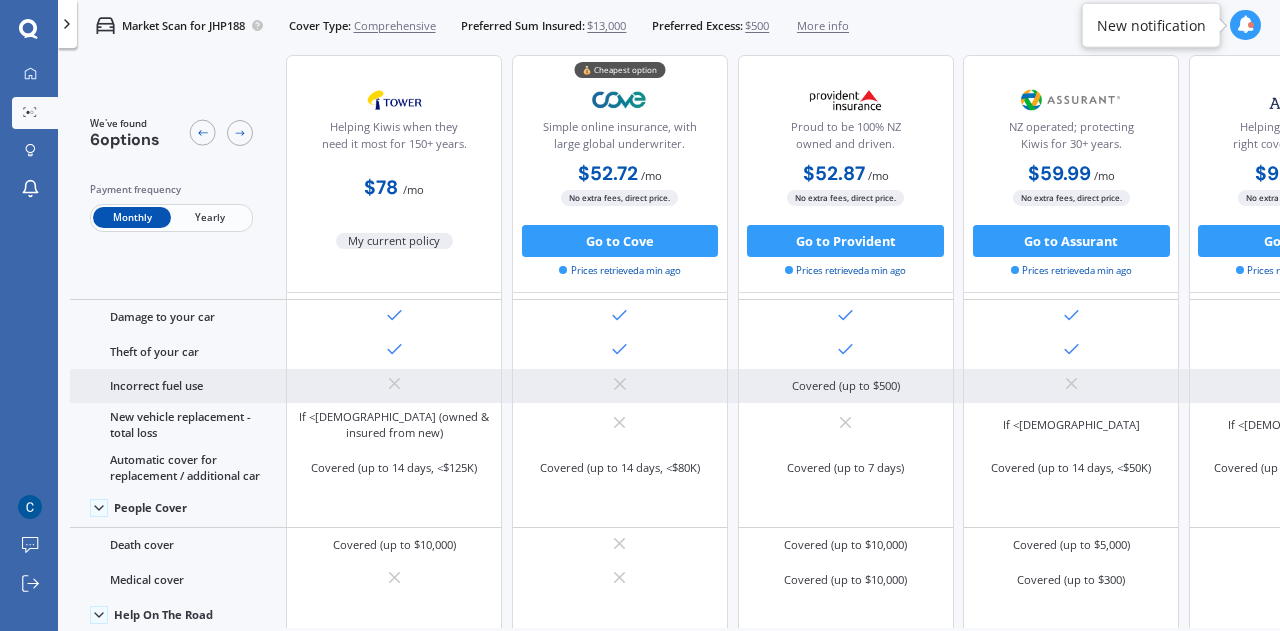 scroll, scrollTop: 0, scrollLeft: 0, axis: both 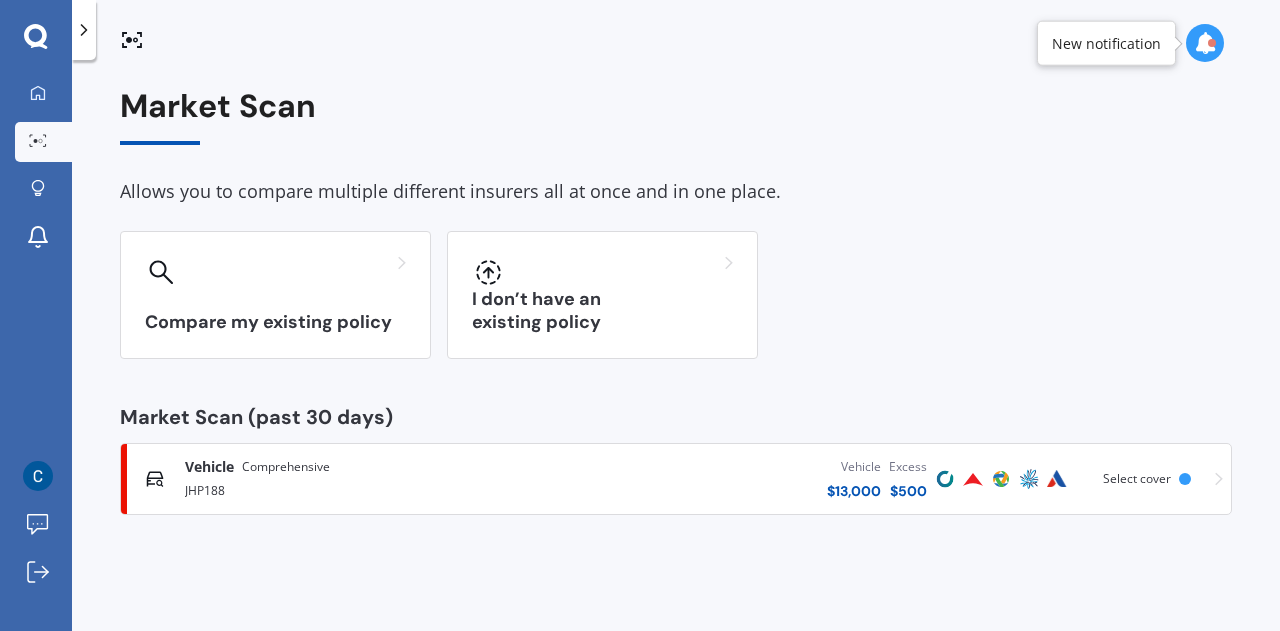 click on "Compare my existing policy I don’t have an existing policy" at bounding box center (676, 295) 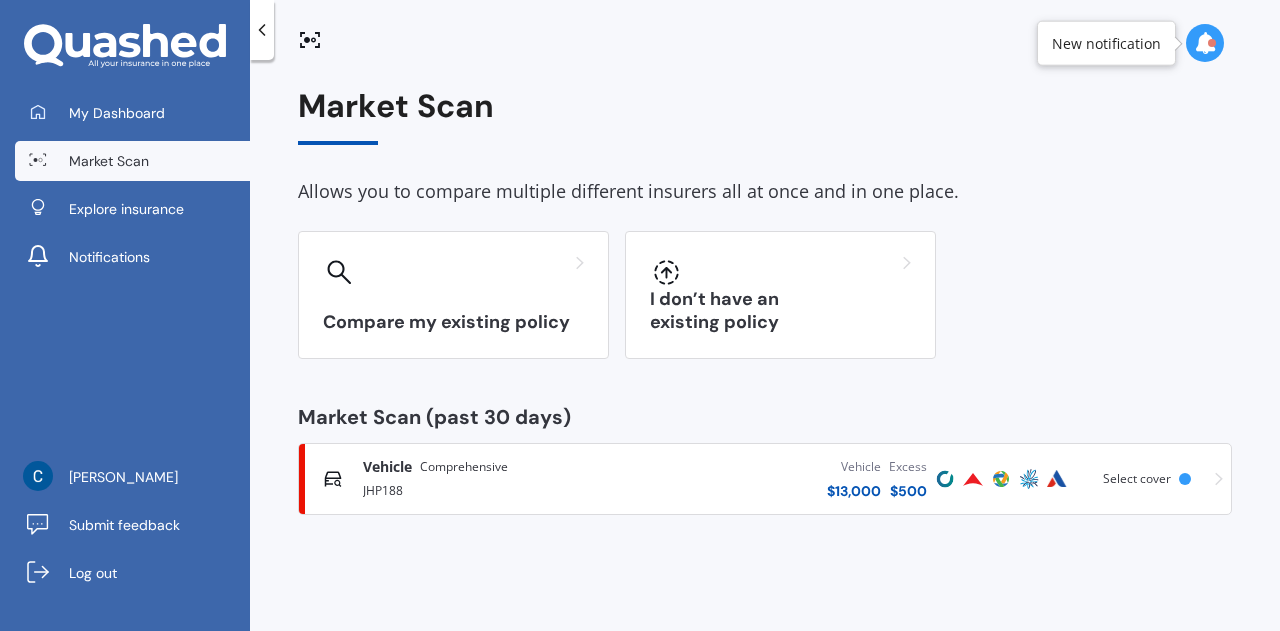 click on "JHP188" at bounding box center (495, 489) 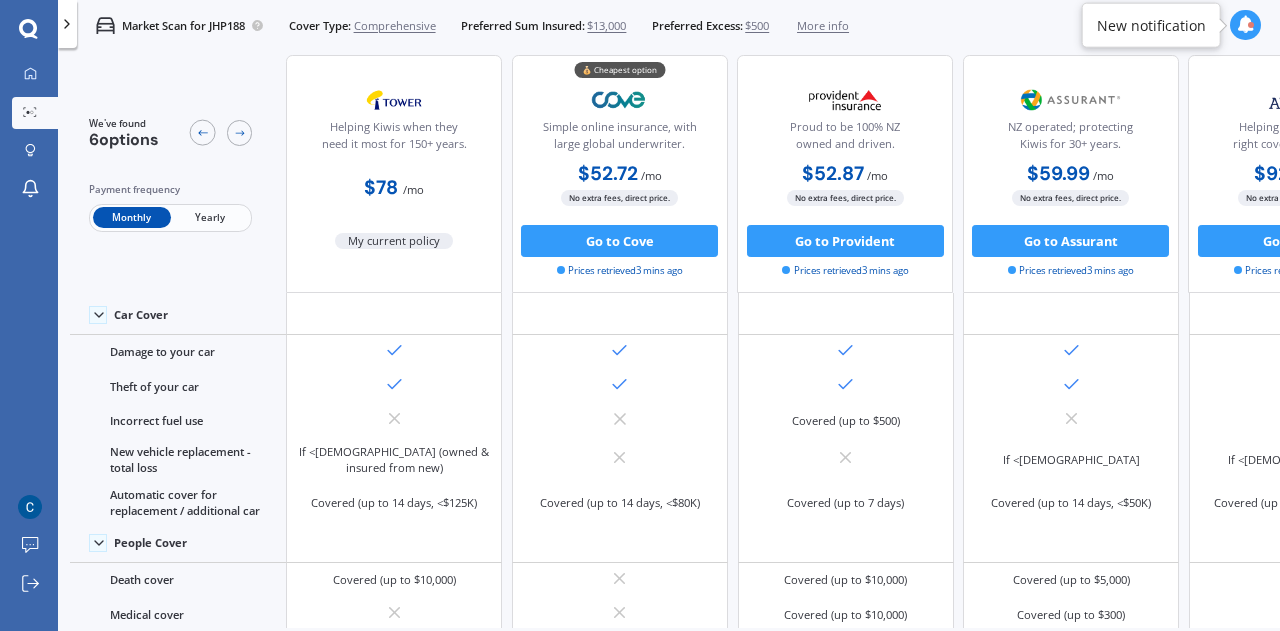 scroll, scrollTop: 0, scrollLeft: 0, axis: both 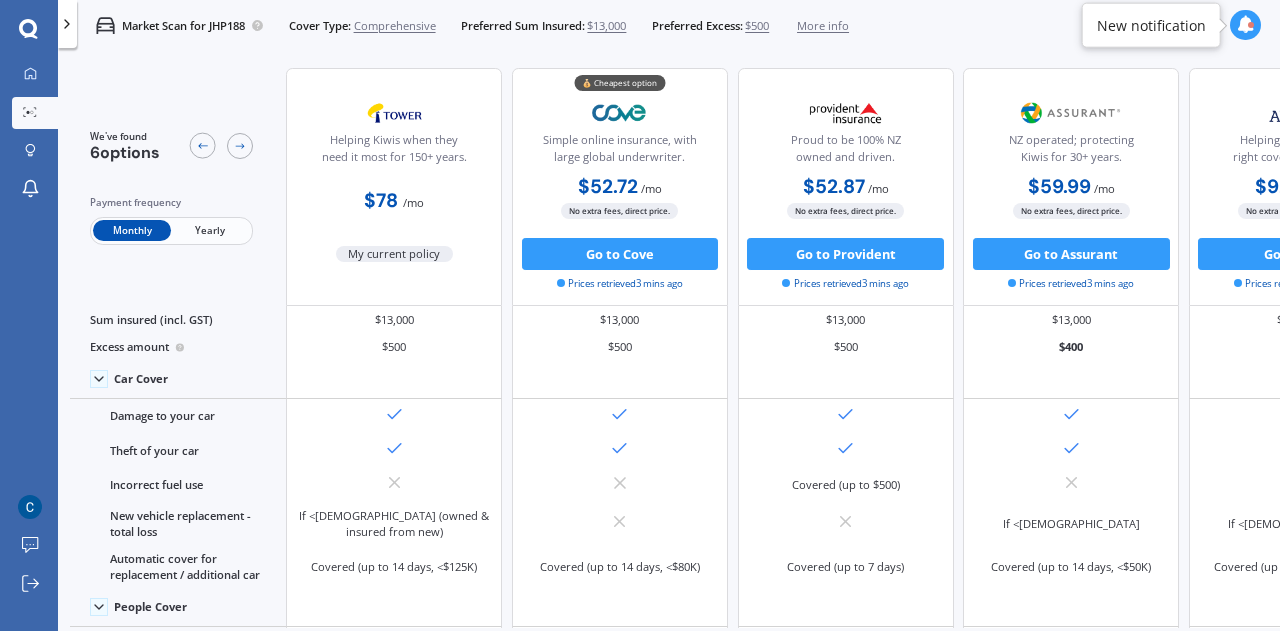 click on "New notification" at bounding box center (1151, 25) 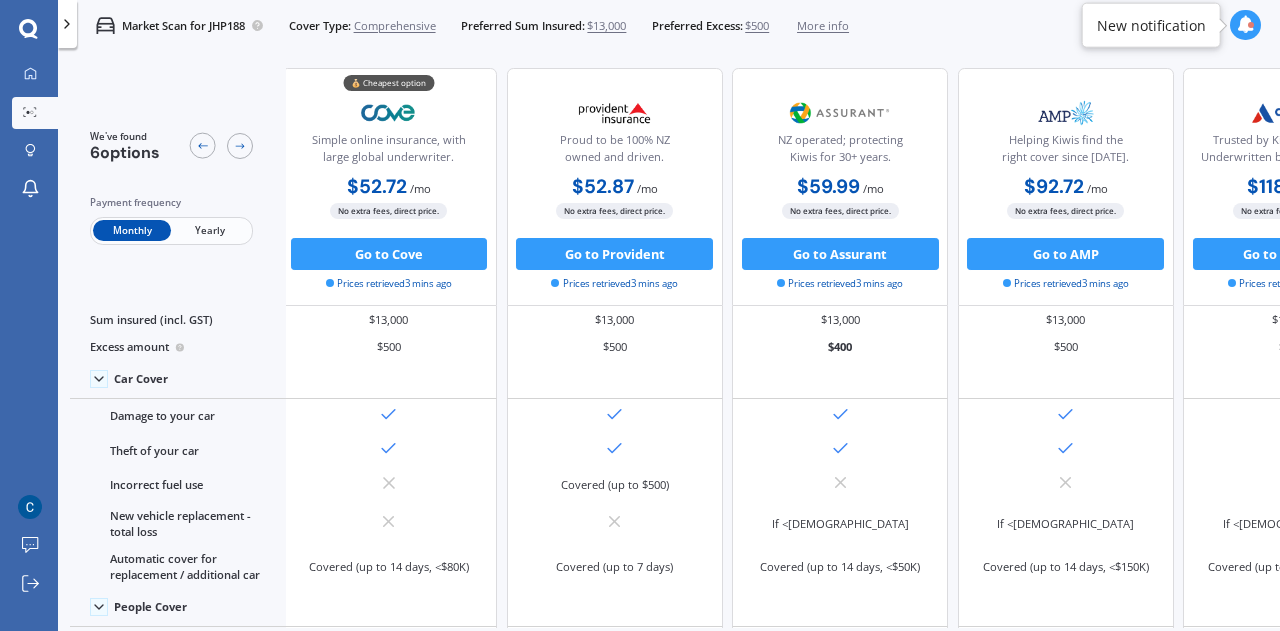 scroll, scrollTop: 0, scrollLeft: 448, axis: horizontal 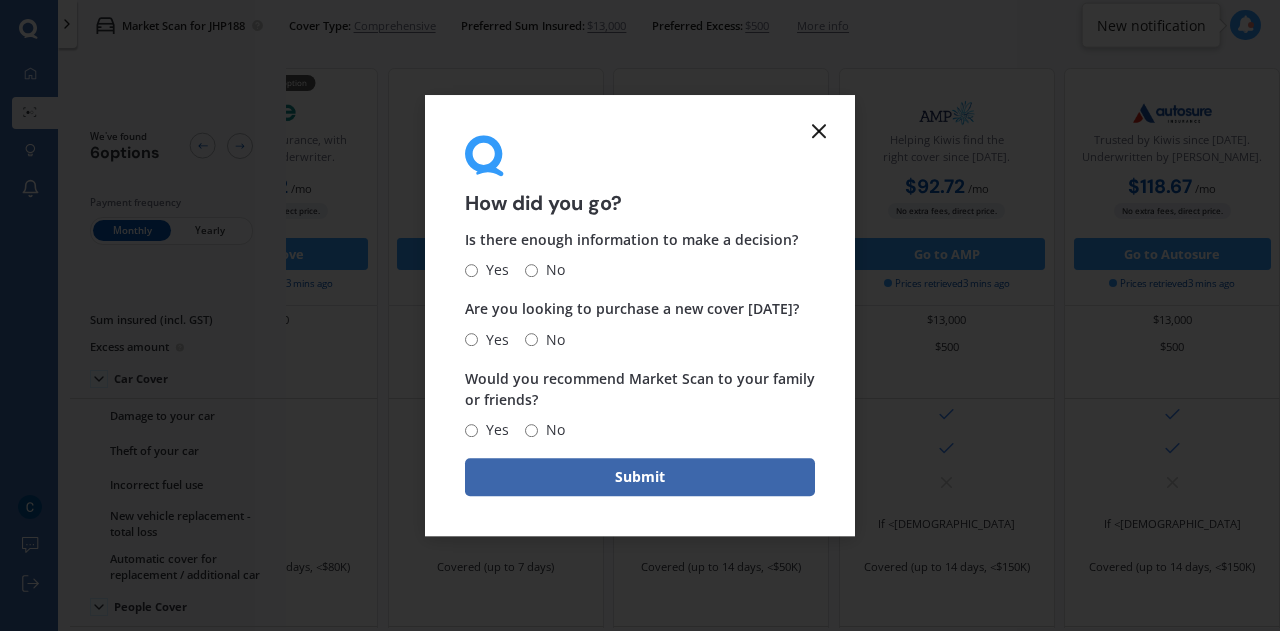 click on "Yes" at bounding box center [471, 270] 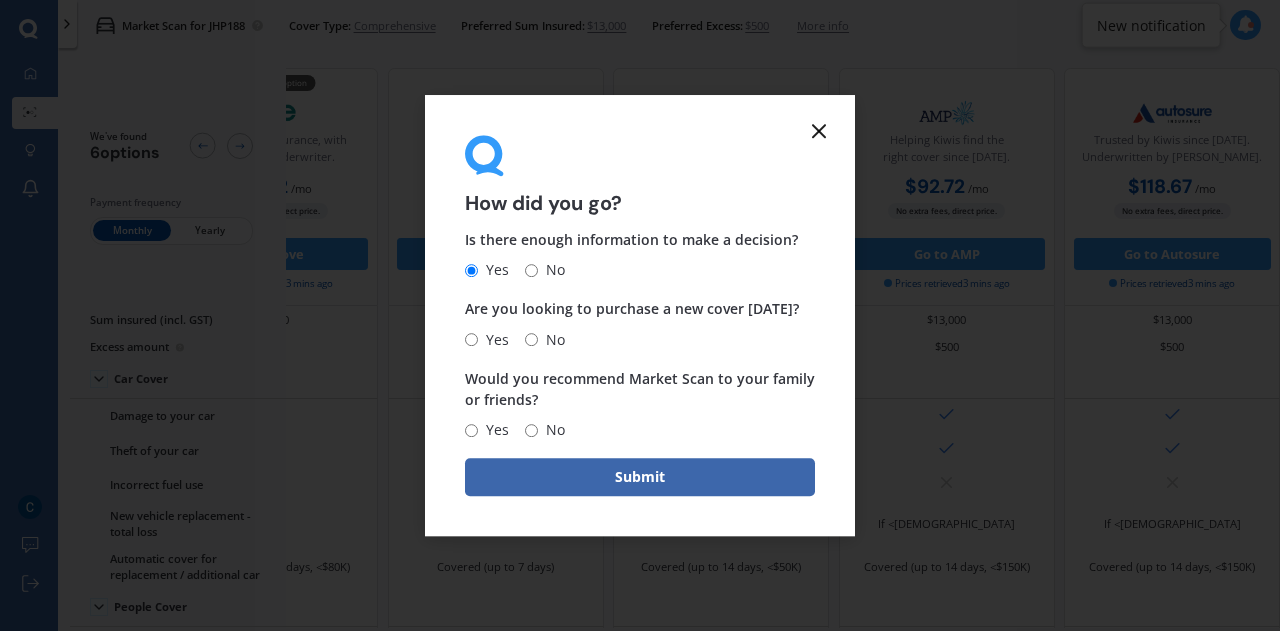 click on "No" at bounding box center [531, 339] 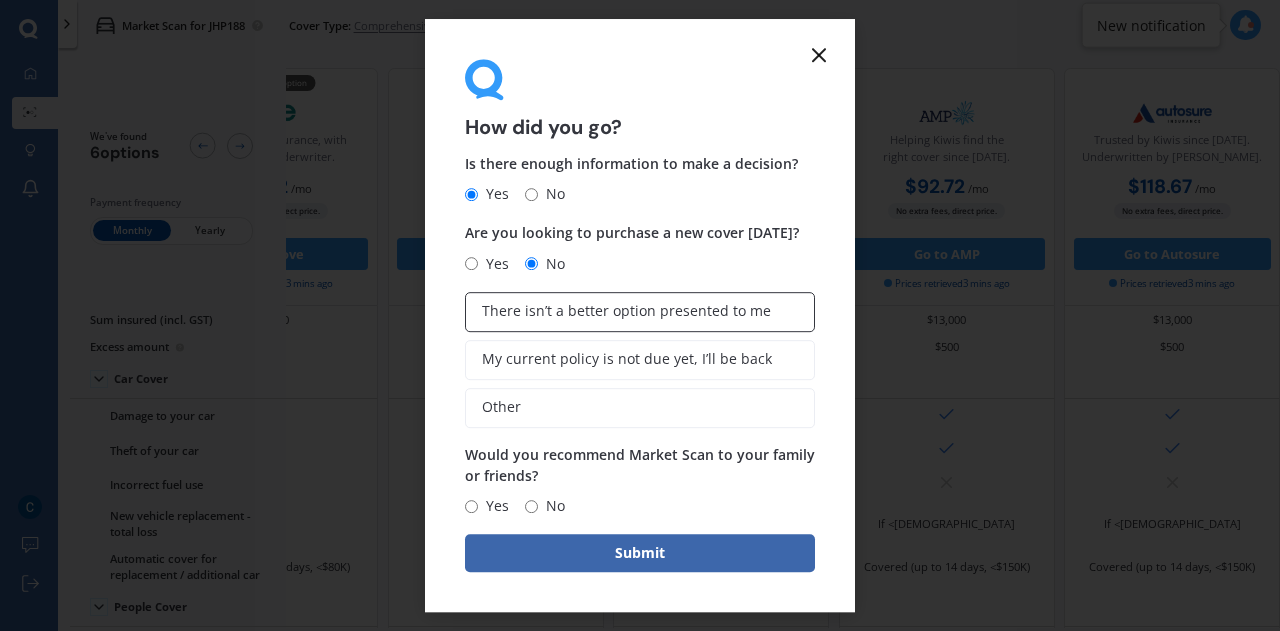 click on "There isn’t a better option presented to me" at bounding box center (626, 311) 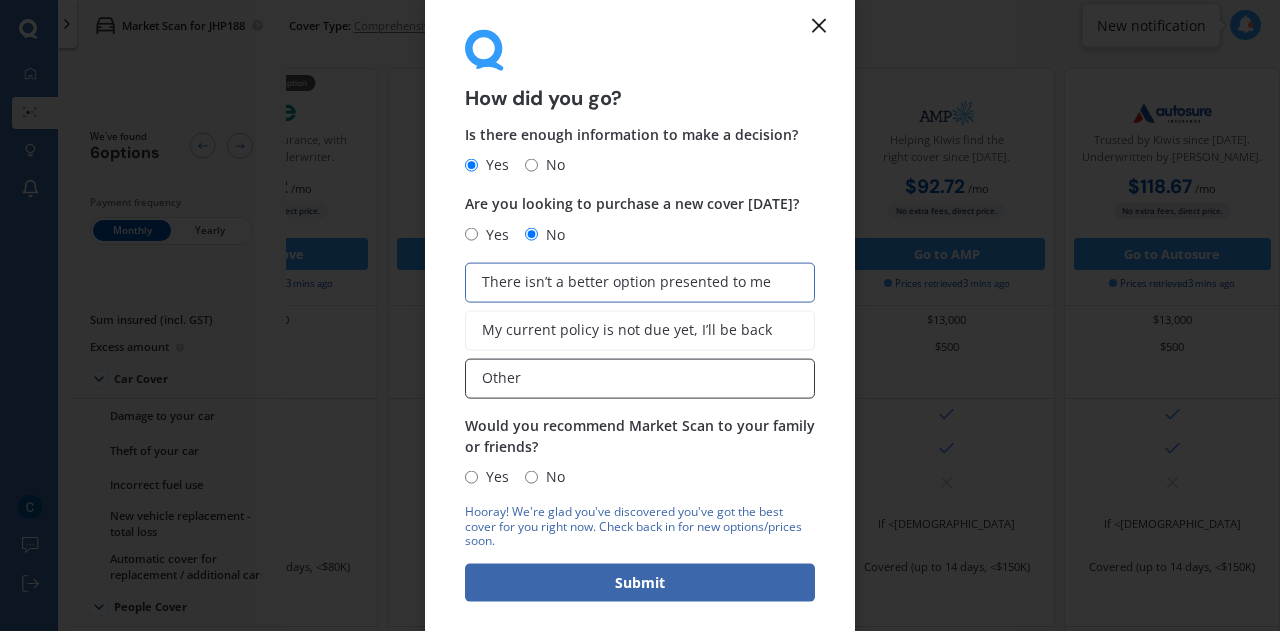 click on "Other" at bounding box center (640, 378) 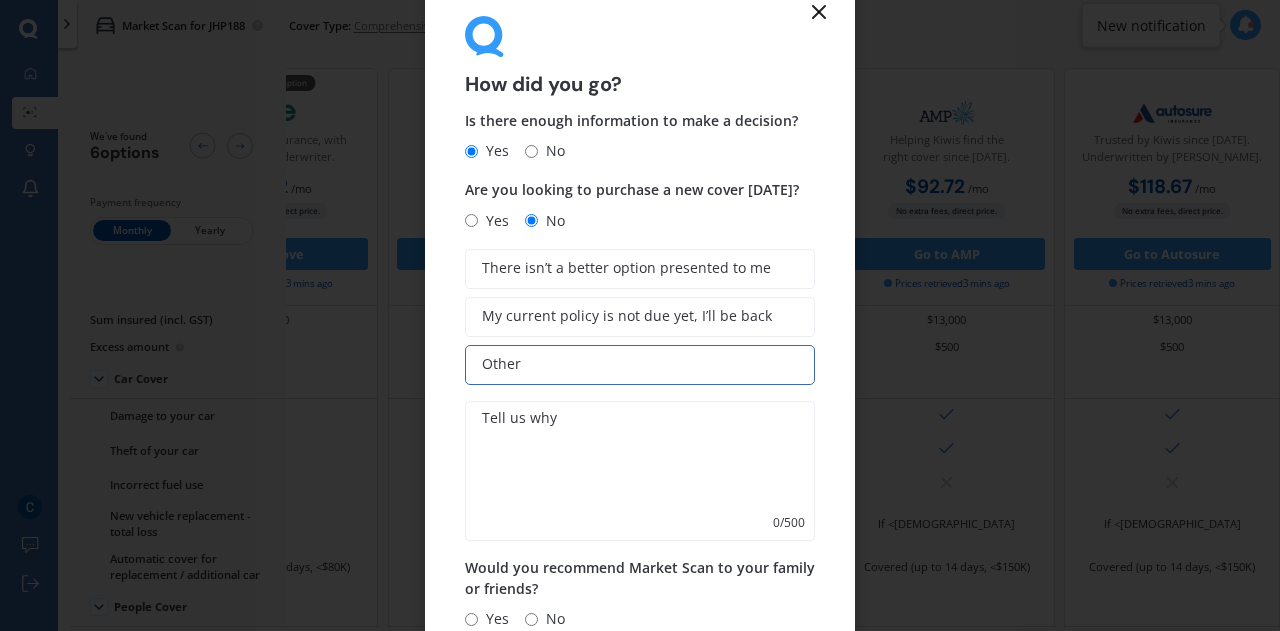 click at bounding box center (640, 471) 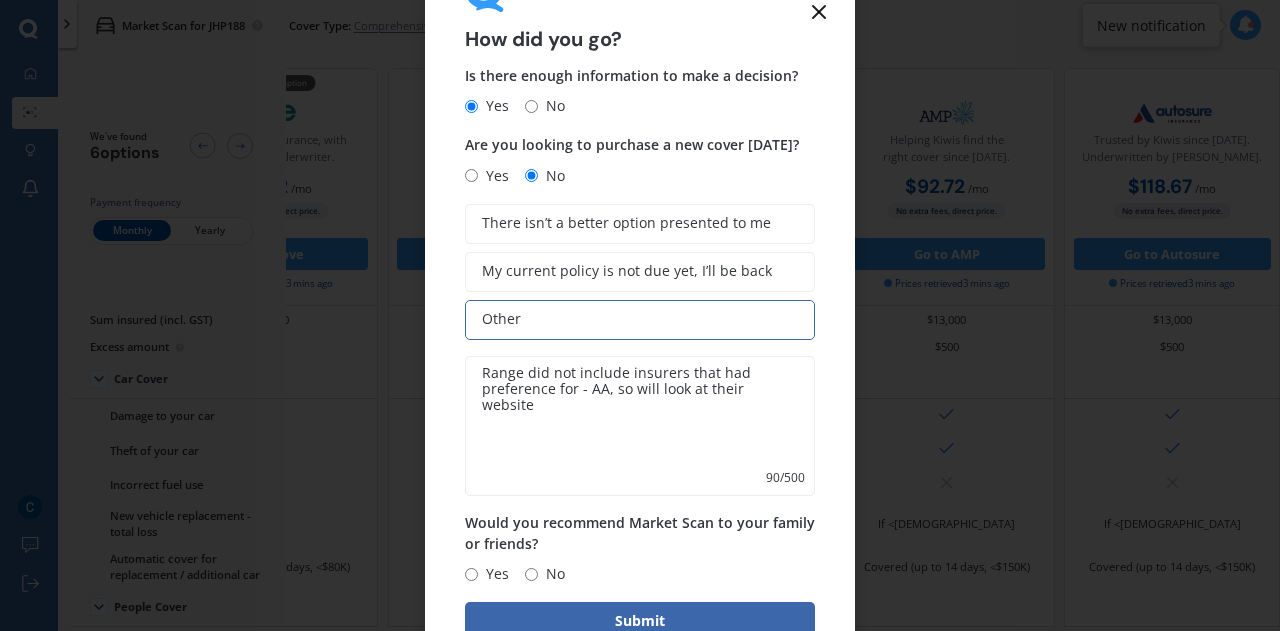 scroll, scrollTop: 70, scrollLeft: 0, axis: vertical 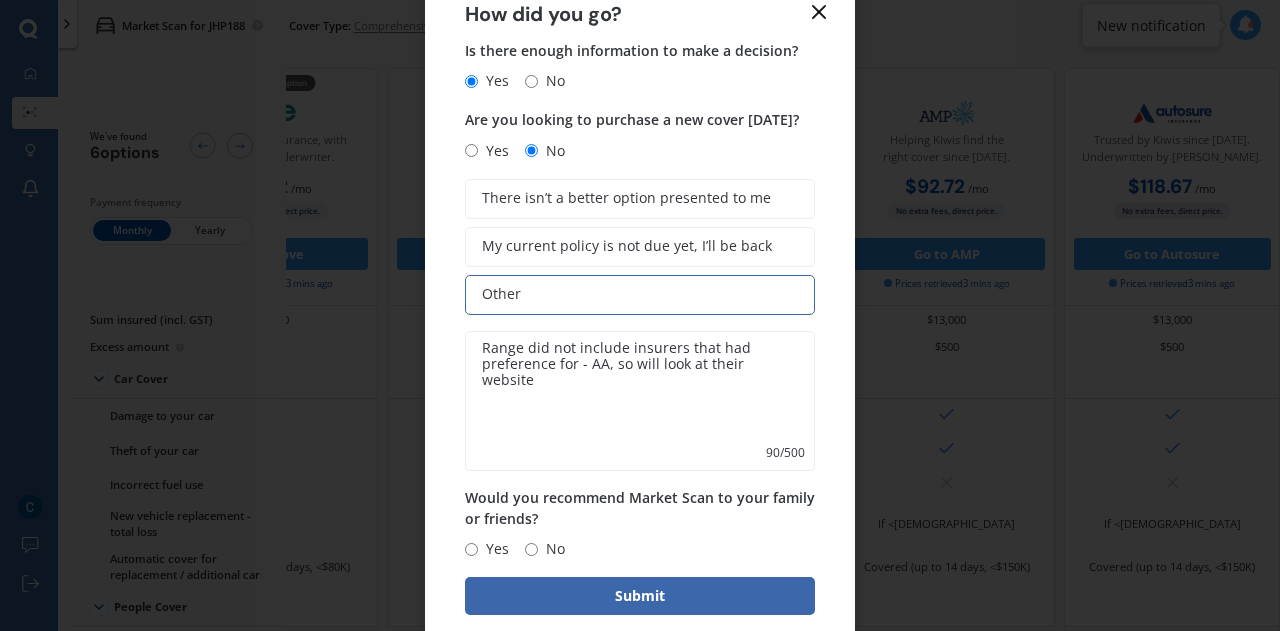 type on "Range did not include insurers that had preference for - AA, so will look at their website" 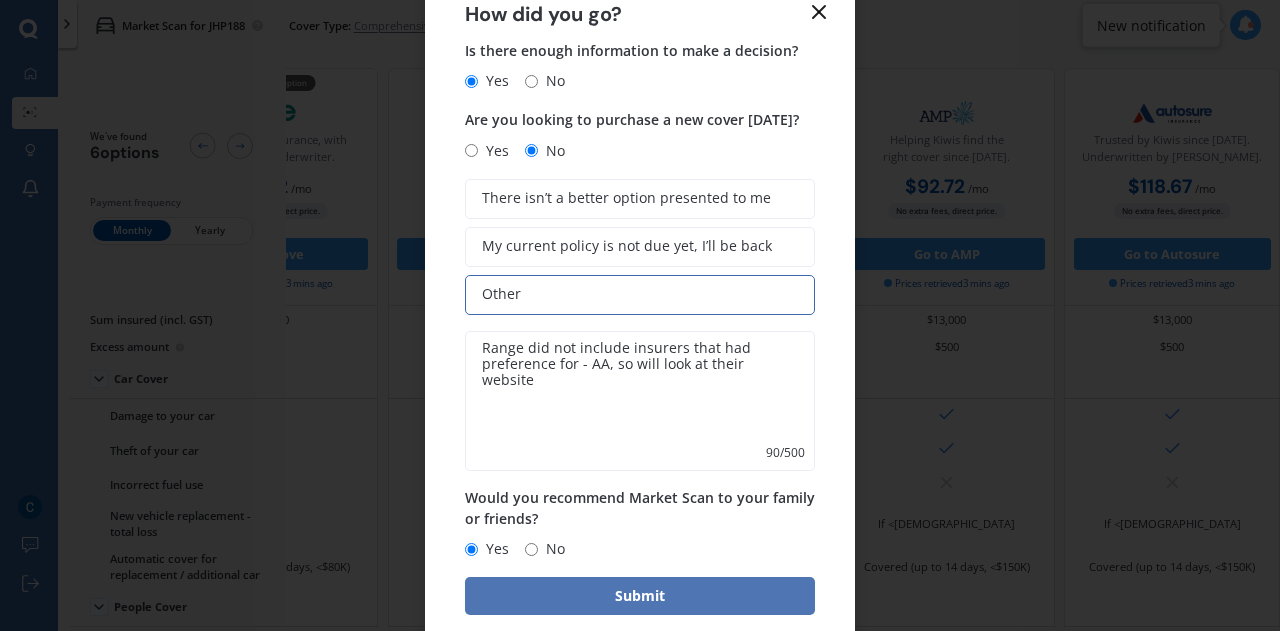 click on "Submit" at bounding box center (640, 596) 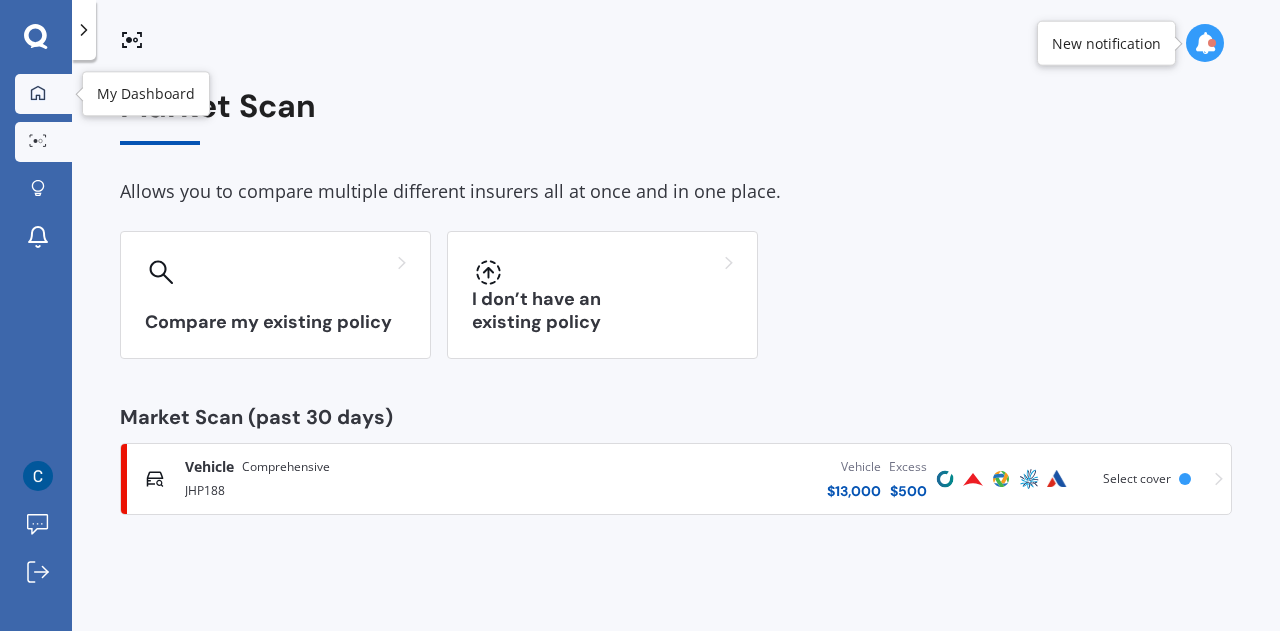 click 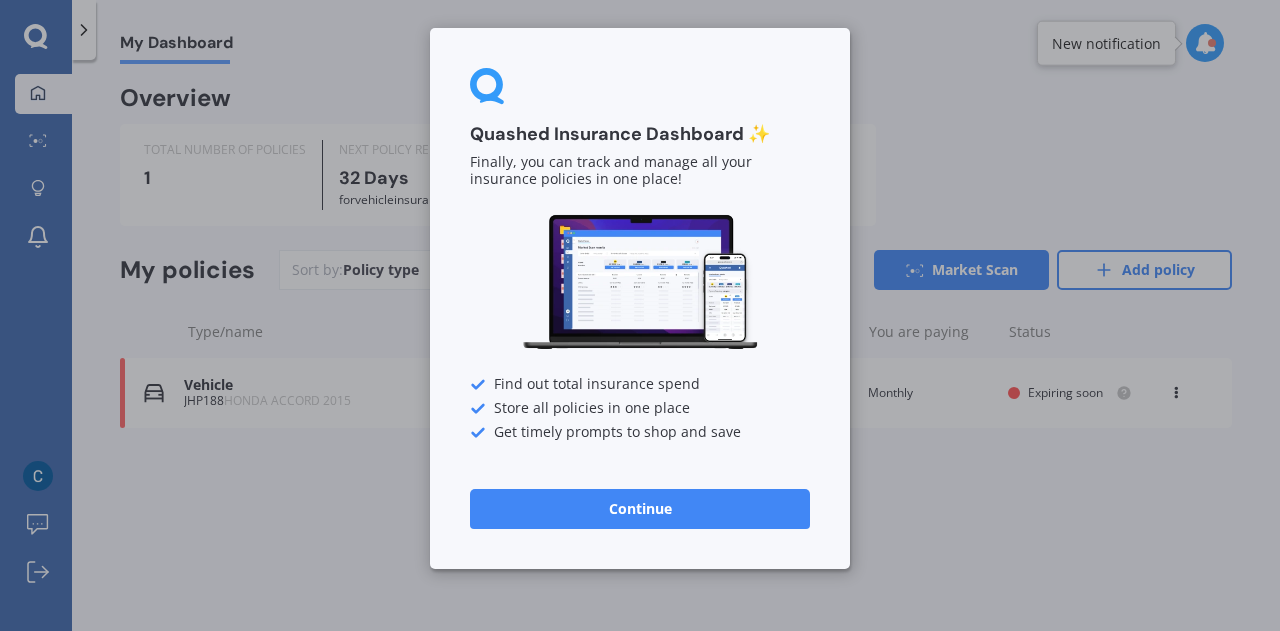 click on "Continue" at bounding box center (640, 509) 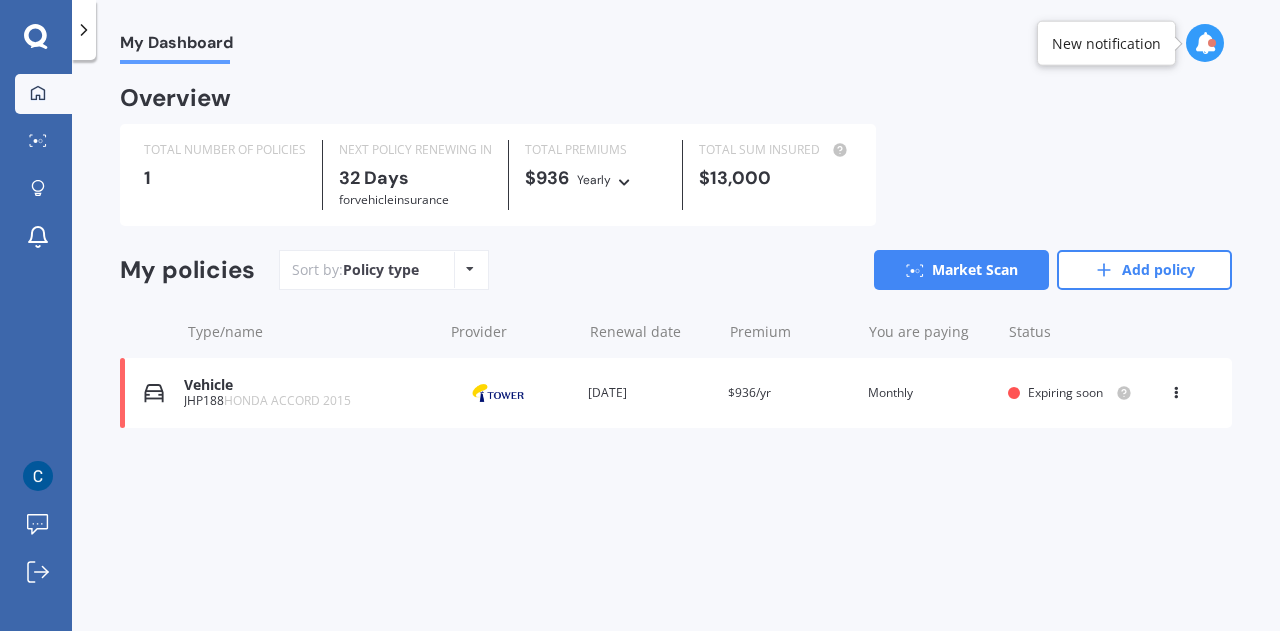 click on "My Dashboard Overview TOTAL NUMBER OF POLICIES 1 NEXT POLICY RENEWING [DATE]   for  Vehicle  insurance TOTAL PREMIUMS $936 Yearly Yearly Six-Monthly Quarterly Monthly Fortnightly Weekly TOTAL SUM INSURED $13,000 My policies Sort by:  Policy type Policy type Alphabetical Date added Renewing next Market Scan Add policy Type/name Provider Renewal date Premium You are paying Status Vehicle JHP188  HONDA ACCORD 2015 Provider Renewal date [DATE] Premium $936/yr You are paying Monthly Status Expiring soon View option View policy Delete Vehicle JHP188  HONDA ACCORD 2015 Provider Renewal date [DATE] Premium $936/yr You are paying Monthly Status Expiring soon View option View policy Delete" at bounding box center [676, 349] 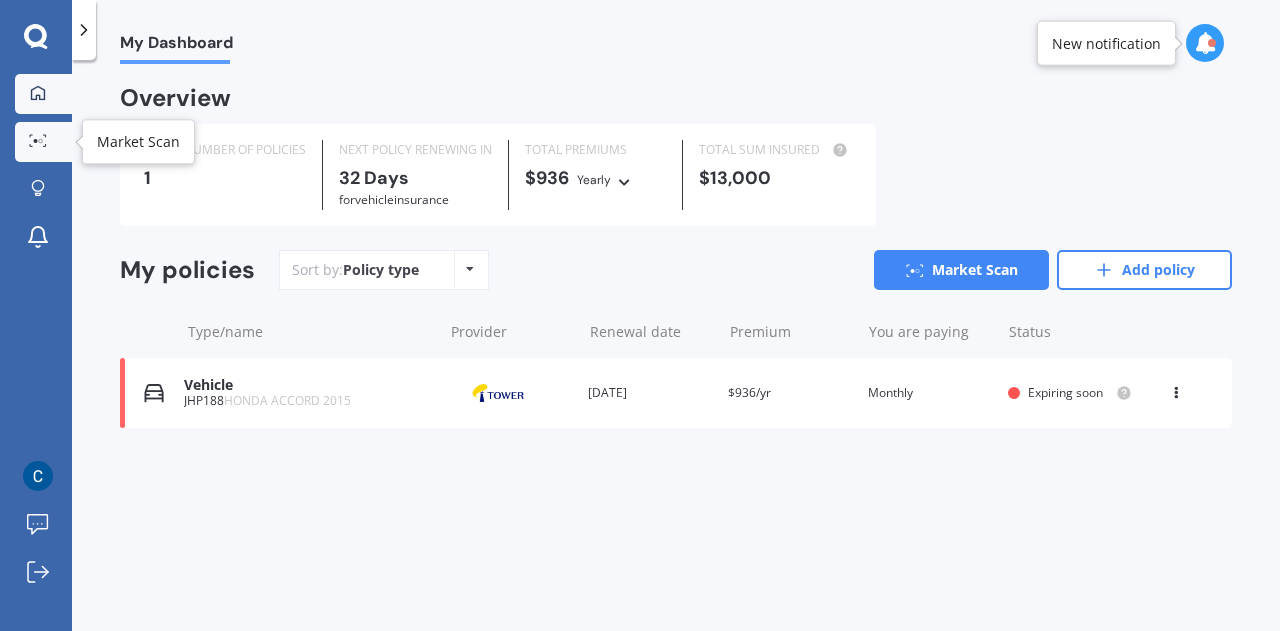 click on "Market Scan" at bounding box center [43, 142] 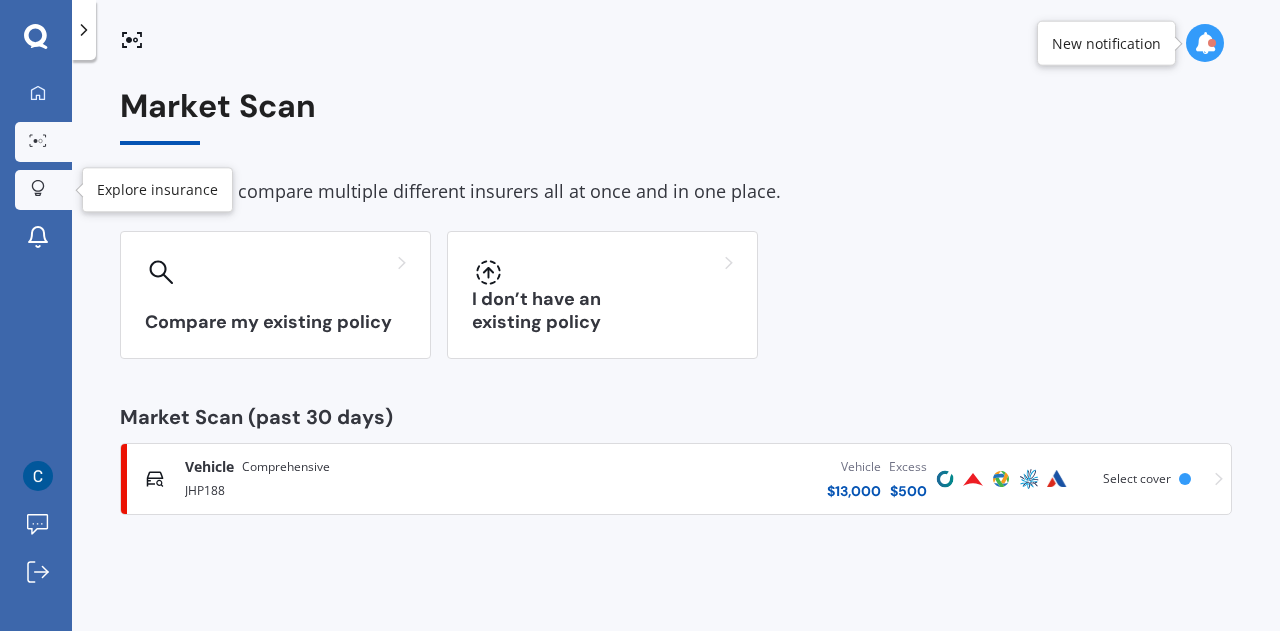 click on "Explore insurance" at bounding box center (43, 190) 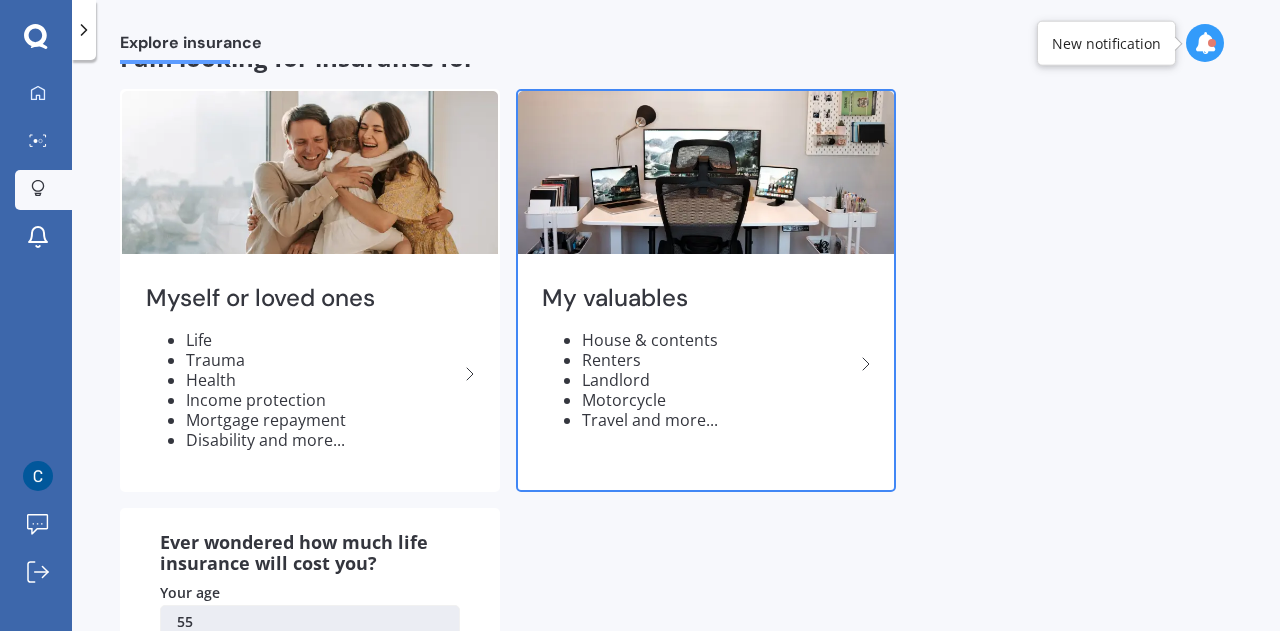 scroll, scrollTop: 0, scrollLeft: 0, axis: both 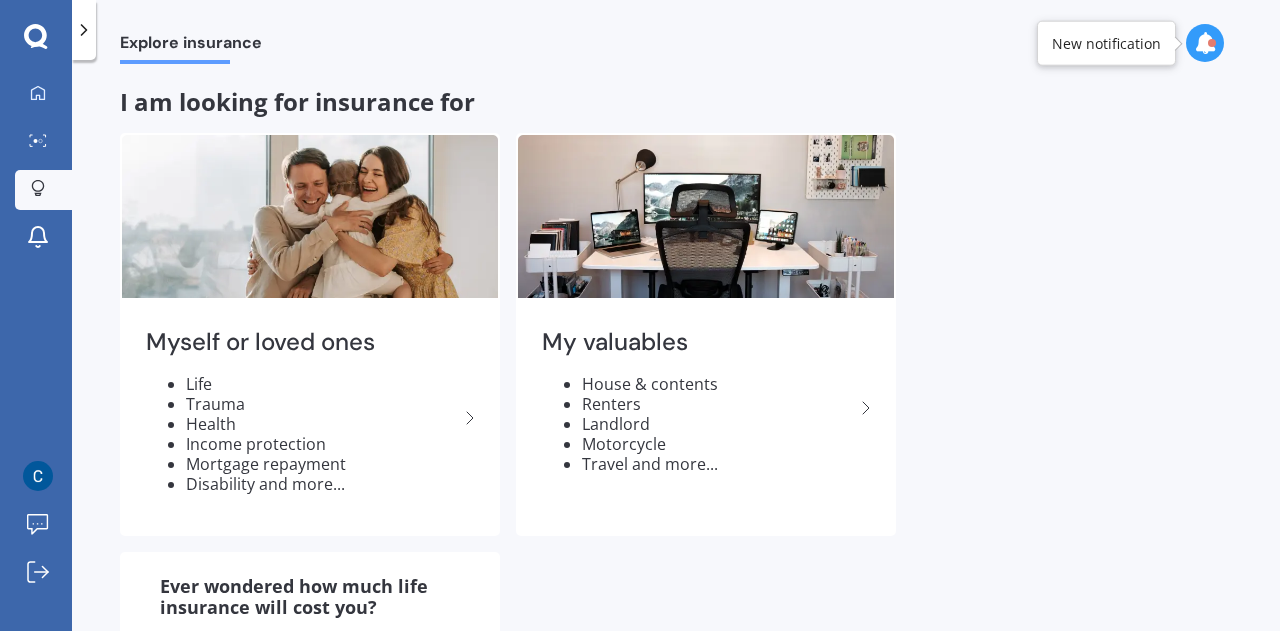 click on "Myself or loved ones Life Trauma Health Income protection Mortgage repayment Disability and more... My valuables House & contents Renters Landlord Motorcycle Travel and more... Ever wondered how much life insurance will cost you? Your age [DEMOGRAPHIC_DATA] Cover amount 100k Prices start from $ 39.83 / Month View my price now" at bounding box center [676, 539] 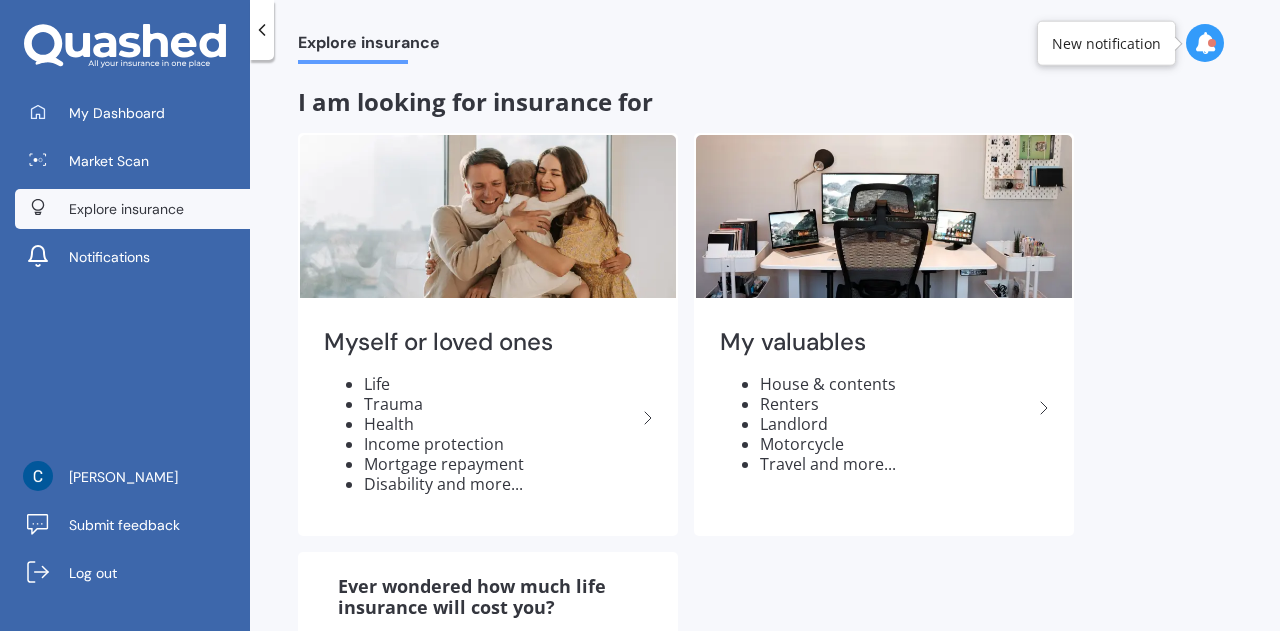 click 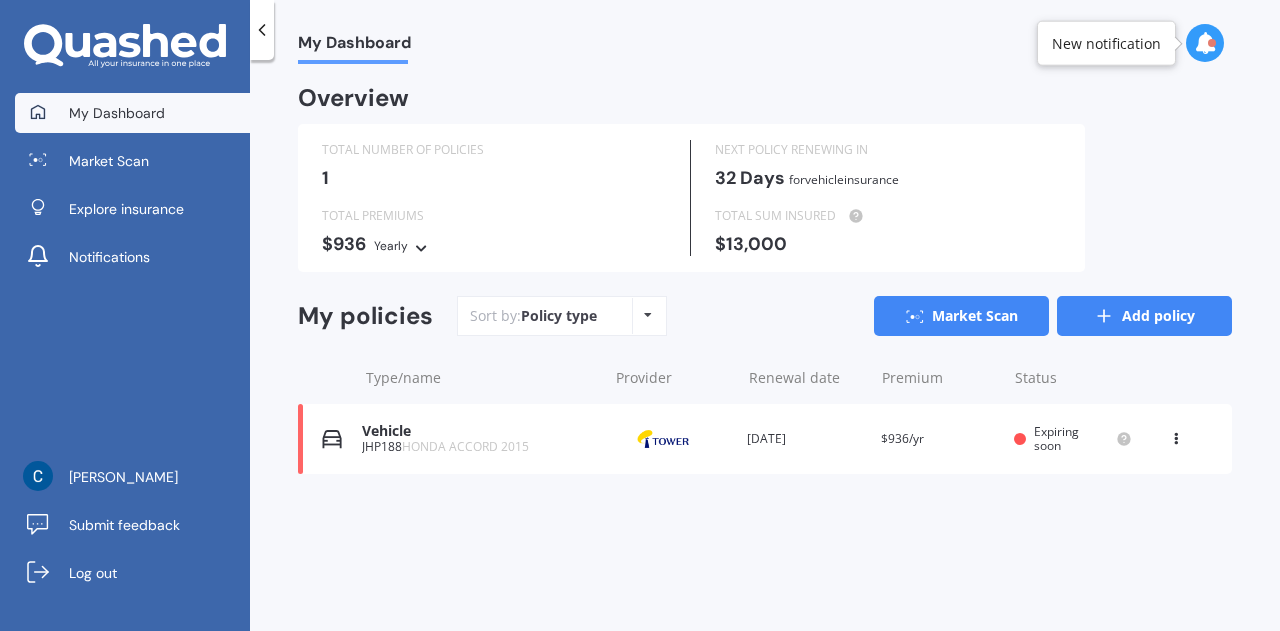 click on "Add policy" at bounding box center [1144, 316] 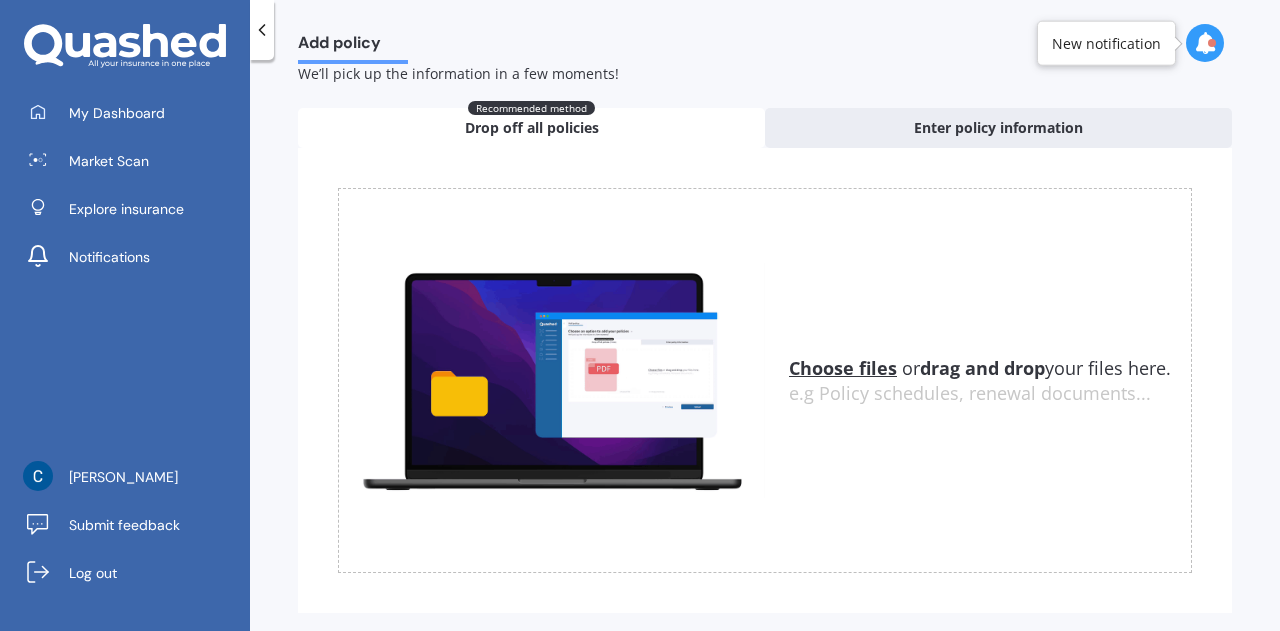 scroll, scrollTop: 98, scrollLeft: 0, axis: vertical 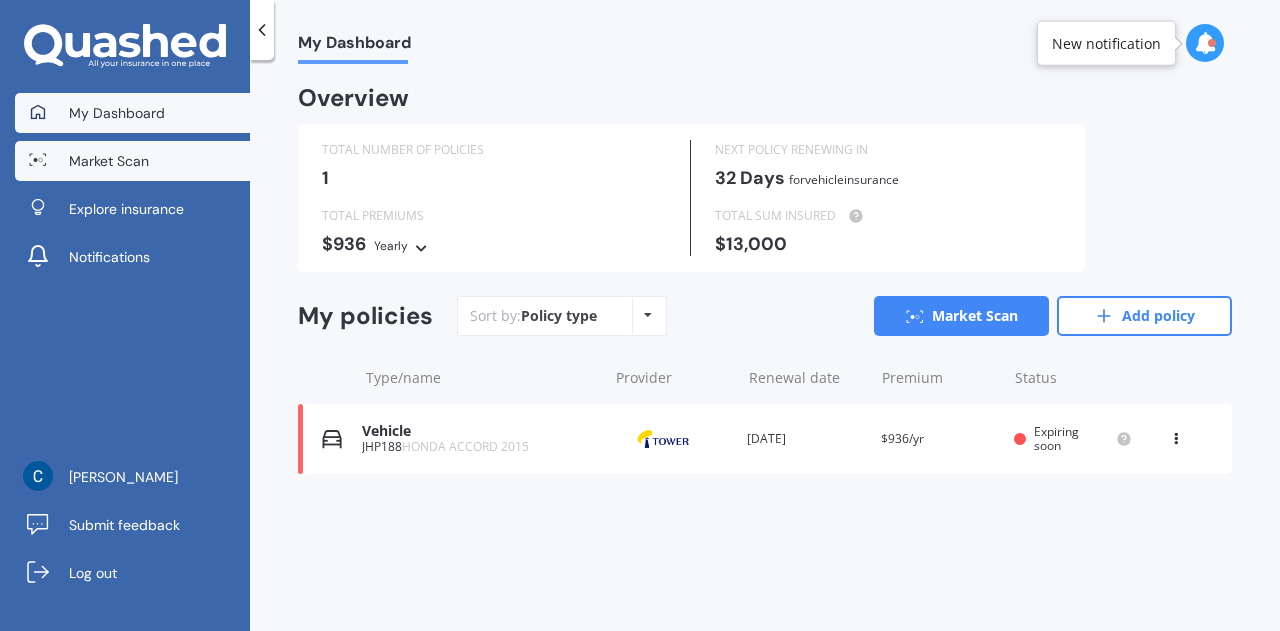 click on "Market Scan" at bounding box center (109, 161) 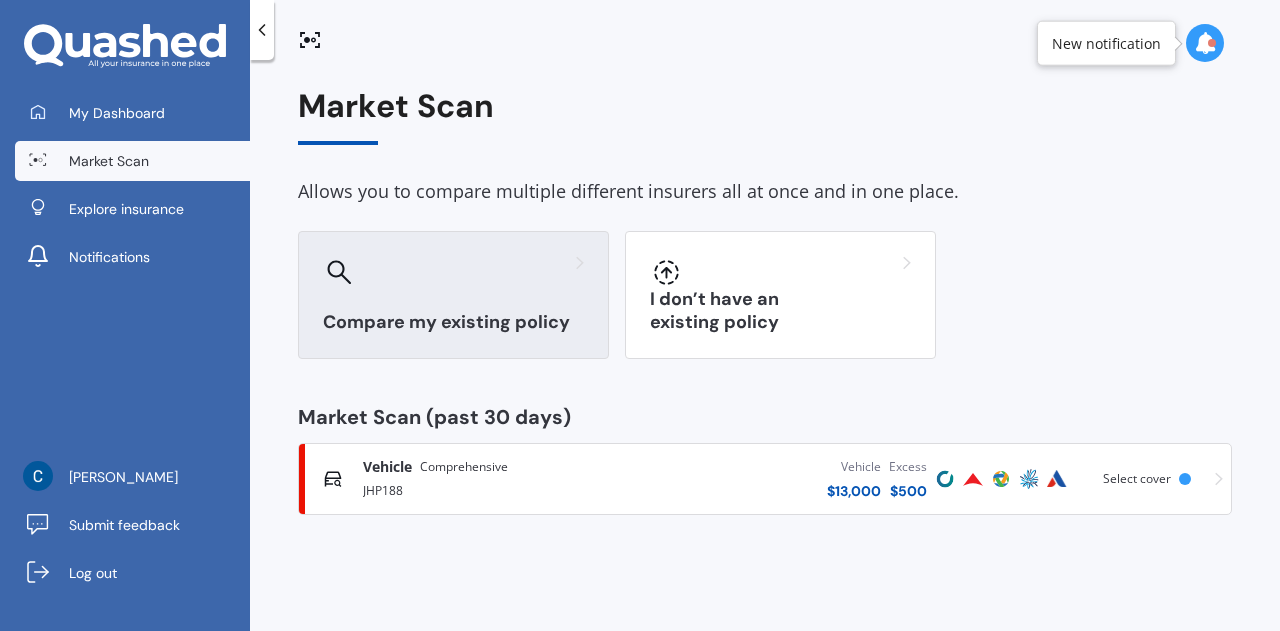click on "Compare my existing policy" at bounding box center (453, 322) 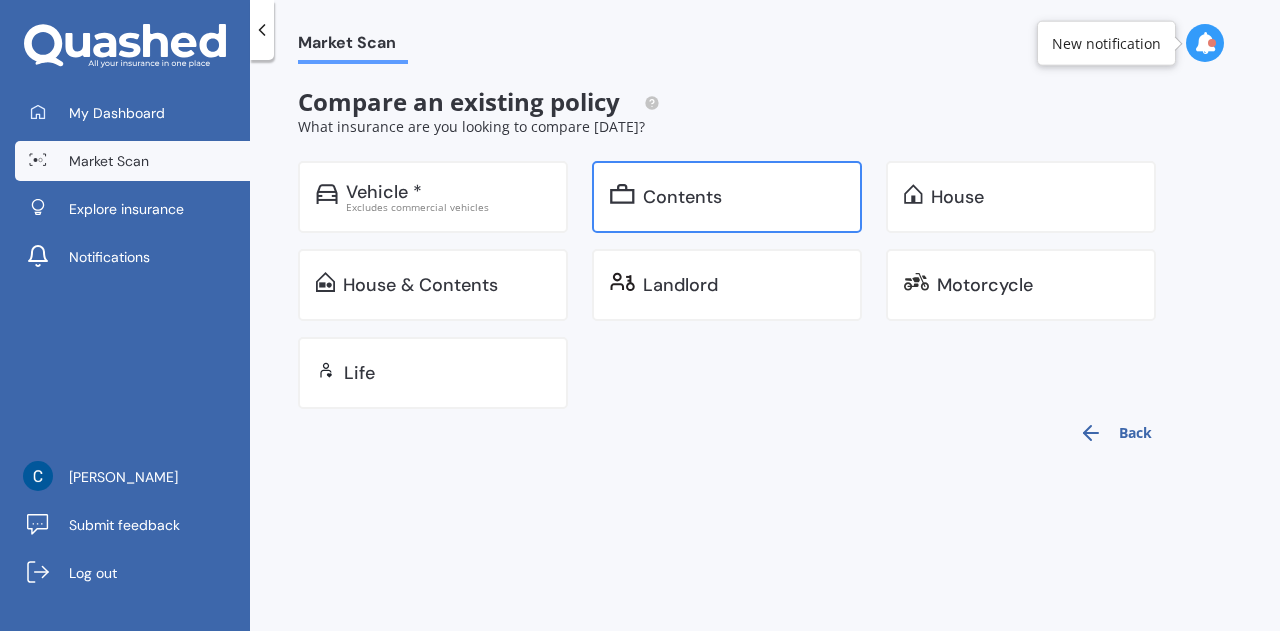 click on "Contents" at bounding box center [727, 197] 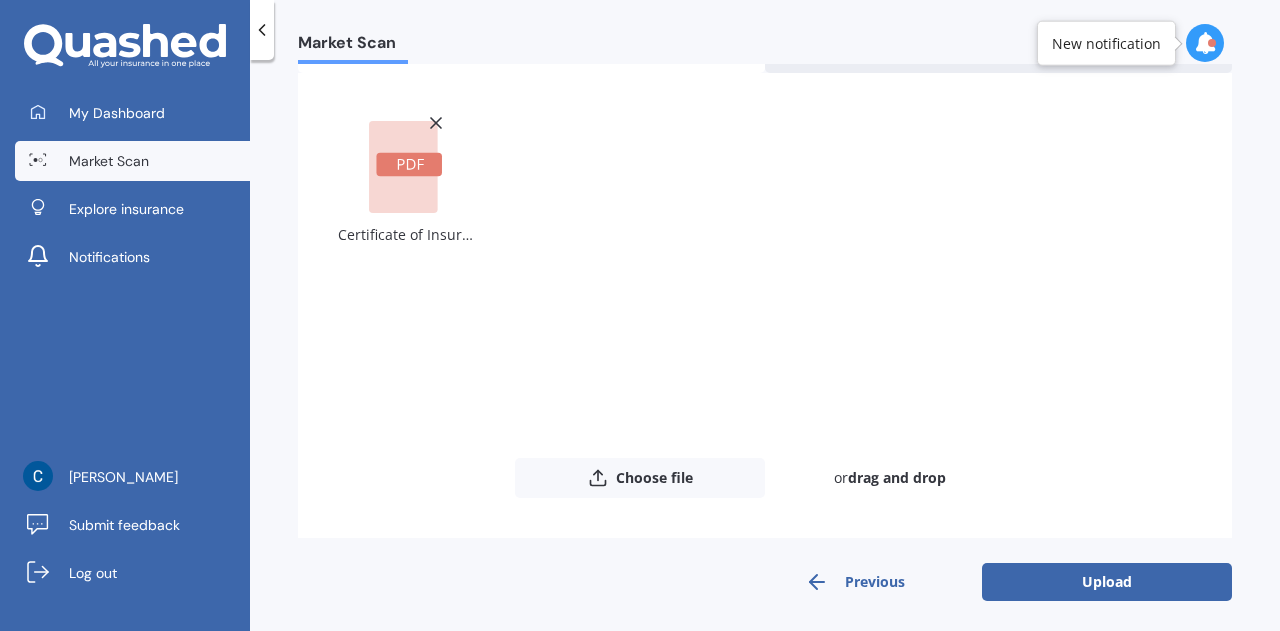 scroll, scrollTop: 138, scrollLeft: 0, axis: vertical 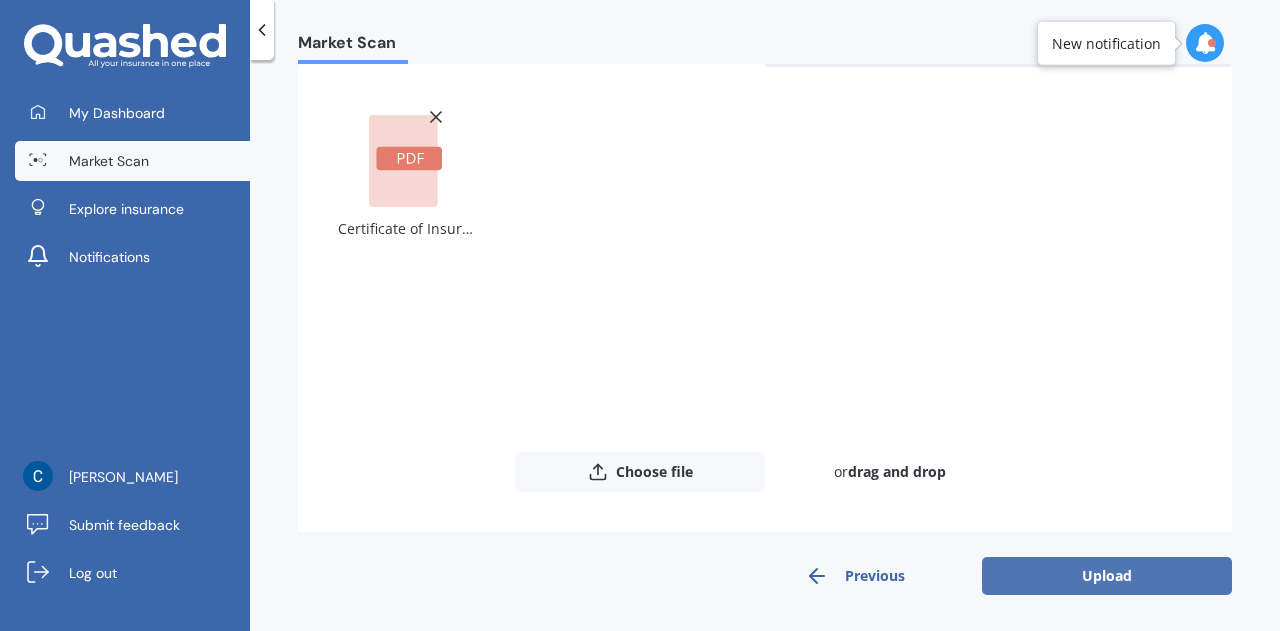 click on "Upload" at bounding box center (1107, 576) 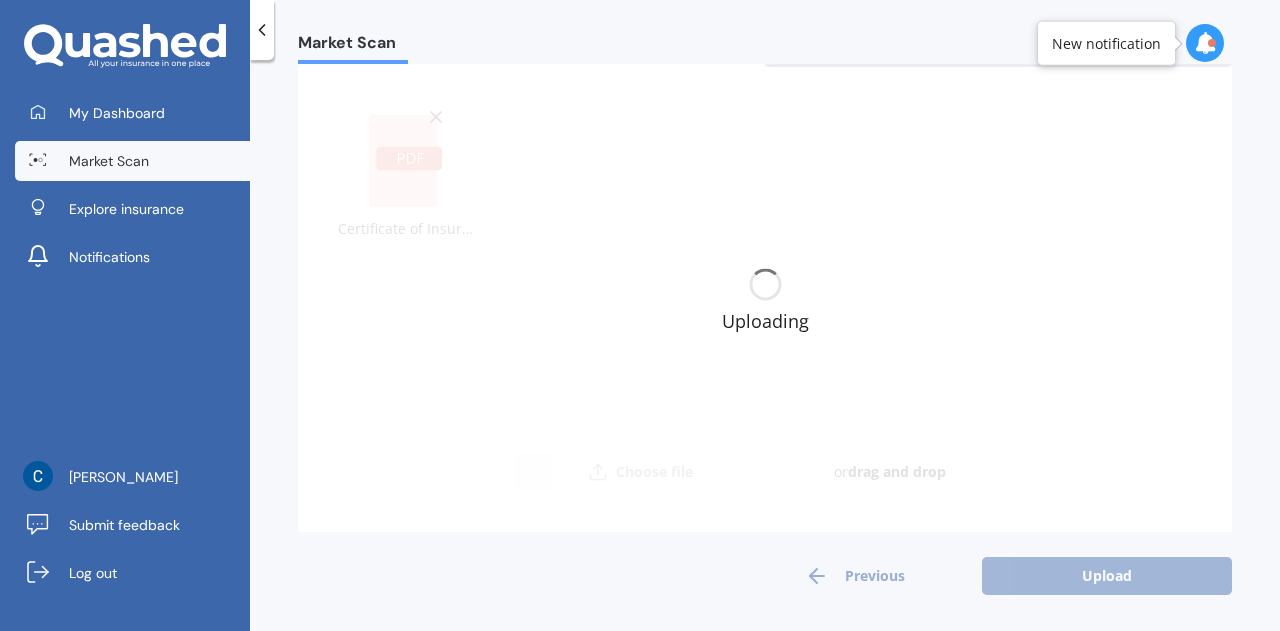 scroll, scrollTop: 0, scrollLeft: 0, axis: both 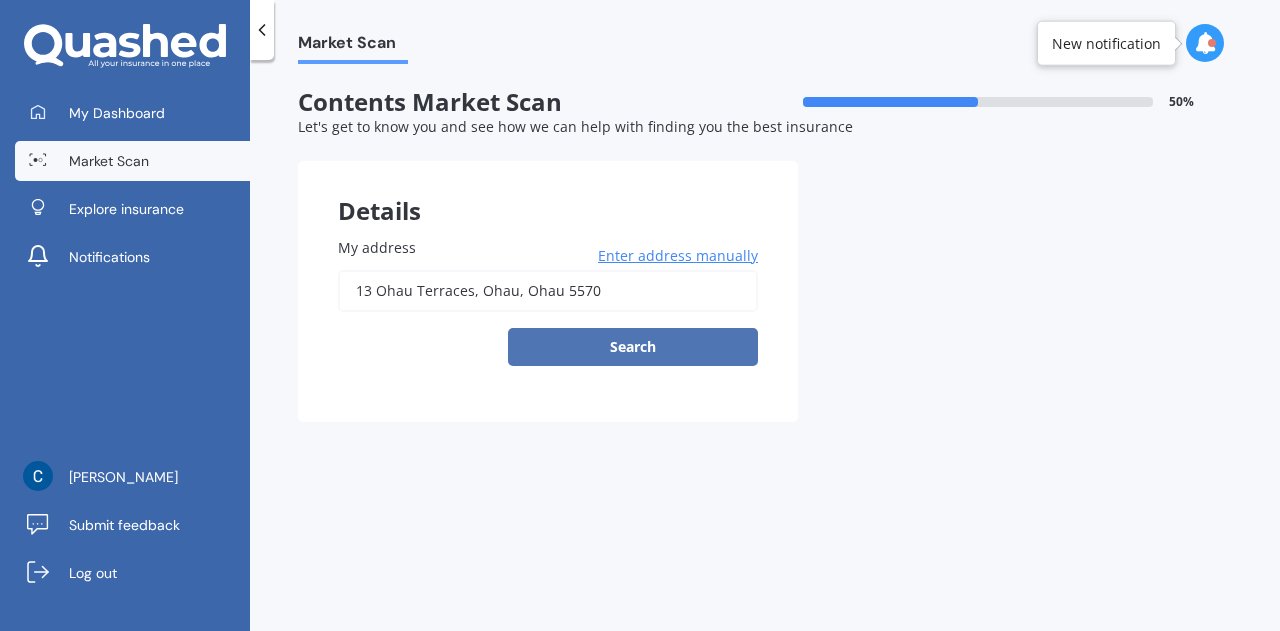 click on "Search" at bounding box center (633, 347) 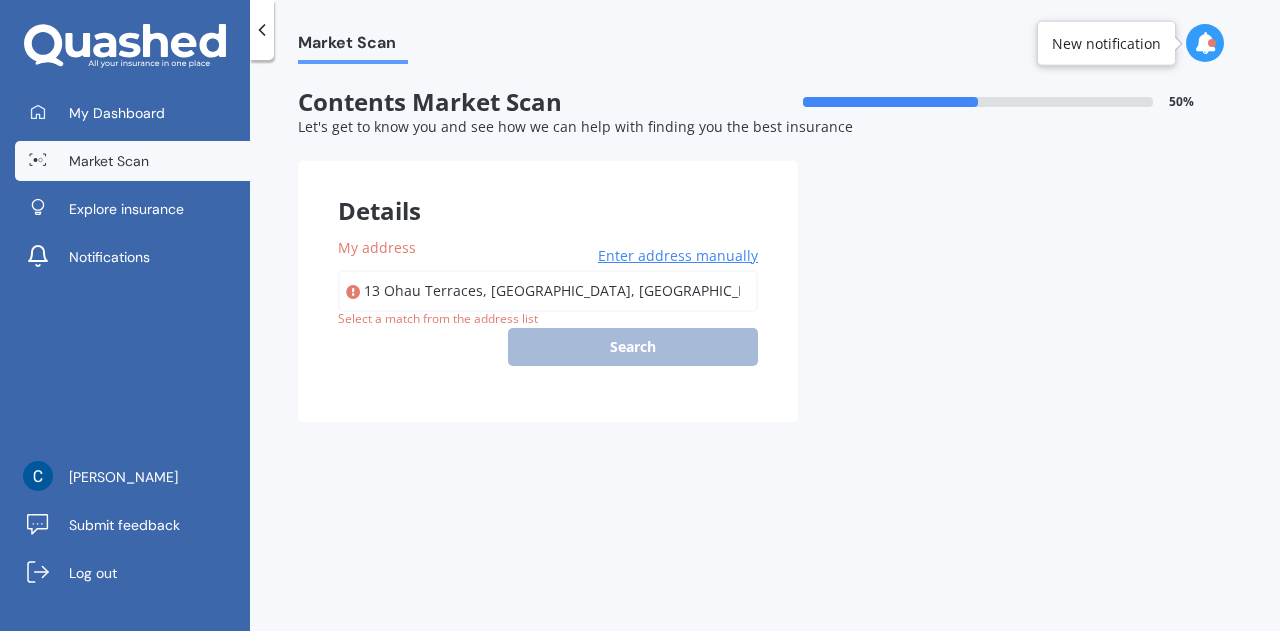 type on "13 Ohau Terraces, Ōhau 5570" 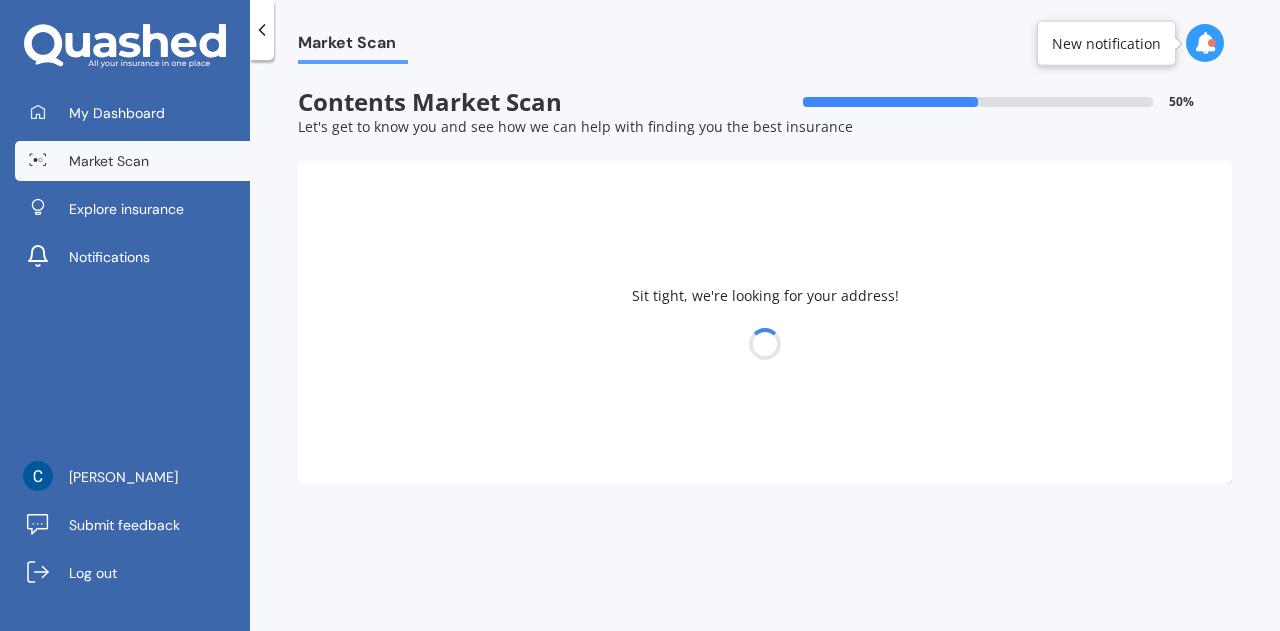 select on "09" 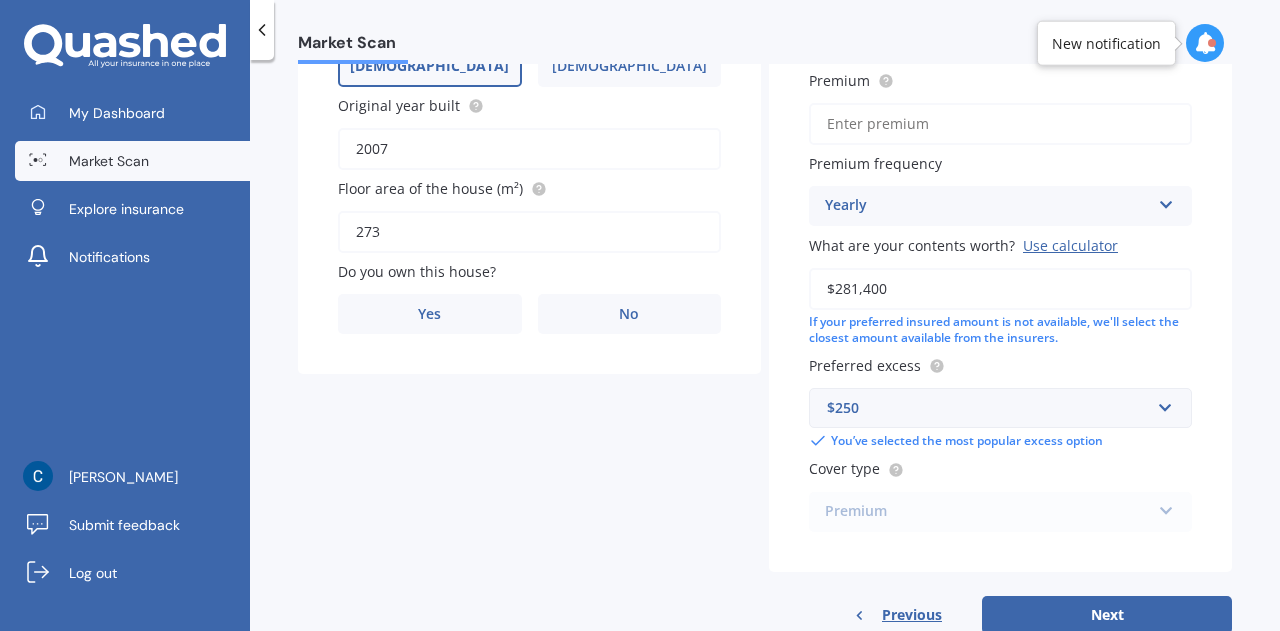 scroll, scrollTop: 400, scrollLeft: 0, axis: vertical 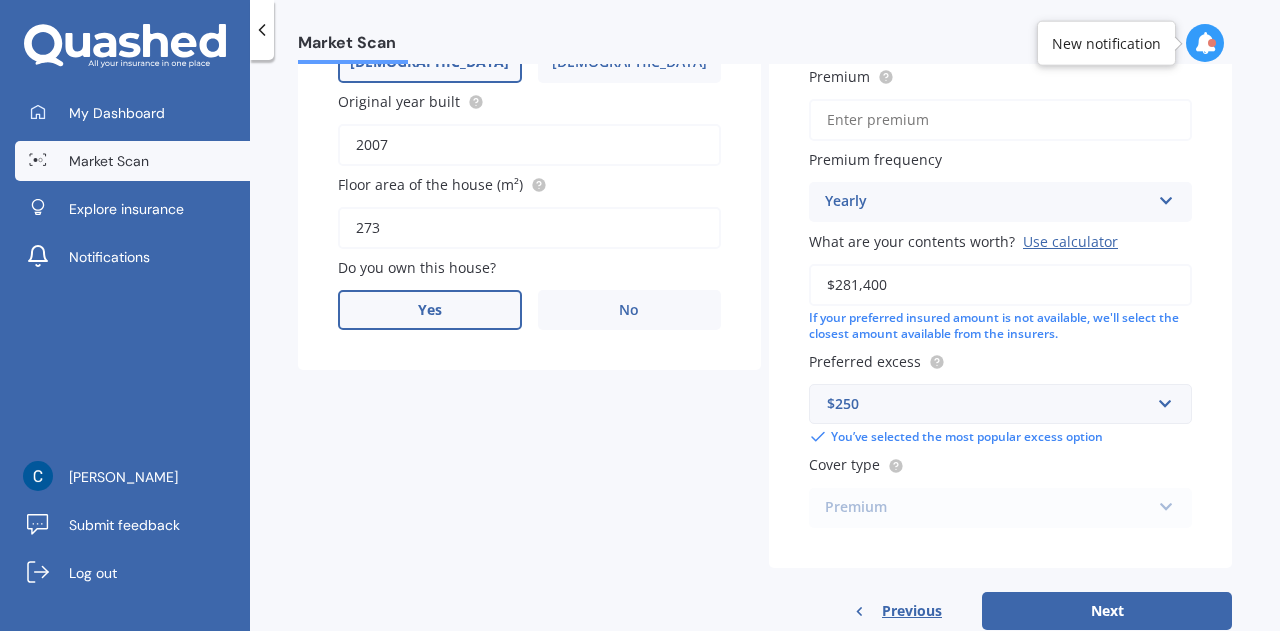 click on "Yes" at bounding box center (430, 310) 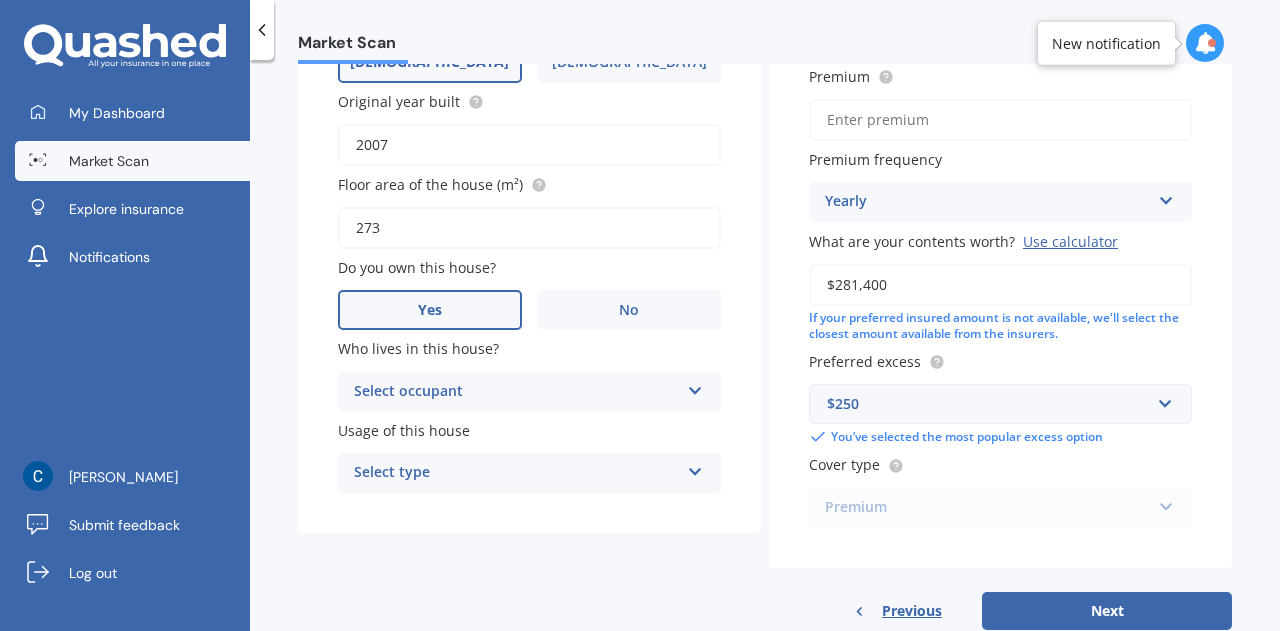 click on "Select occupant" at bounding box center [516, 392] 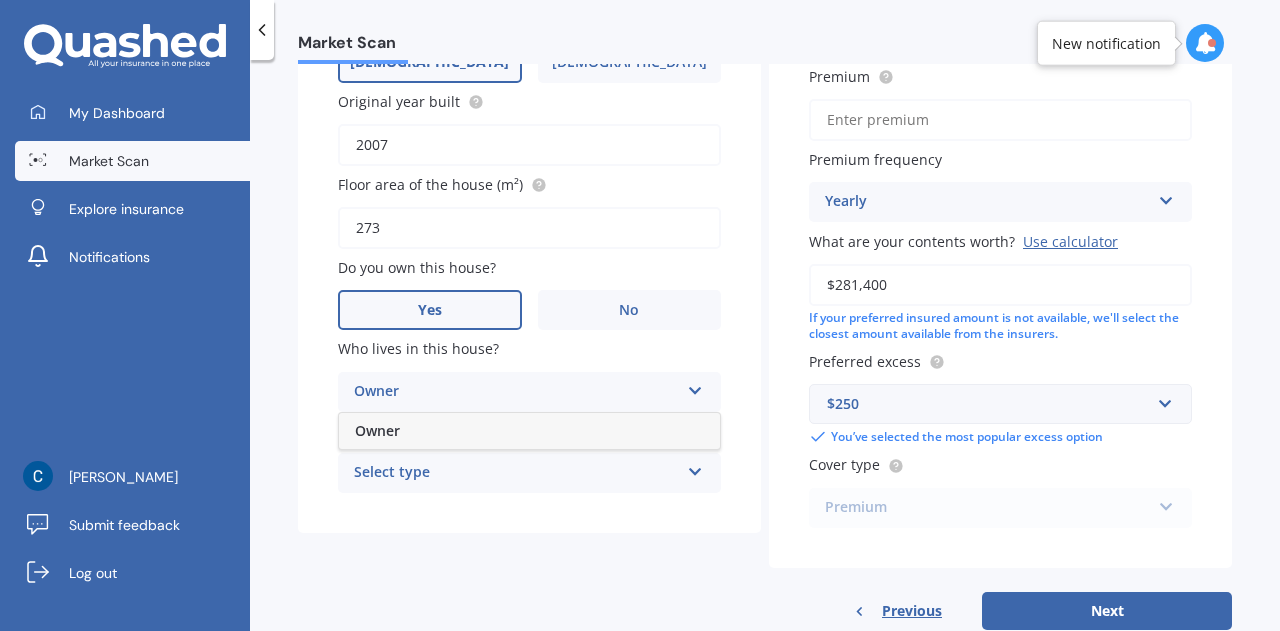 click on "Owner" at bounding box center (516, 392) 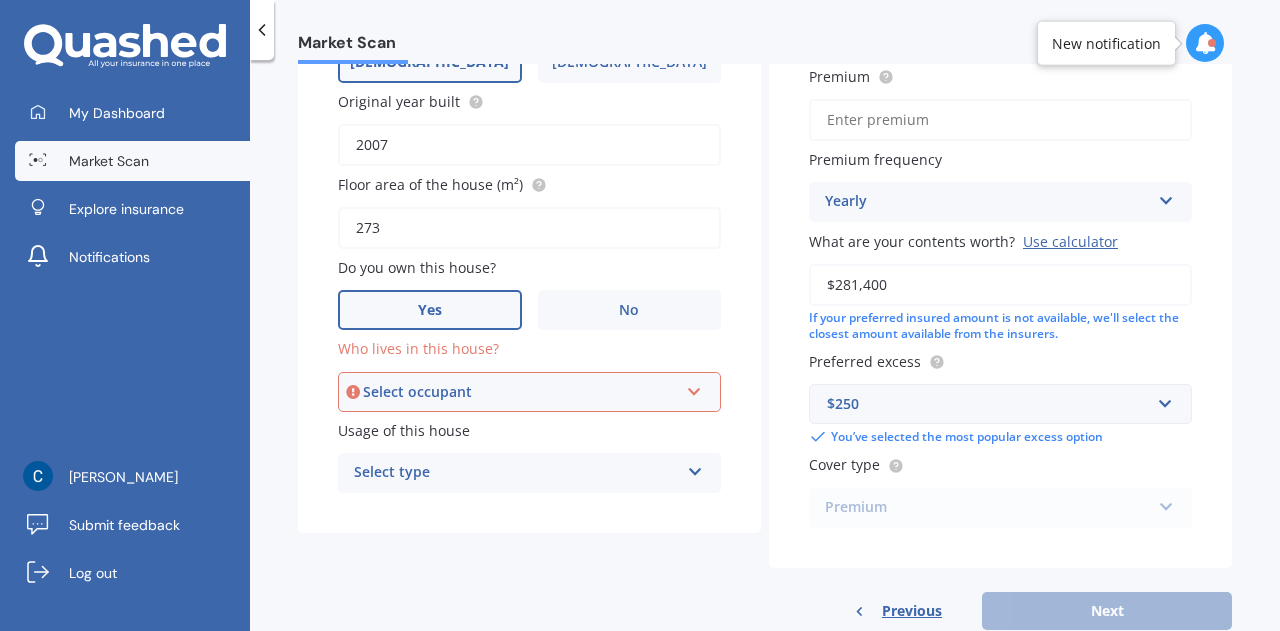 click on "Select occupant" at bounding box center (520, 392) 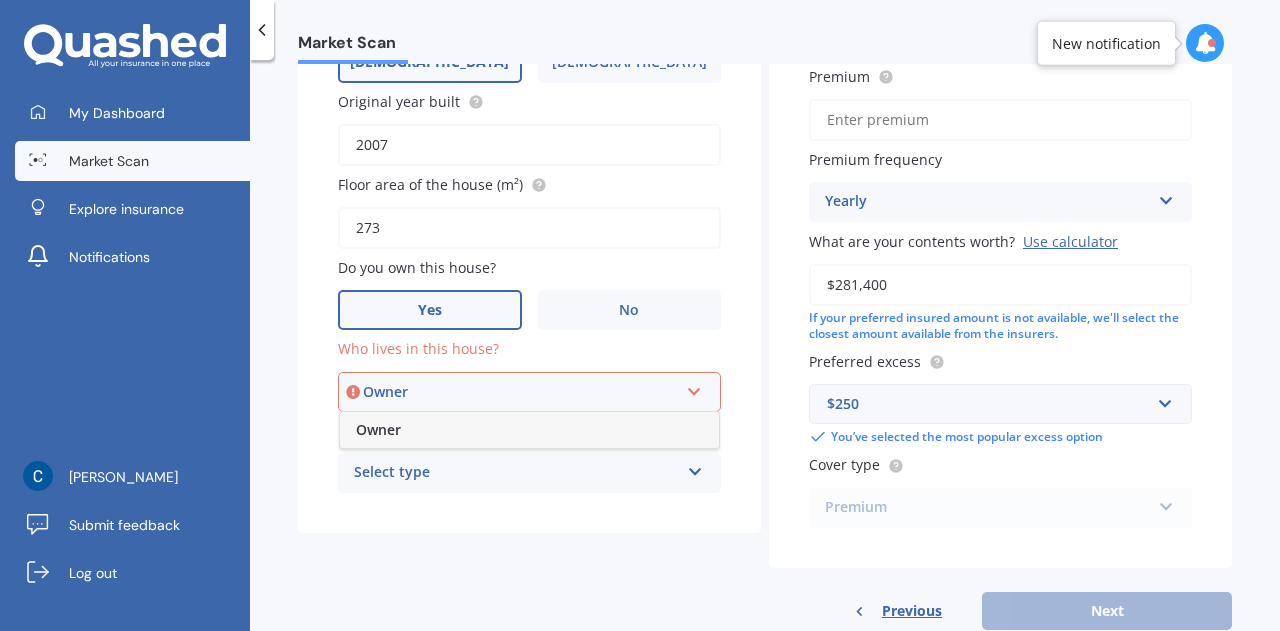 click on "Owner" at bounding box center [529, 430] 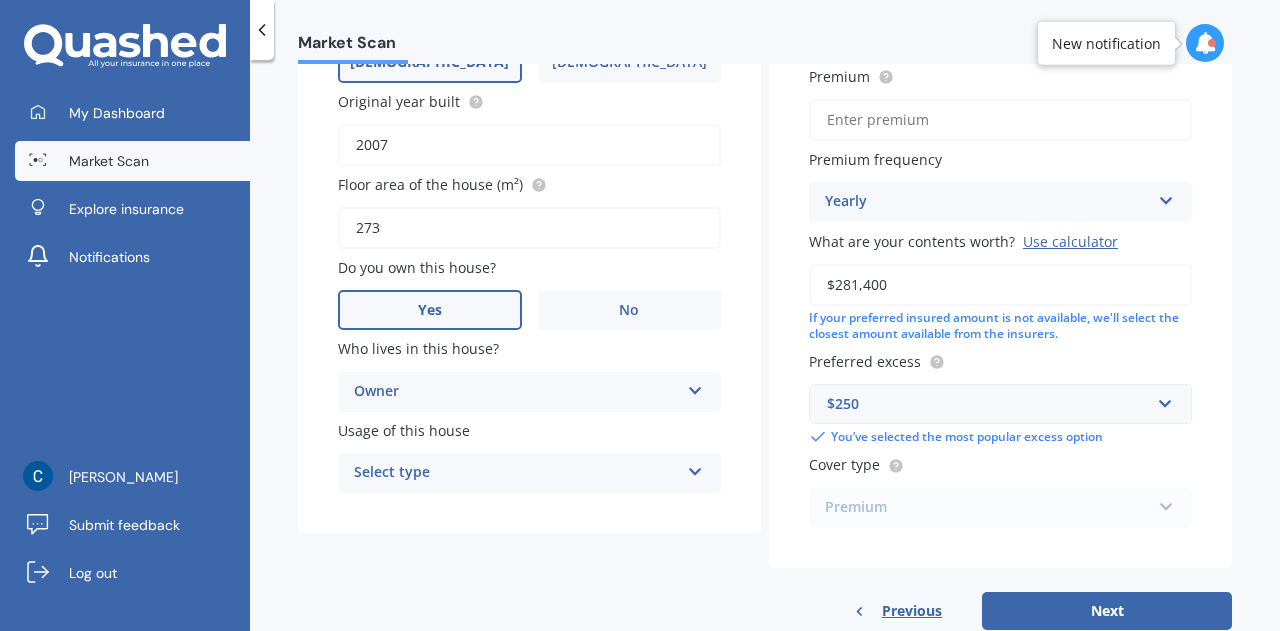 click on "Select type" at bounding box center [516, 473] 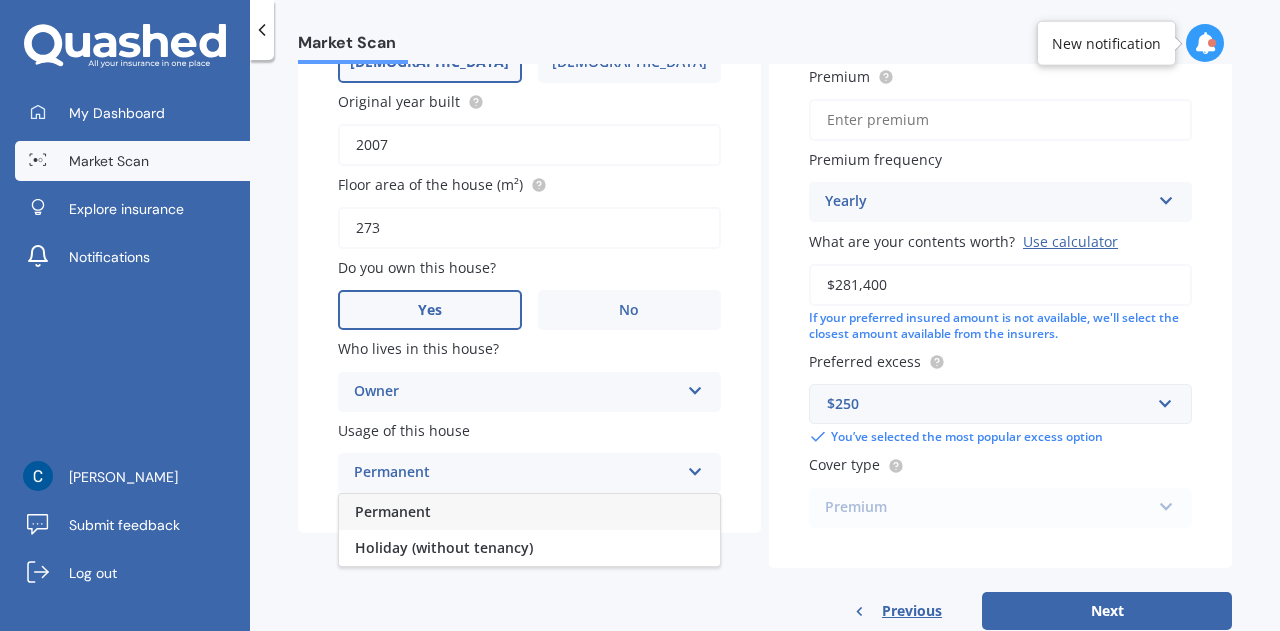 click on "Permanent" at bounding box center [529, 512] 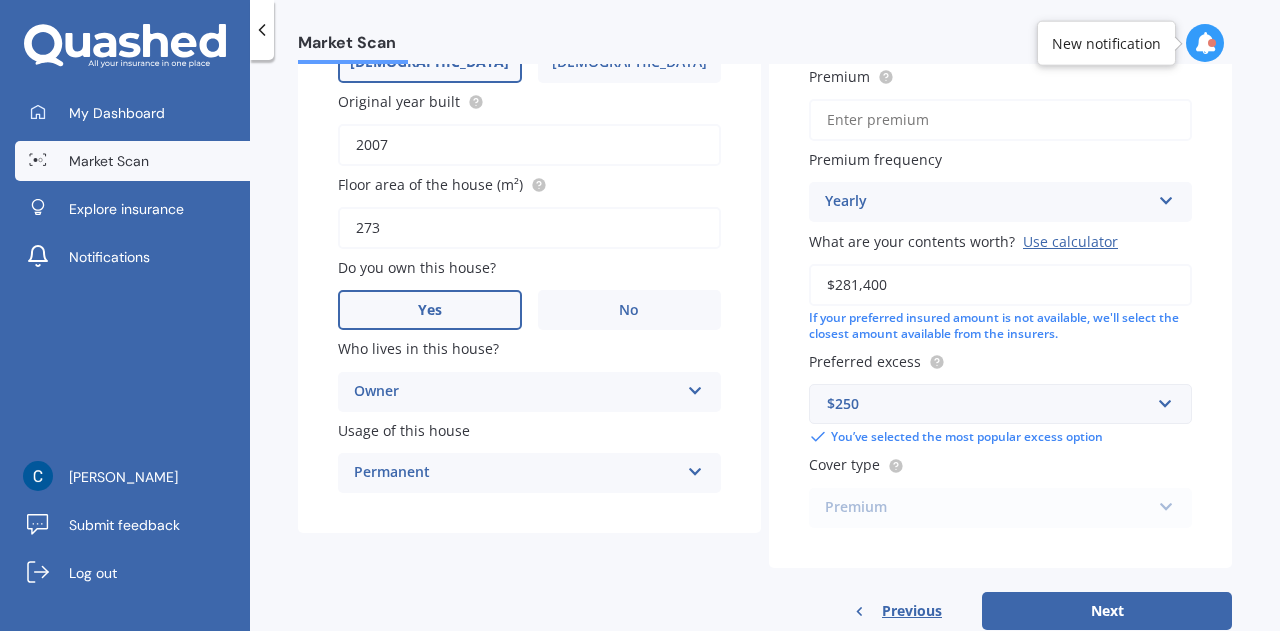 click on "Market Scan Contents Market Scan 50 % Let's get to know you and see how we can help with finding you the best insurance Details My address [GEOGRAPHIC_DATA] Enter address manually Search Date of birth DD 01 02 03 04 05 06 07 08 09 10 11 12 13 14 15 16 17 18 19 20 21 22 23 24 25 26 27 28 29 30 31 MM 01 02 03 04 05 06 07 08 09 10 11 12 YYYY 2009 2008 2007 2006 2005 2004 2003 2002 2001 2000 1999 1998 1997 1996 1995 1994 1993 1992 1991 1990 1989 1988 1987 1986 1985 1984 1983 1982 1981 1980 1979 1978 1977 1976 1975 1974 1973 1972 1971 1970 1969 1968 1967 1966 1965 1964 1963 1962 1961 1960 1959 1958 1957 1956 1955 1954 1953 1952 1951 1950 1949 1948 1947 1946 1945 1944 1943 1942 1941 1940 1939 1938 1937 1936 1935 1934 1933 1932 1931 1930 1929 1928 1927 1926 1925 1924 1923 1922 1921 1920 1919 1918 1917 1916 1915 1914 1913 1912 1911 1910 Gender [DEMOGRAPHIC_DATA] [DEMOGRAPHIC_DATA] Original year built 2007 Floor area of the house (m²) 273 Do you own this house? Yes No Who lives in this house? Owner Owner Usage of this house No Yes" at bounding box center [765, 349] 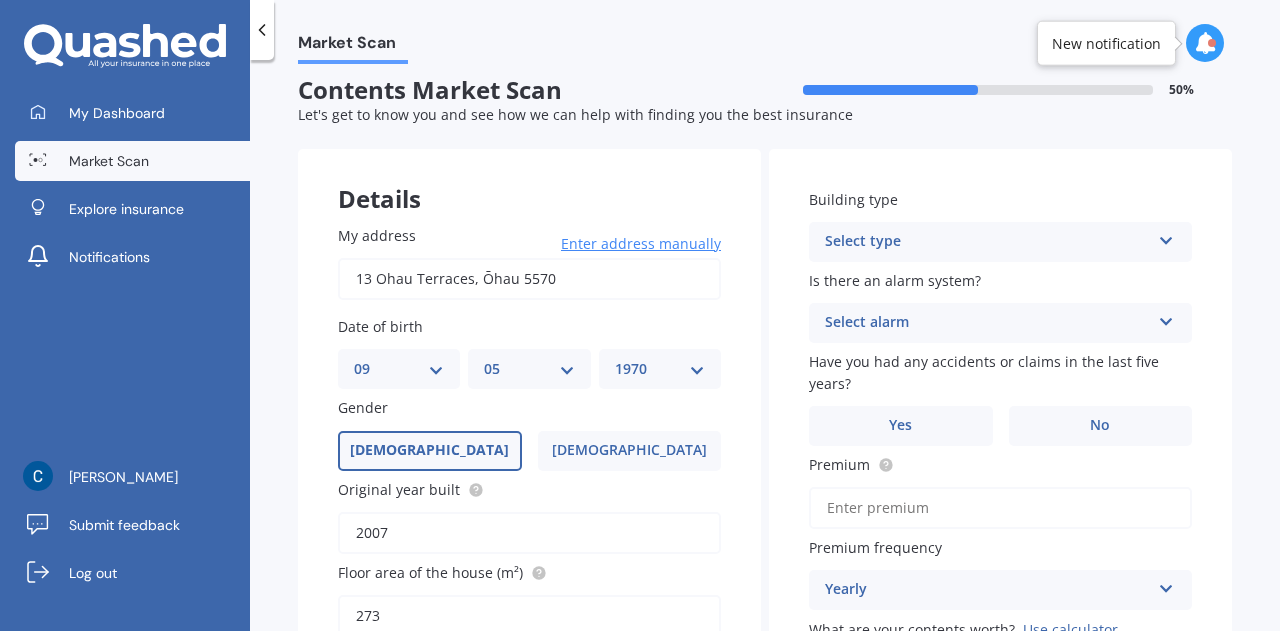 scroll, scrollTop: 10, scrollLeft: 0, axis: vertical 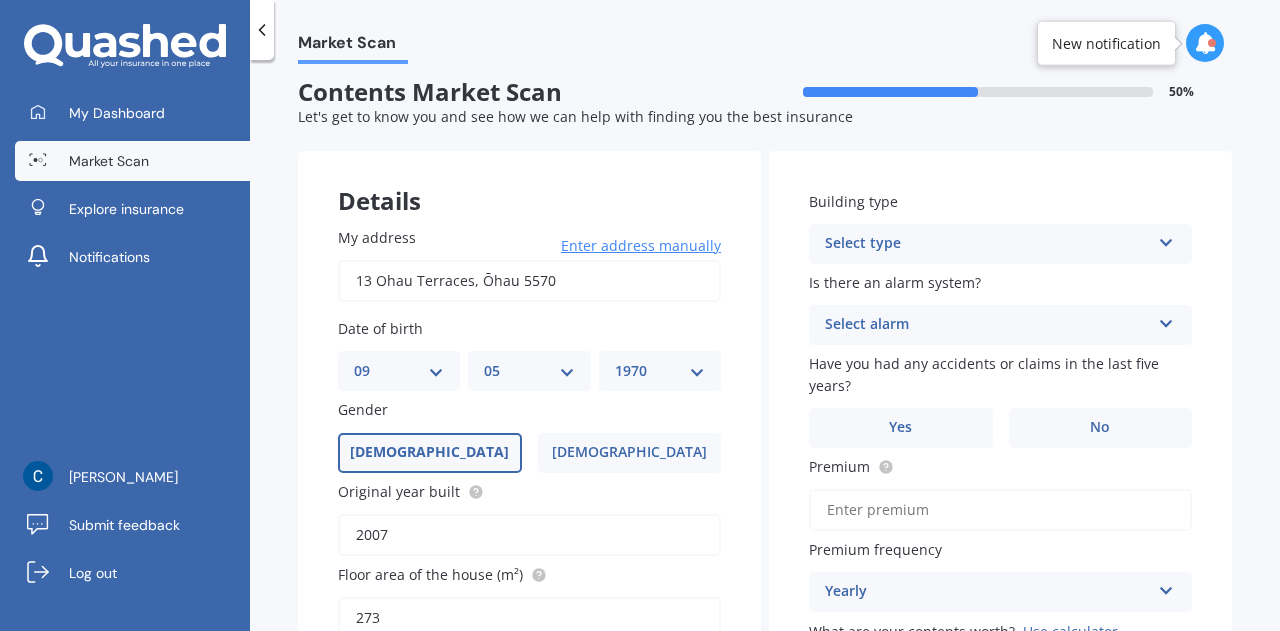 click on "Building type" at bounding box center (996, 201) 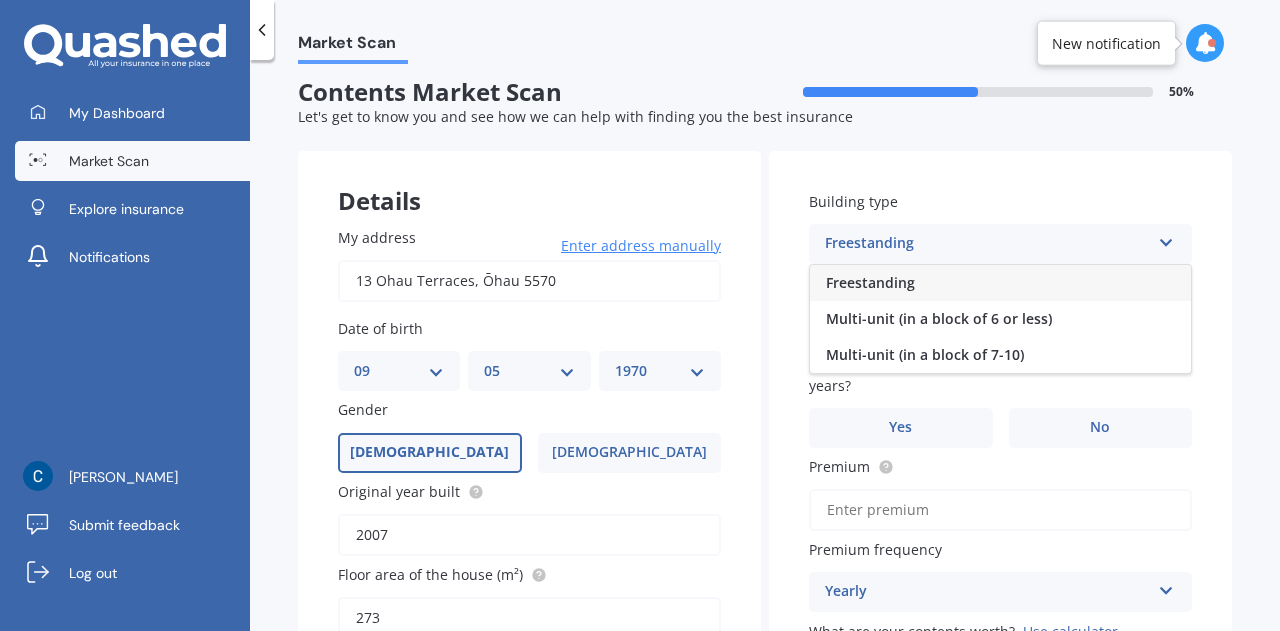 click on "Freestanding" at bounding box center (987, 244) 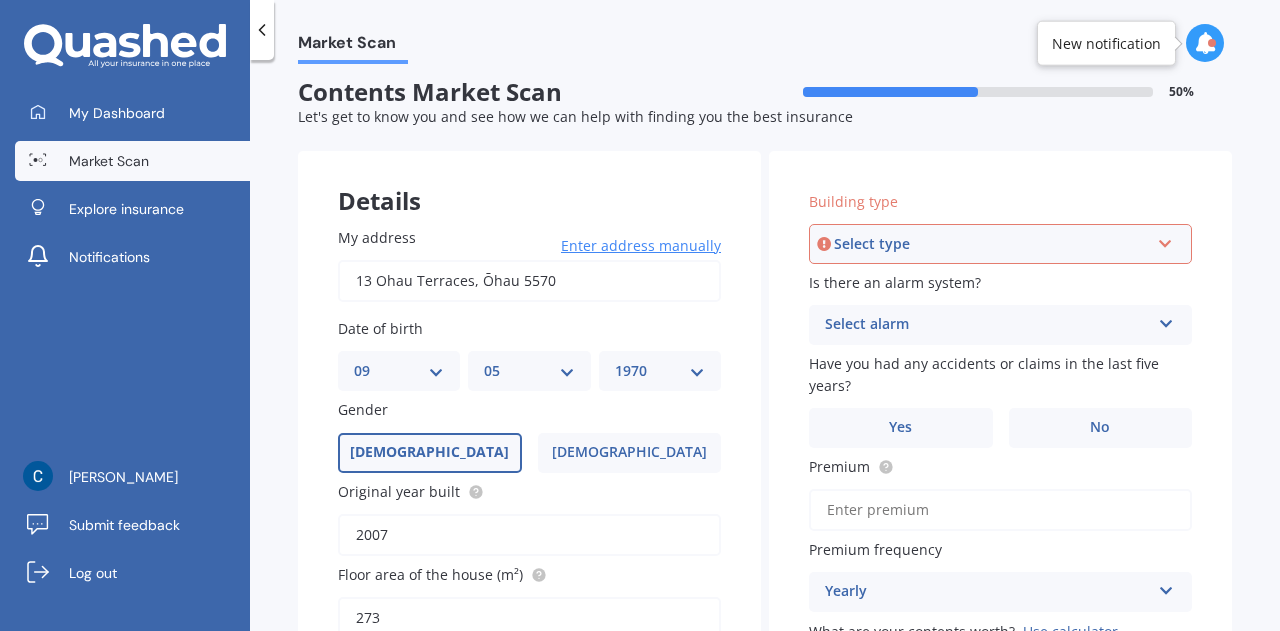 click on "Select type" at bounding box center (991, 244) 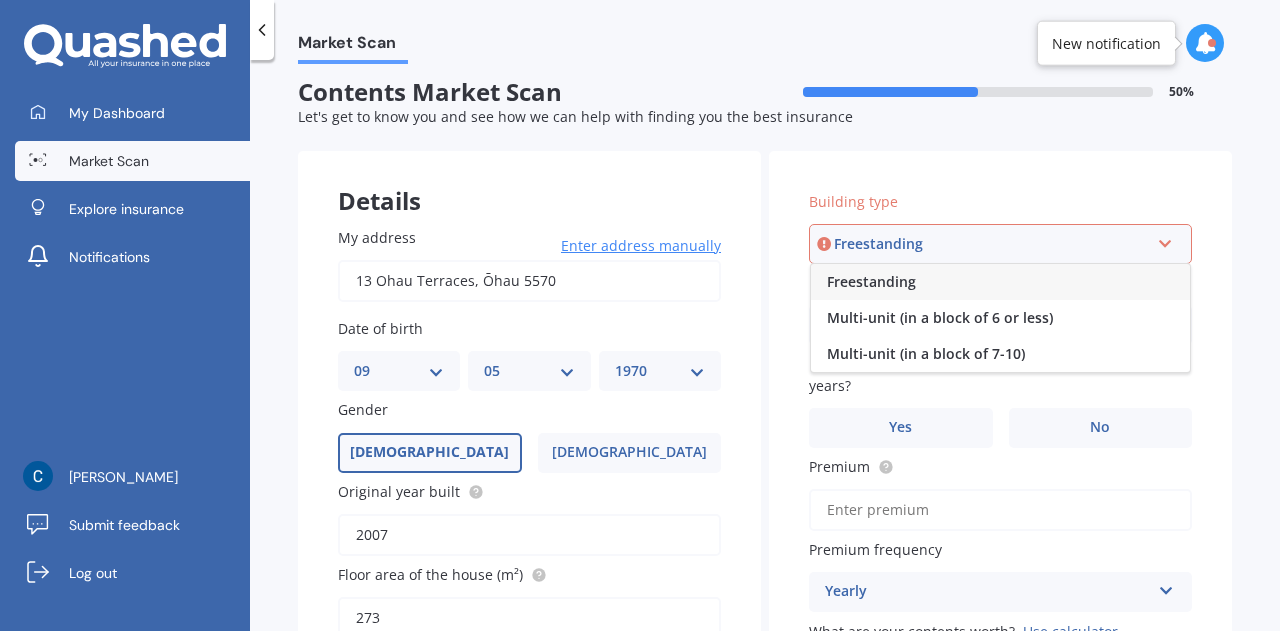 click on "Freestanding" at bounding box center [871, 281] 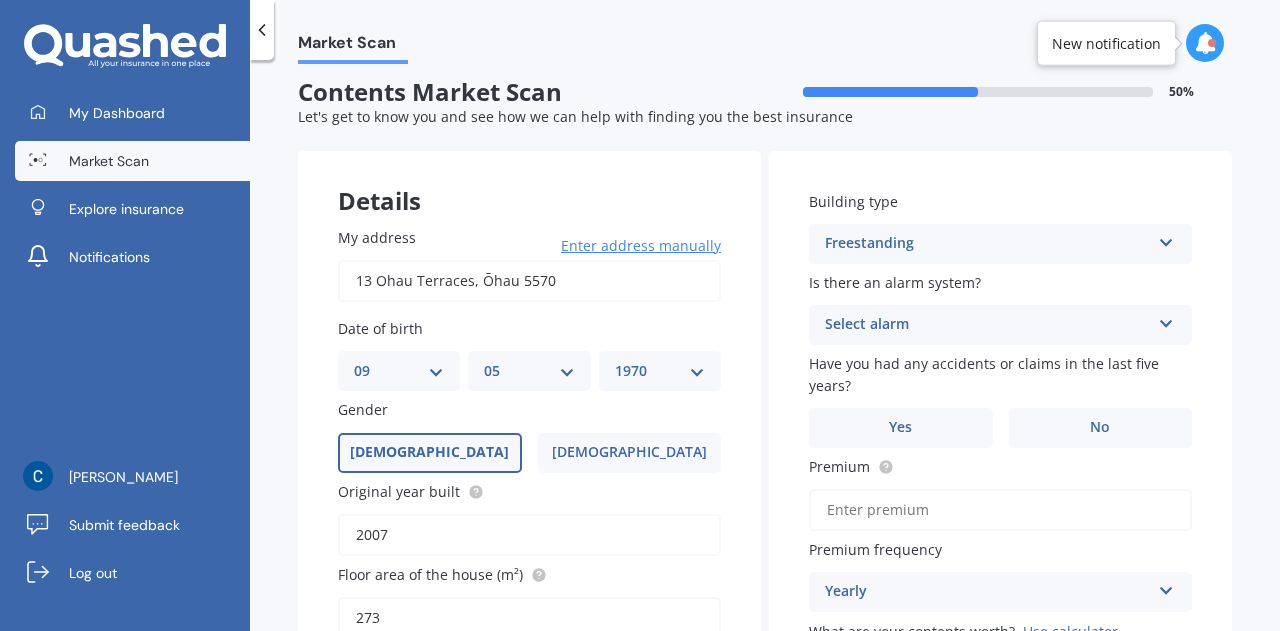click on "Select alarm" at bounding box center [987, 325] 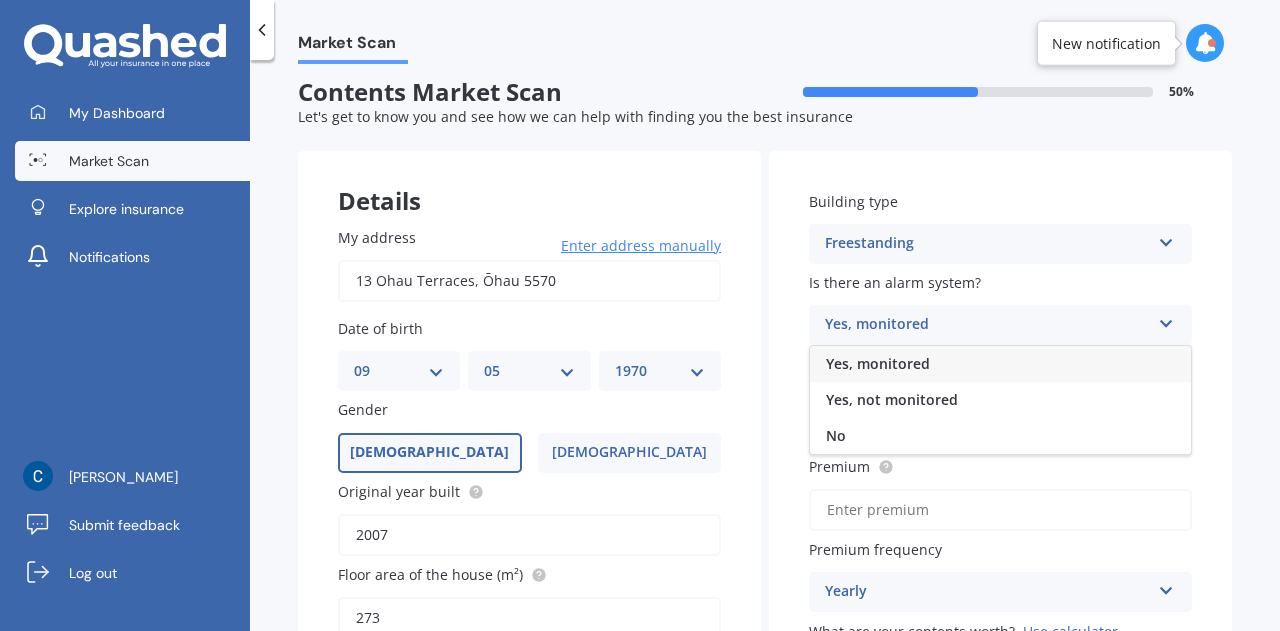 click on "Yes, monitored" at bounding box center (878, 363) 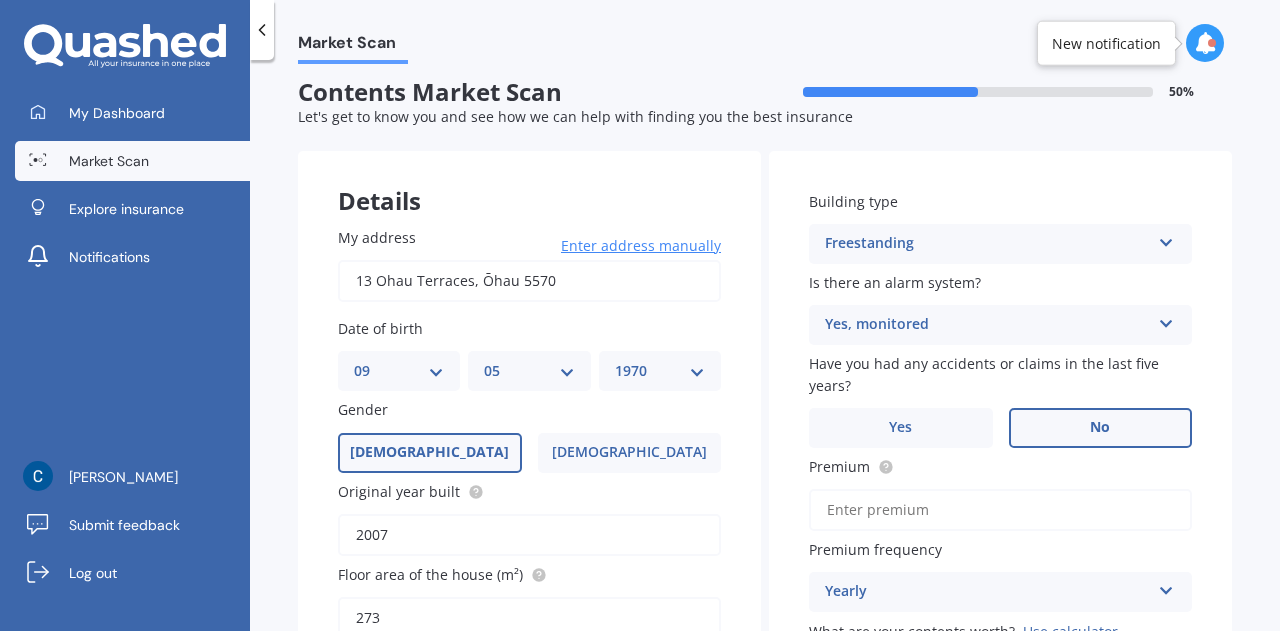 click on "No" at bounding box center (1101, 428) 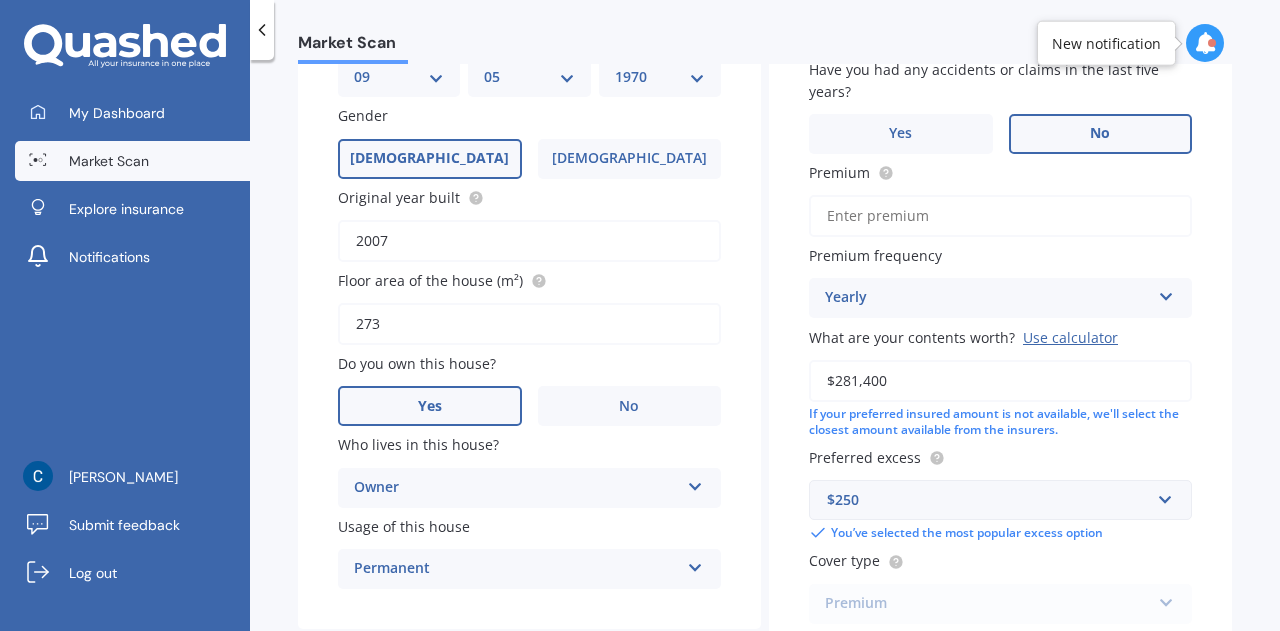 scroll, scrollTop: 310, scrollLeft: 0, axis: vertical 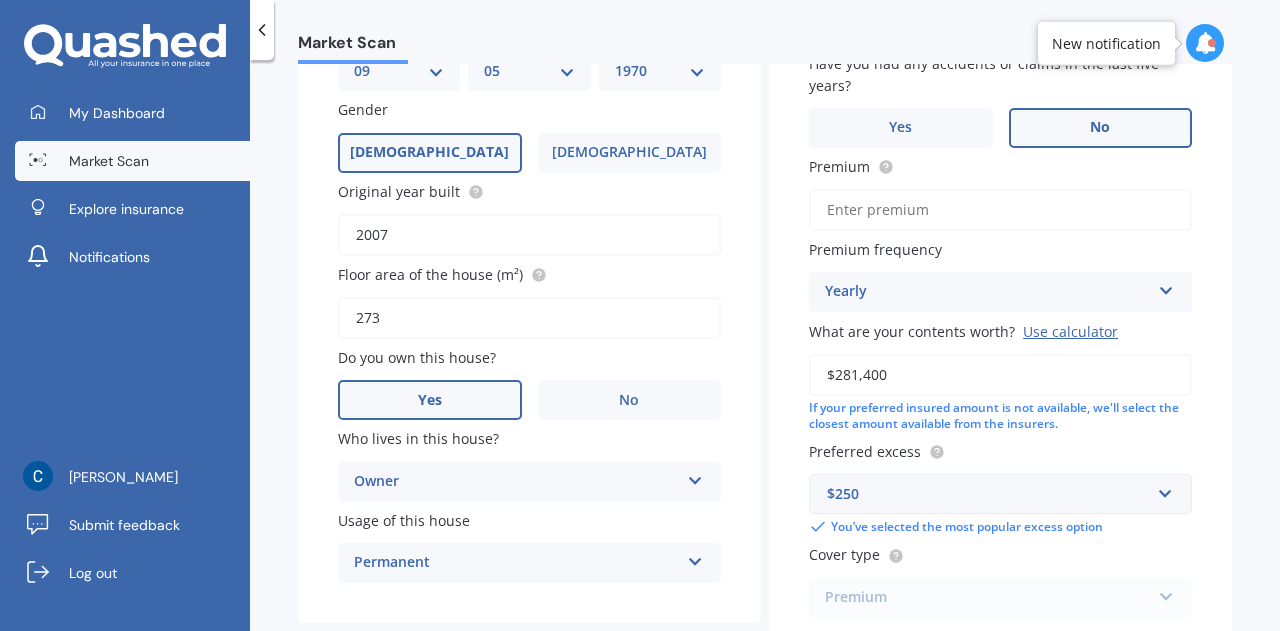 click on "Premium" at bounding box center [1000, 210] 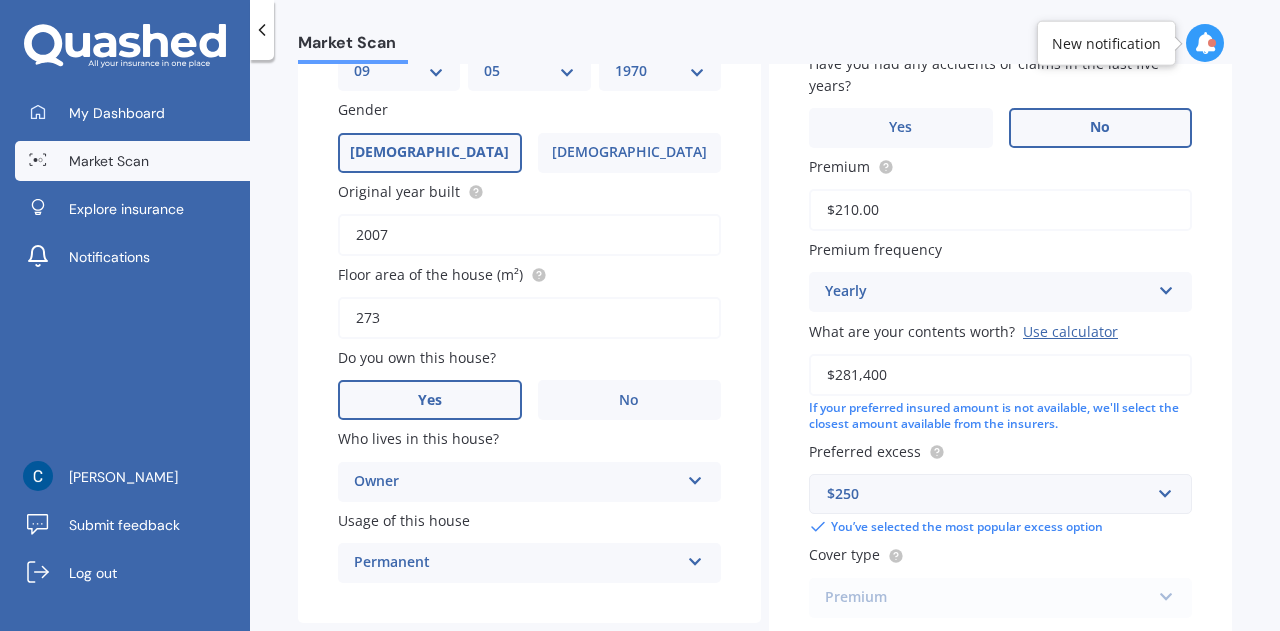 type on "$210.00" 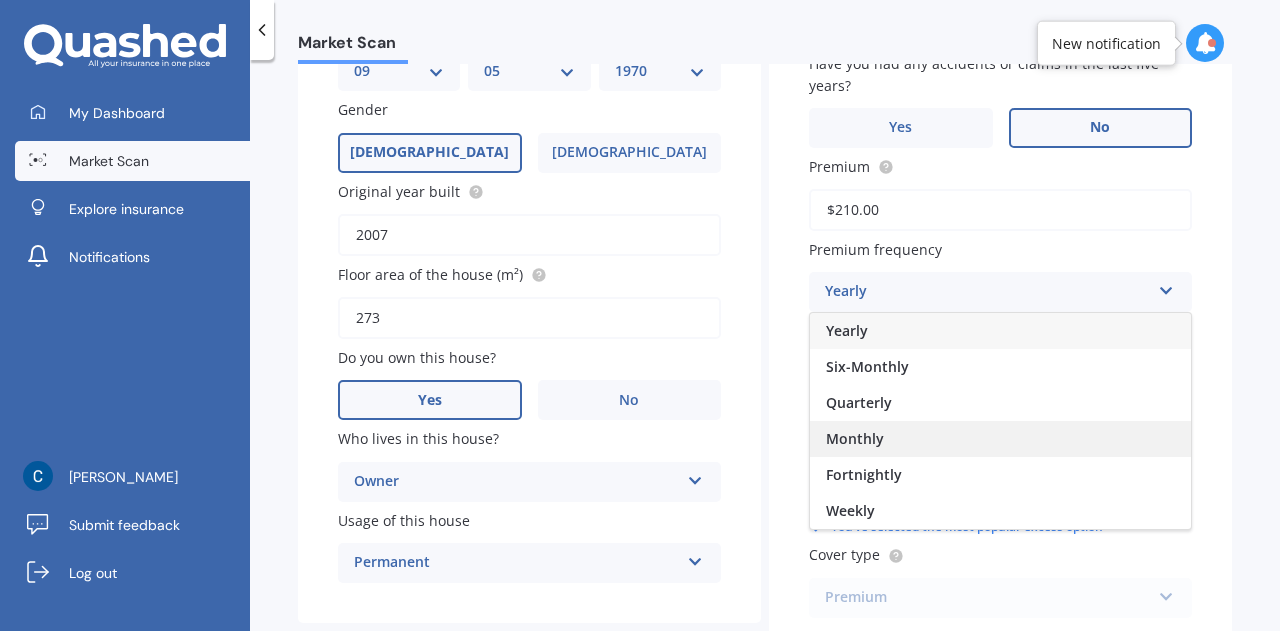 click on "Monthly" at bounding box center [1000, 439] 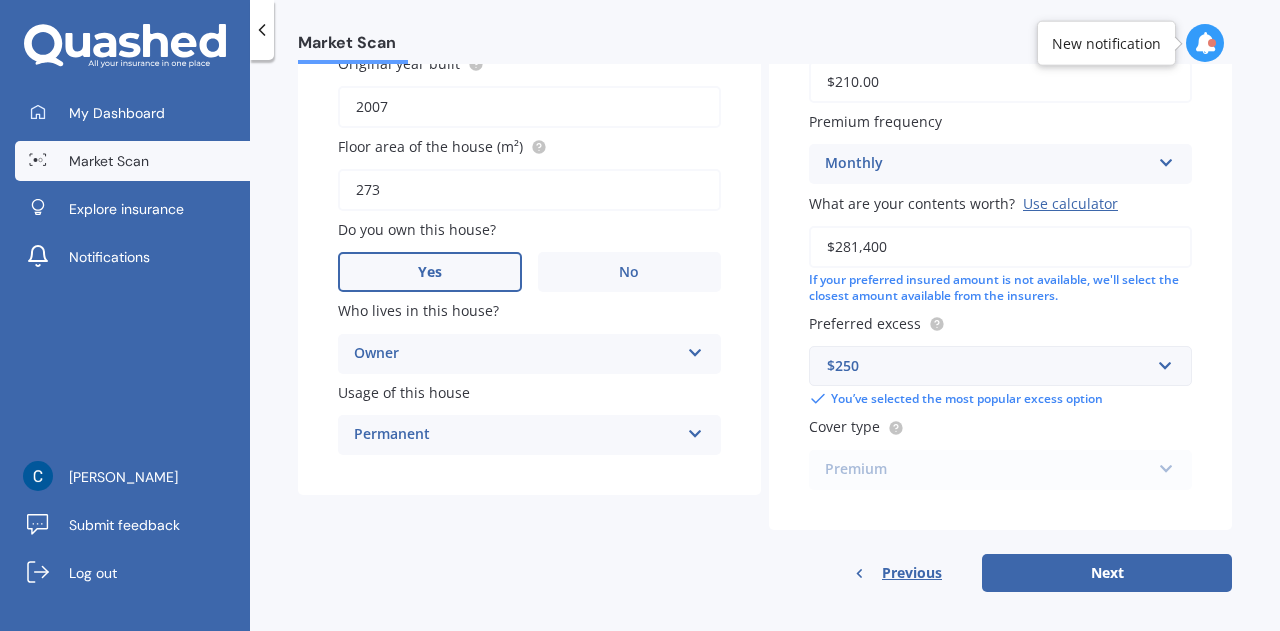 scroll, scrollTop: 453, scrollLeft: 0, axis: vertical 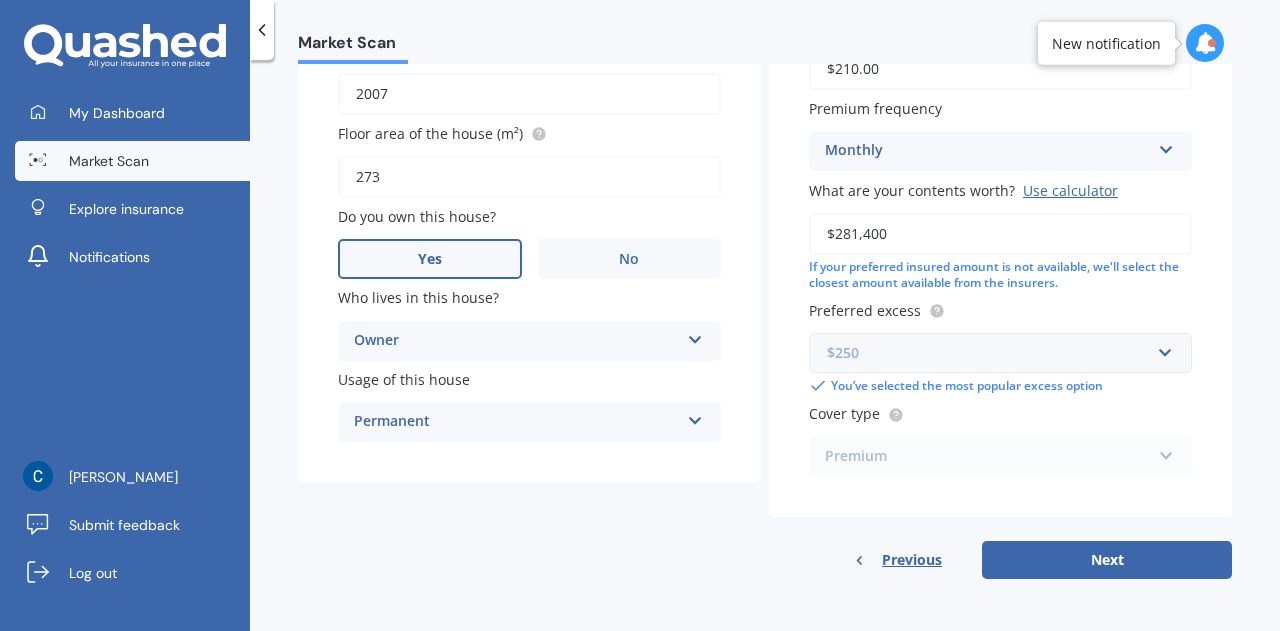 click at bounding box center [993, 353] 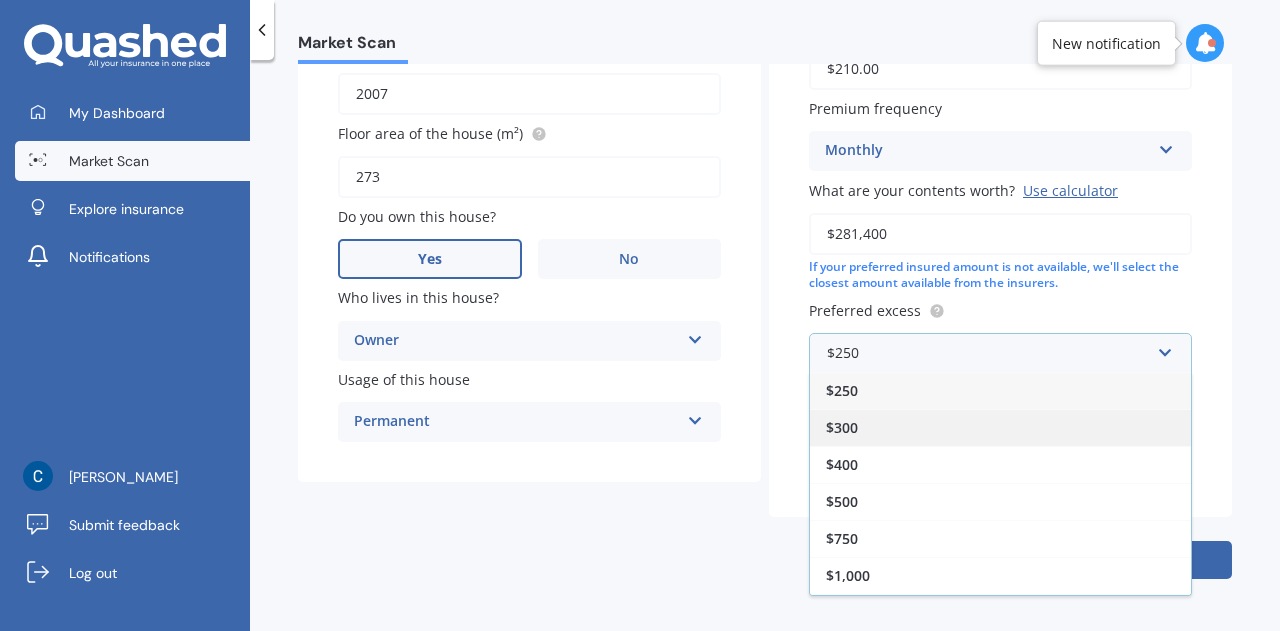 click on "$300" at bounding box center (1000, 427) 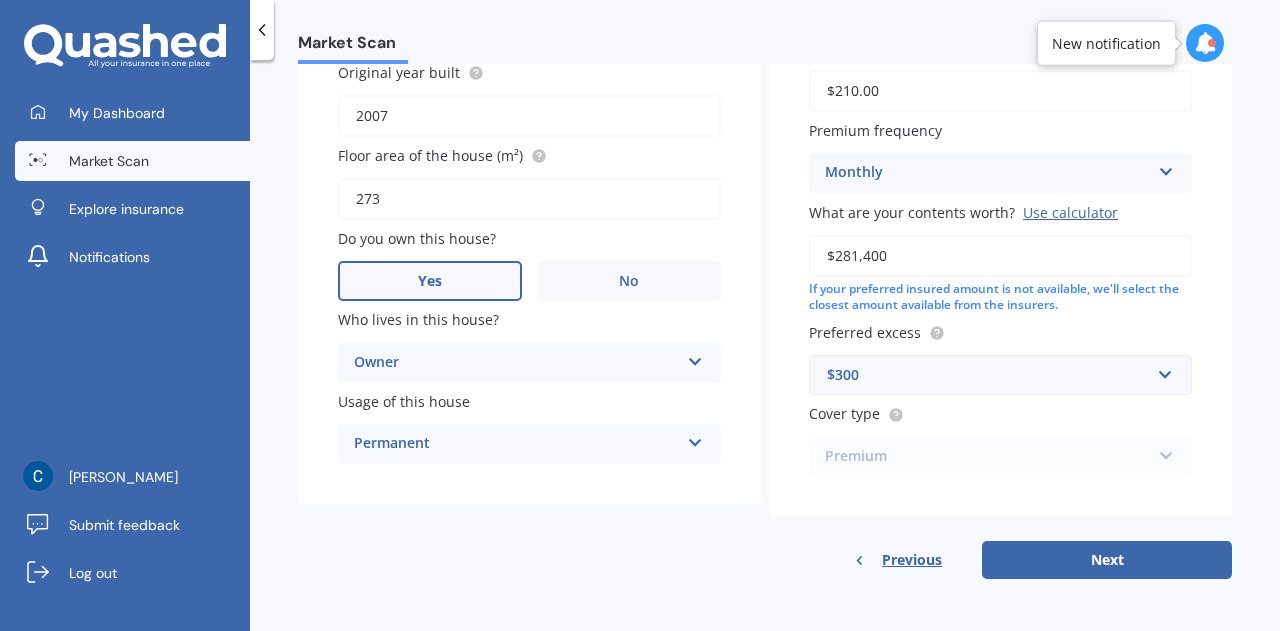 click on "Premium Standard Plus Premium" at bounding box center (1000, 457) 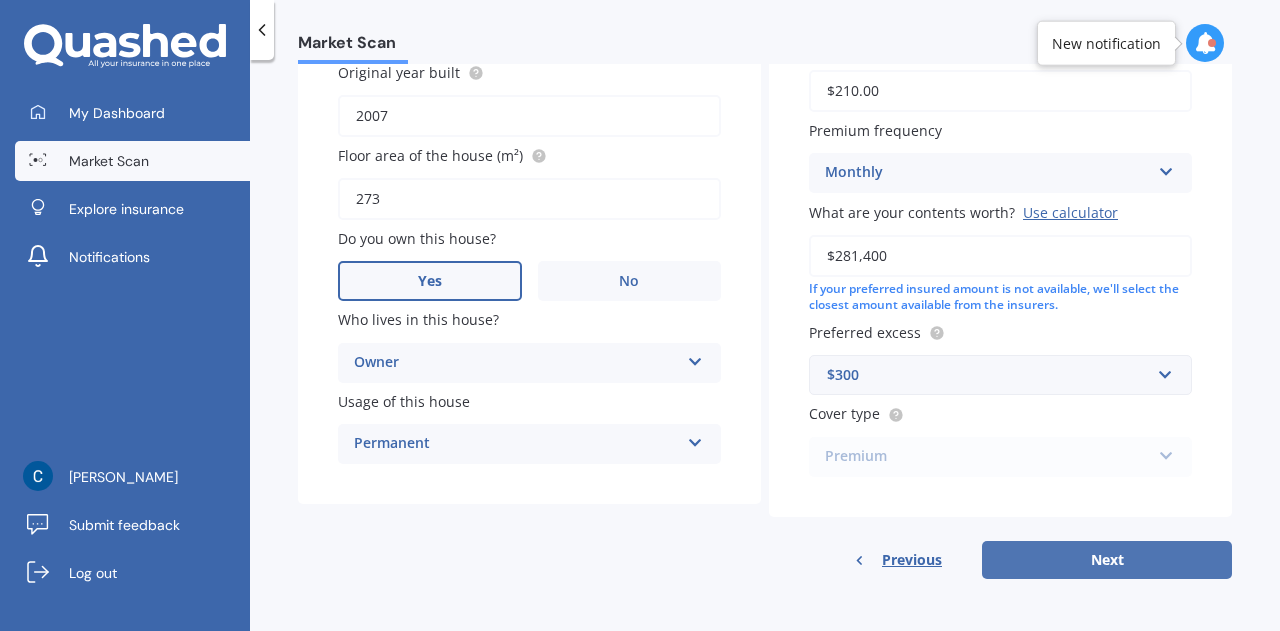 click on "Next" at bounding box center [1107, 560] 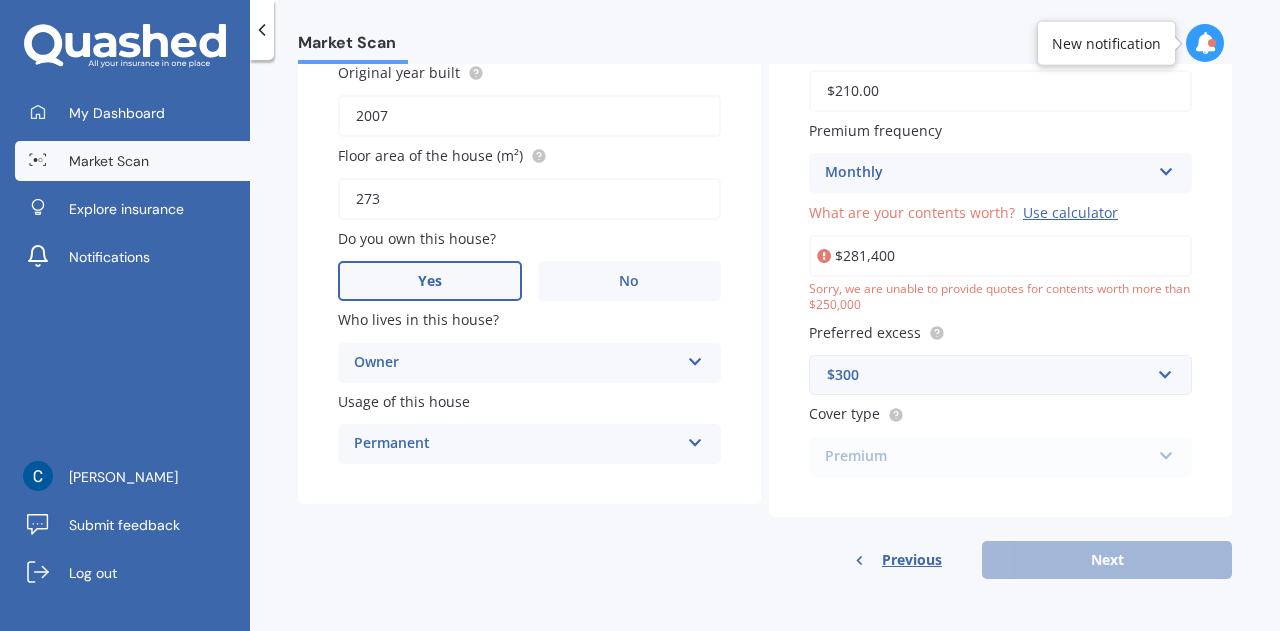 drag, startPoint x: 847, startPoint y: 255, endPoint x: 953, endPoint y: 257, distance: 106.01887 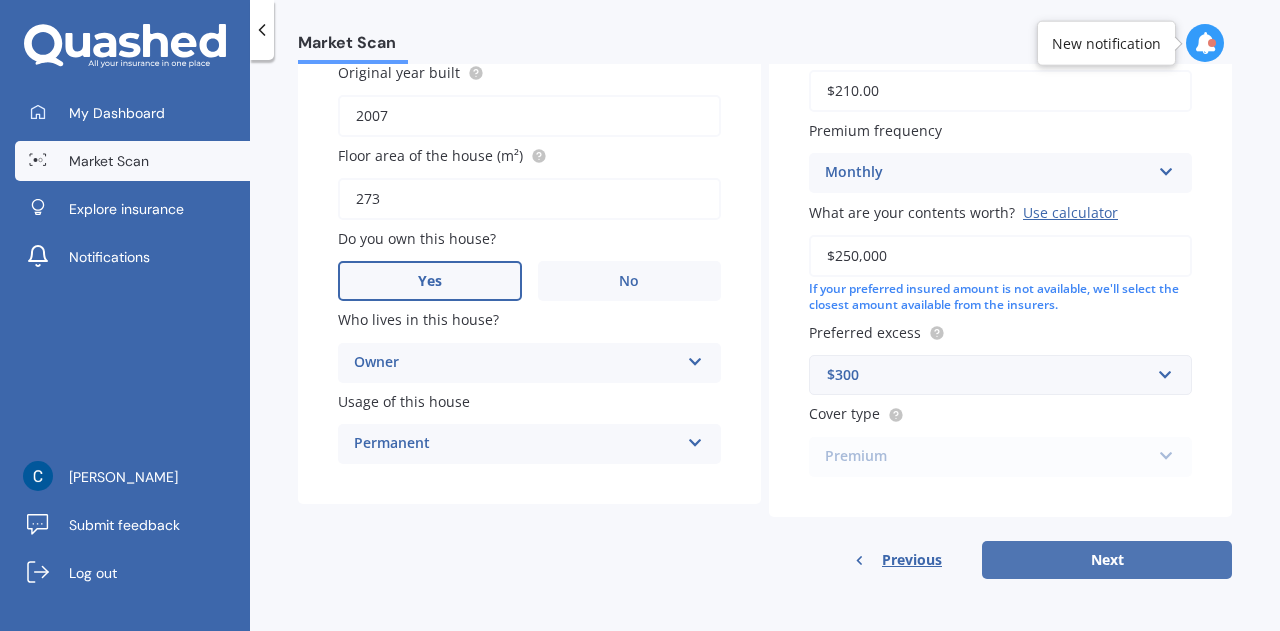 type on "$250,000" 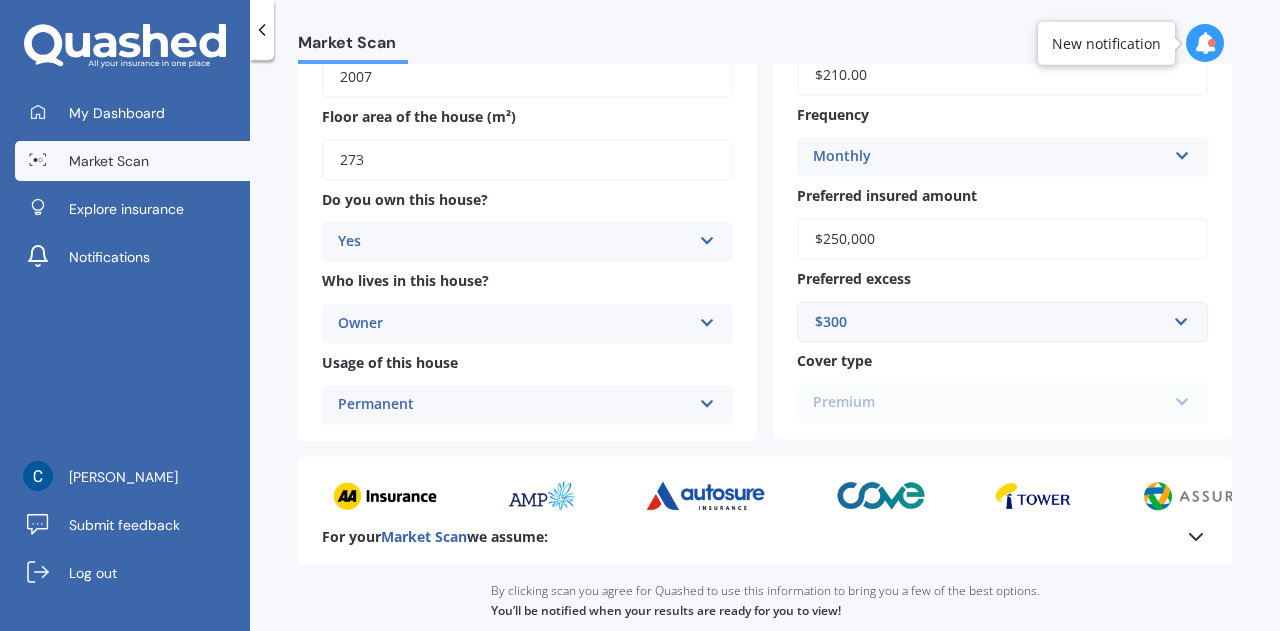 scroll, scrollTop: 500, scrollLeft: 0, axis: vertical 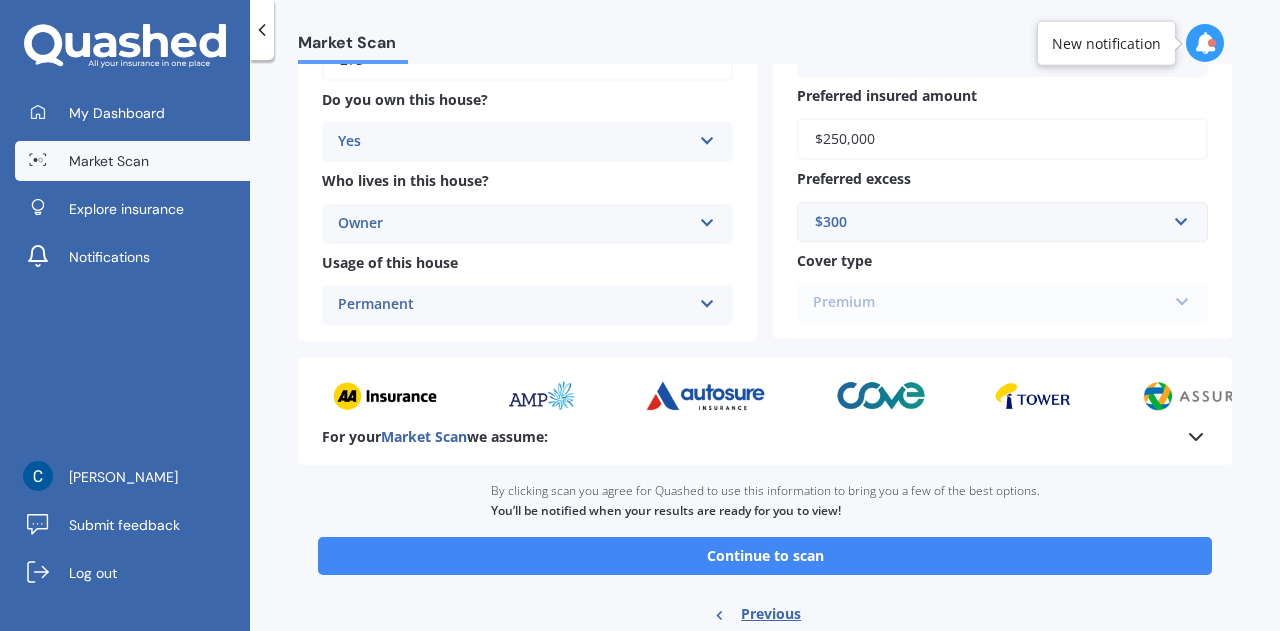 click on "Premium Standard Plus Premium" at bounding box center (1002, 303) 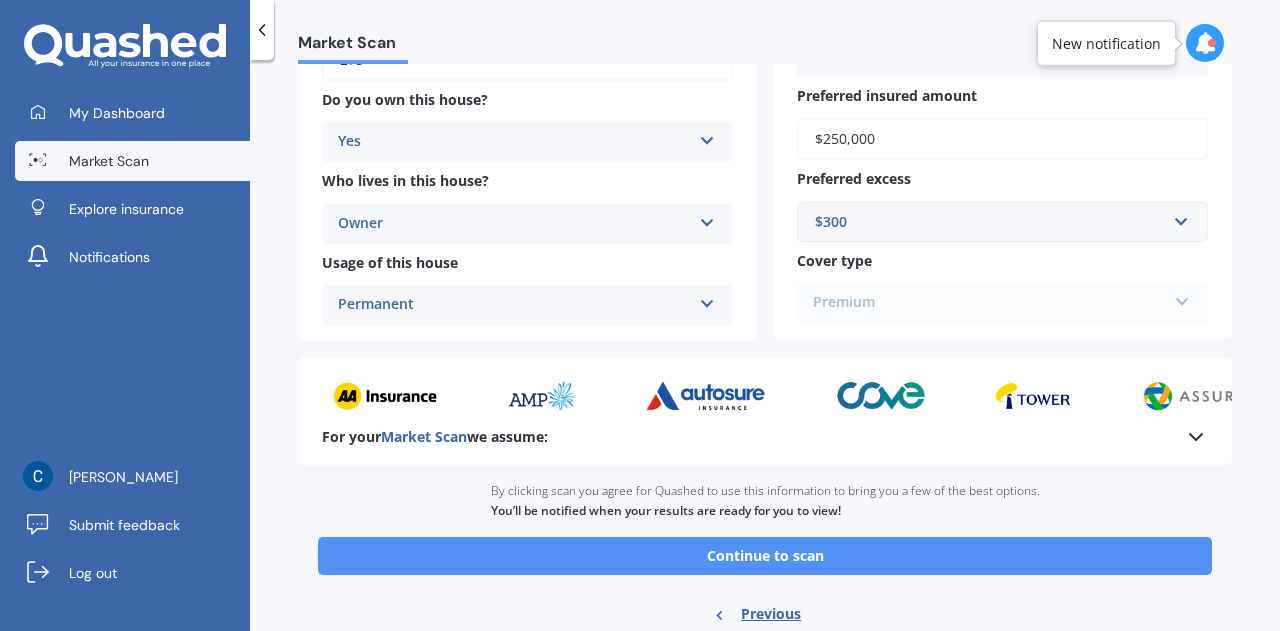 click on "Continue to scan" at bounding box center (765, 556) 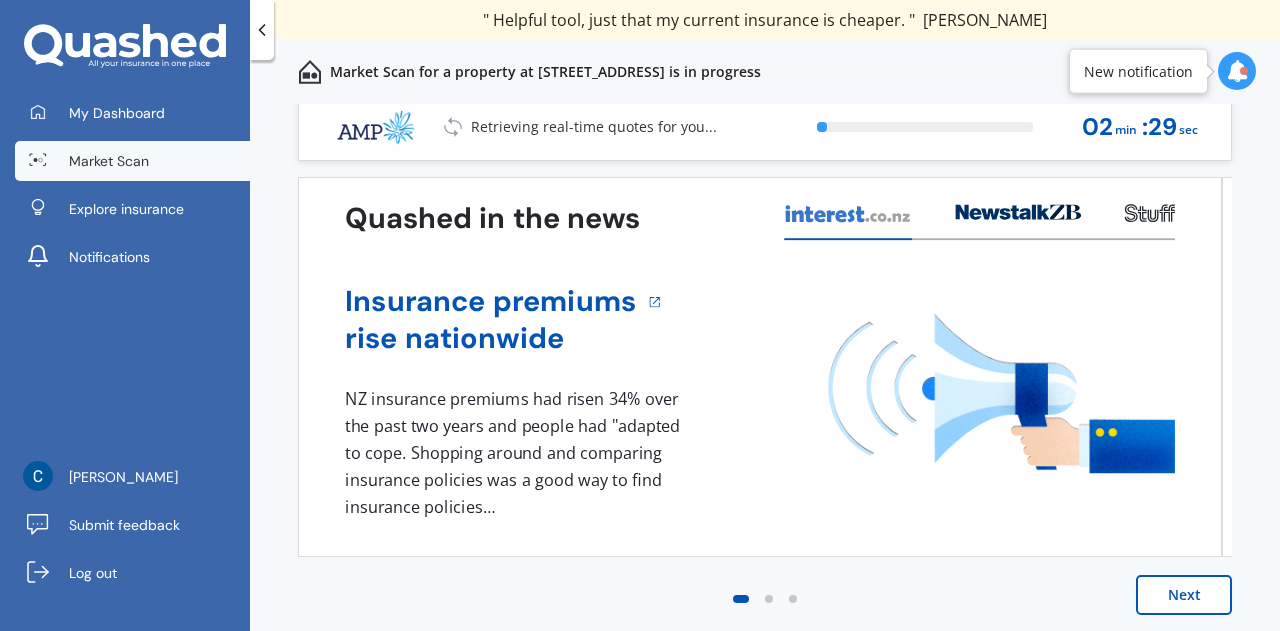 scroll, scrollTop: 14, scrollLeft: 0, axis: vertical 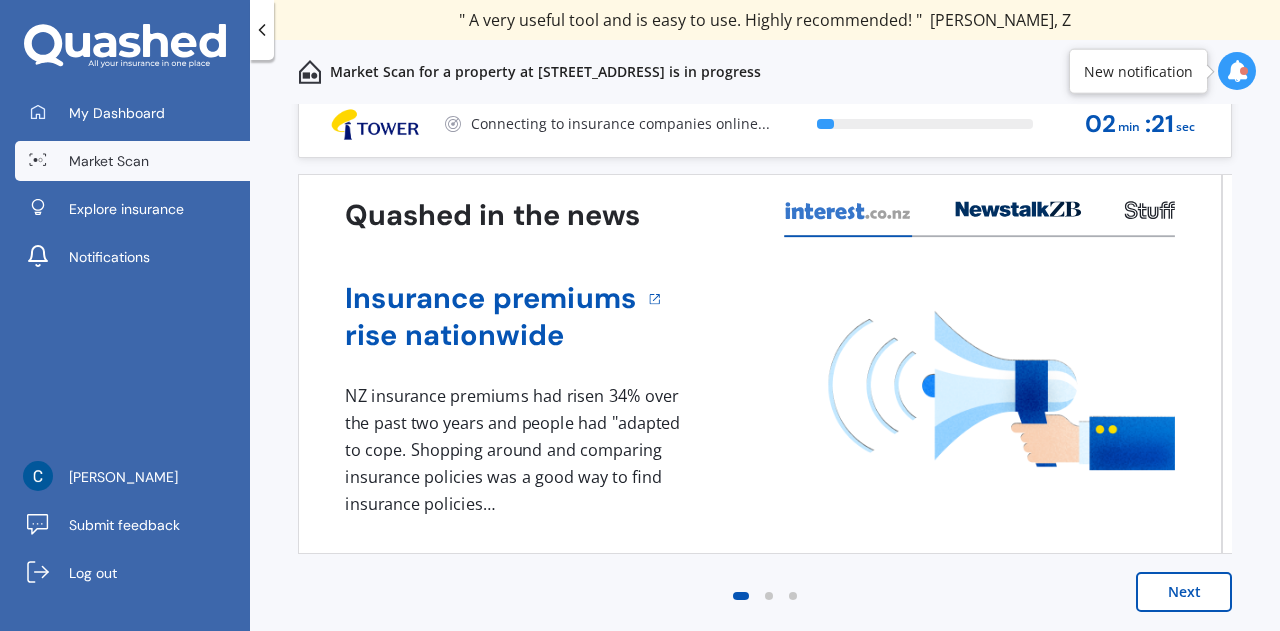 click on "Next" at bounding box center [1184, 592] 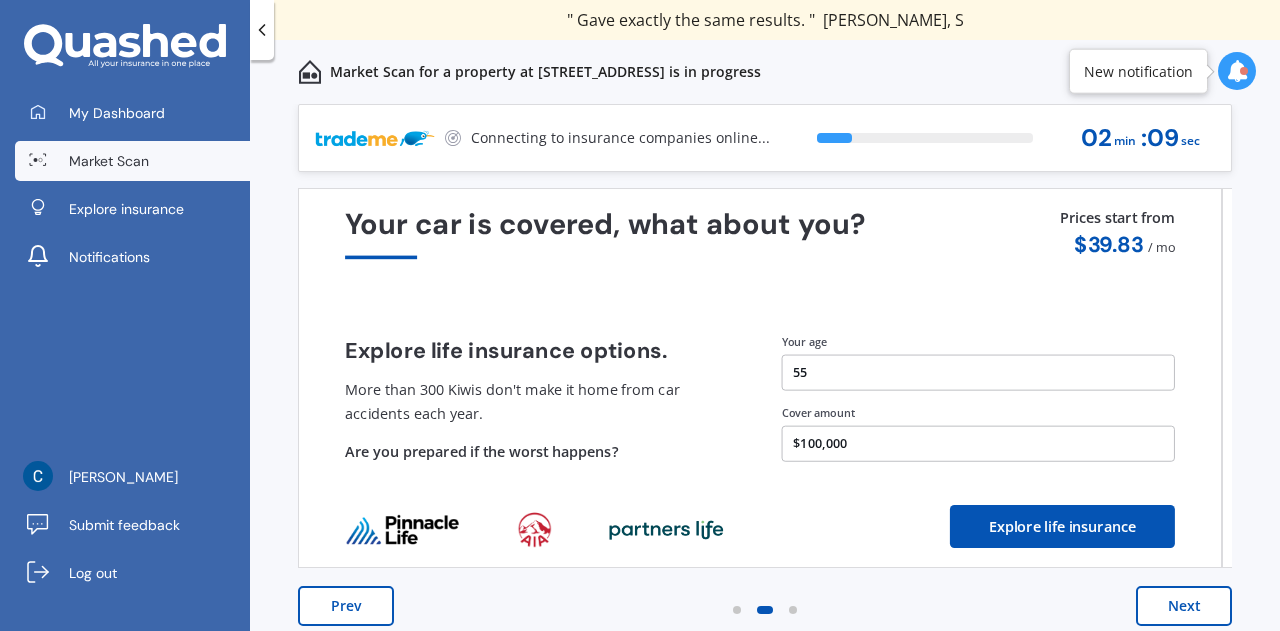 scroll, scrollTop: 14, scrollLeft: 0, axis: vertical 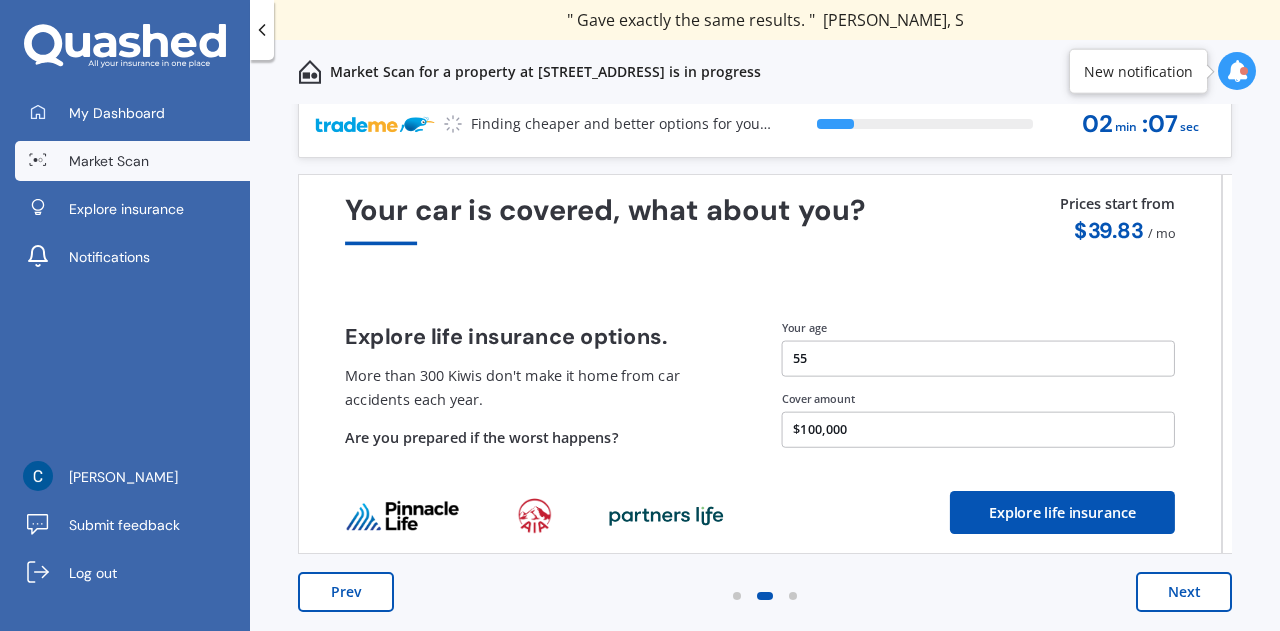 click on "Next" at bounding box center (1184, 592) 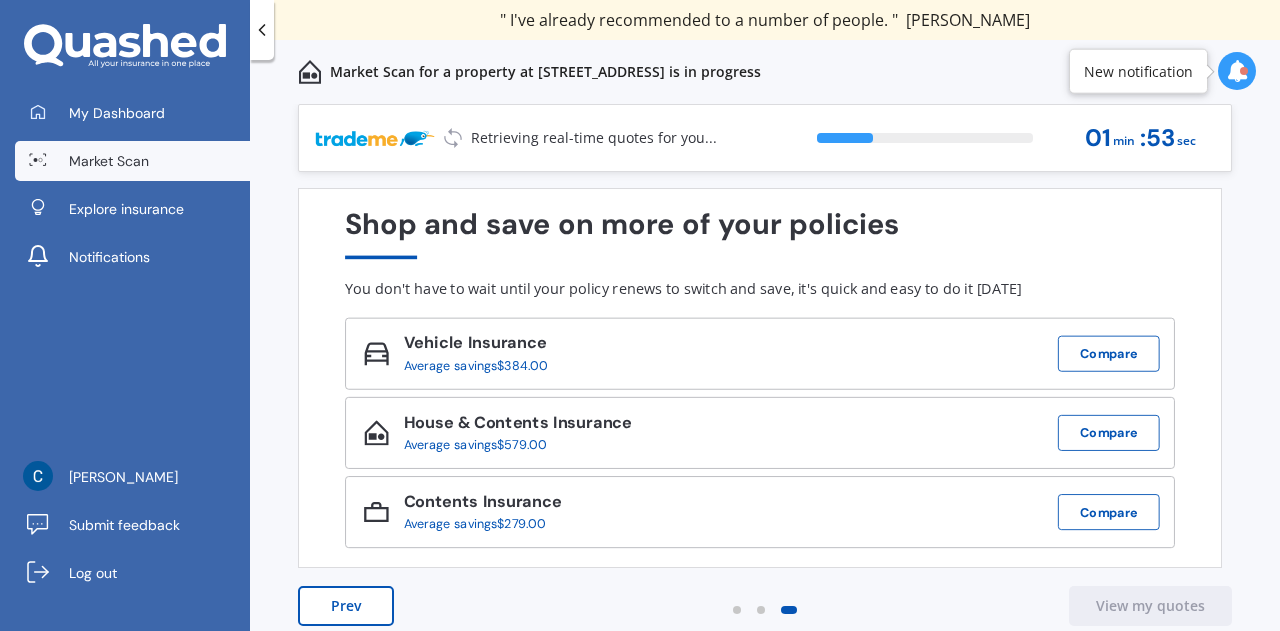 scroll, scrollTop: 14, scrollLeft: 0, axis: vertical 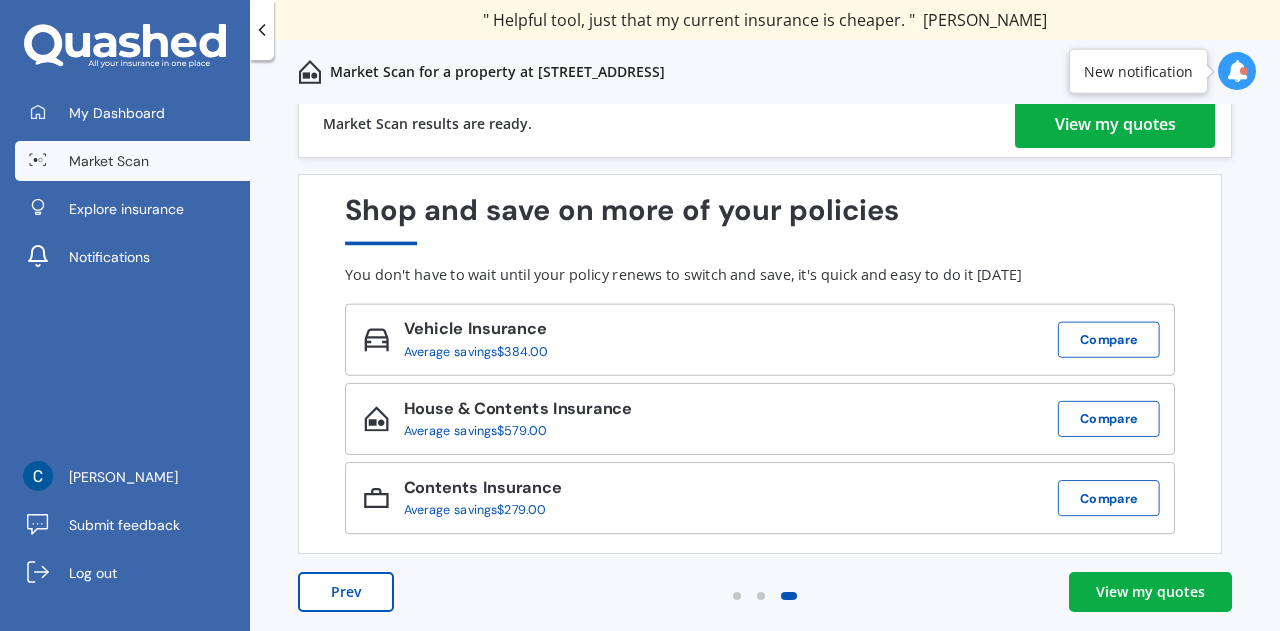 click on "View my quotes" at bounding box center (1115, 124) 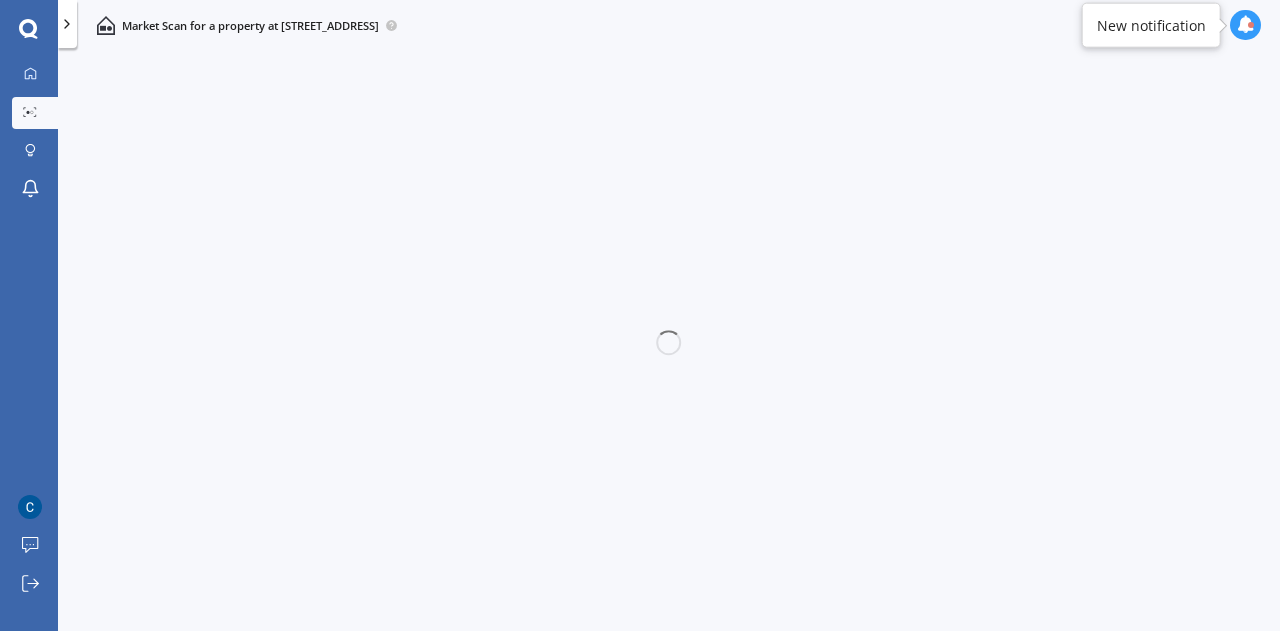 scroll, scrollTop: 0, scrollLeft: 0, axis: both 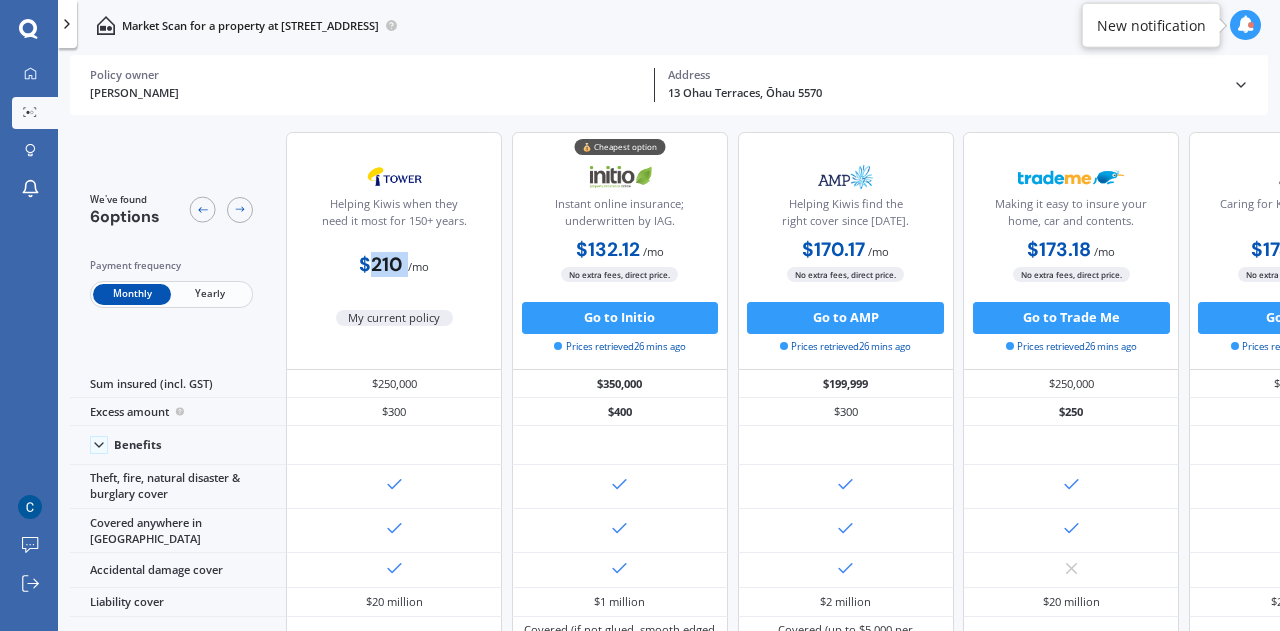 drag, startPoint x: 405, startPoint y: 263, endPoint x: 372, endPoint y: 263, distance: 33 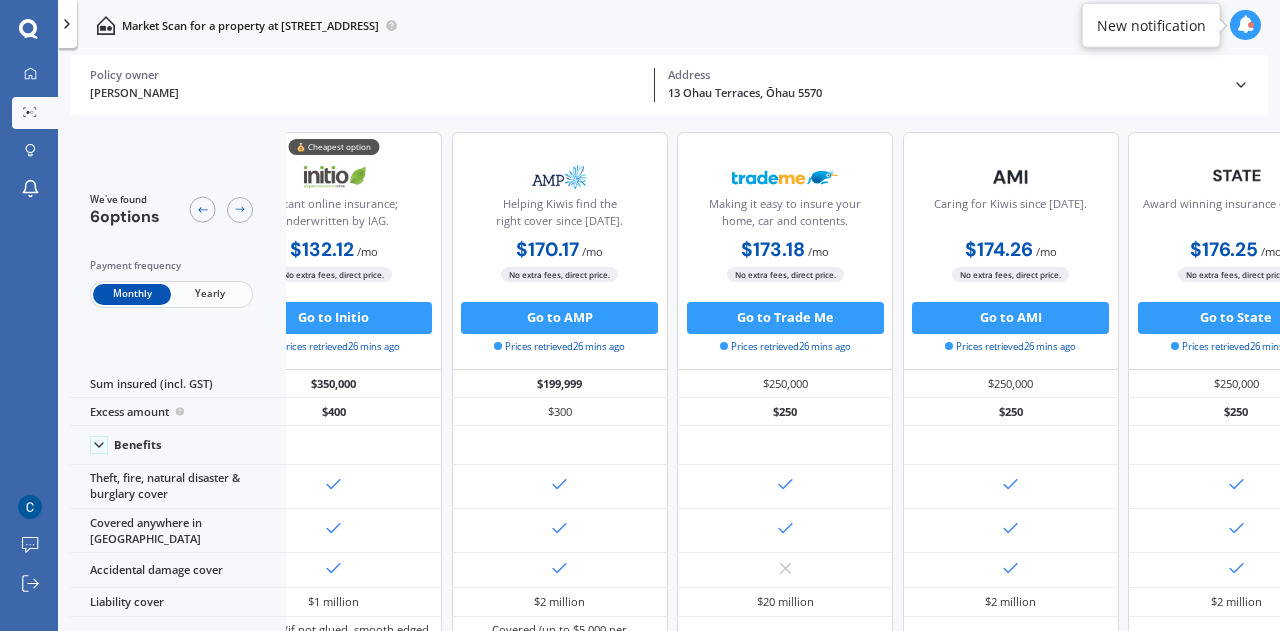 scroll, scrollTop: 0, scrollLeft: 448, axis: horizontal 